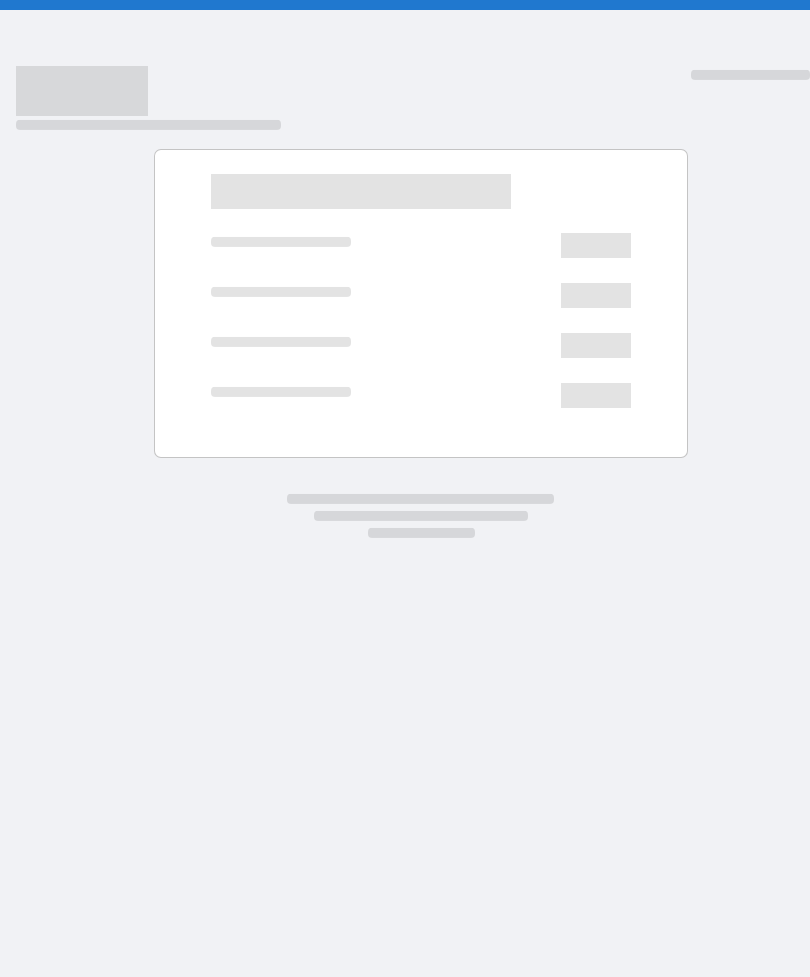 scroll, scrollTop: 0, scrollLeft: 0, axis: both 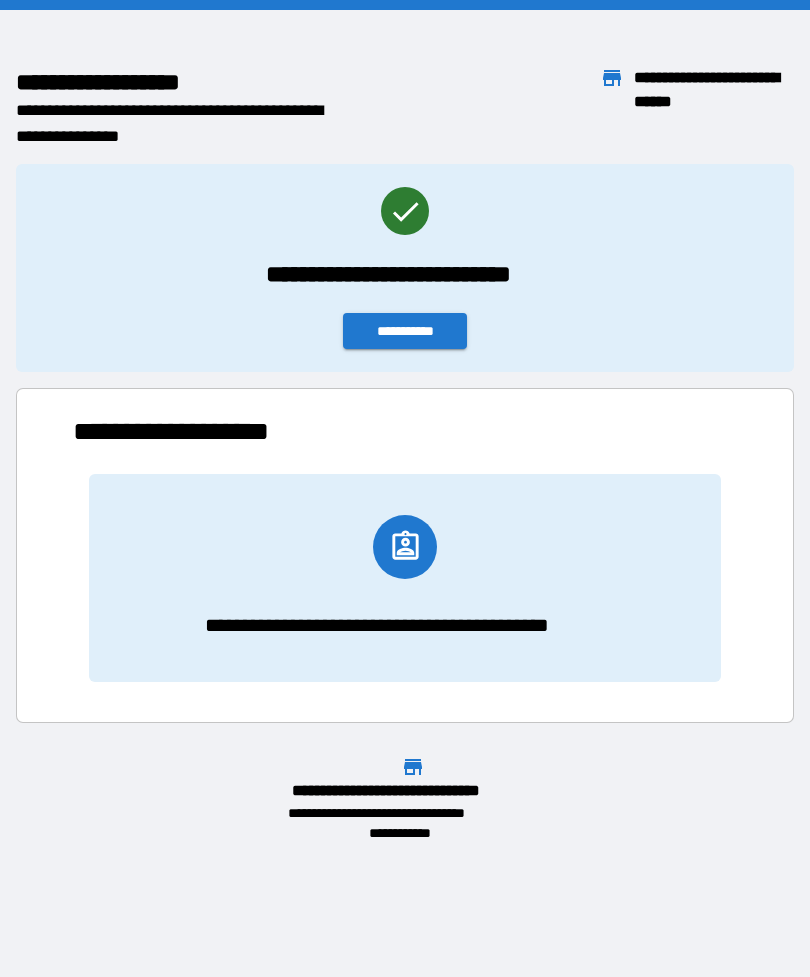 click on "**********" at bounding box center (405, 331) 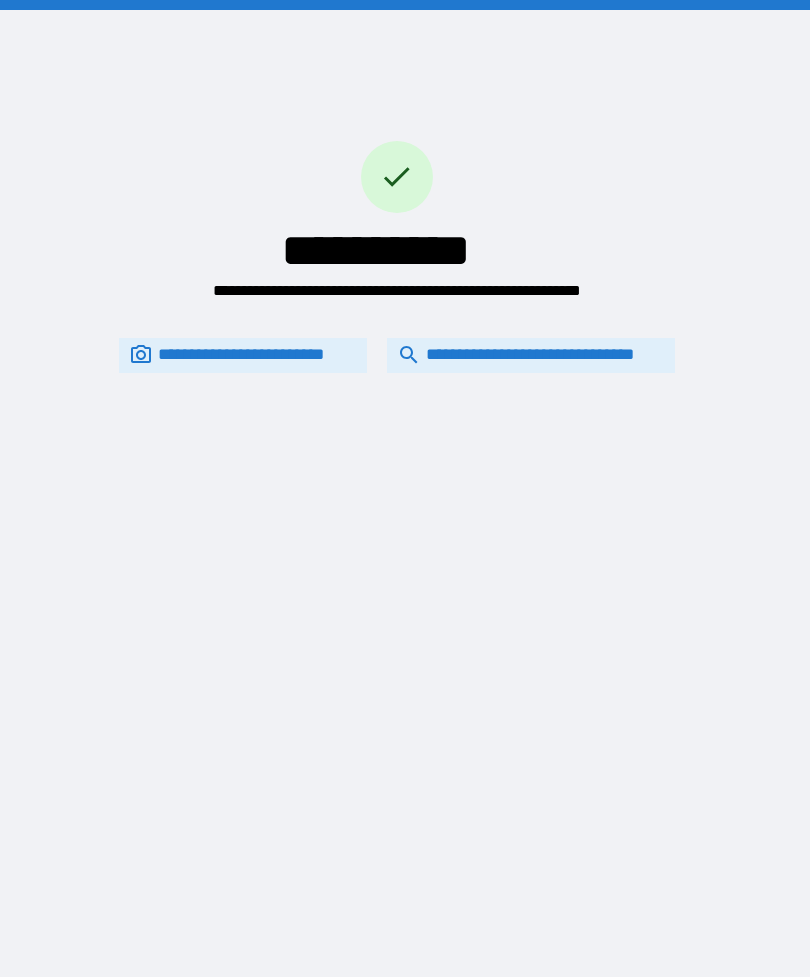 click on "**********" at bounding box center [531, 355] 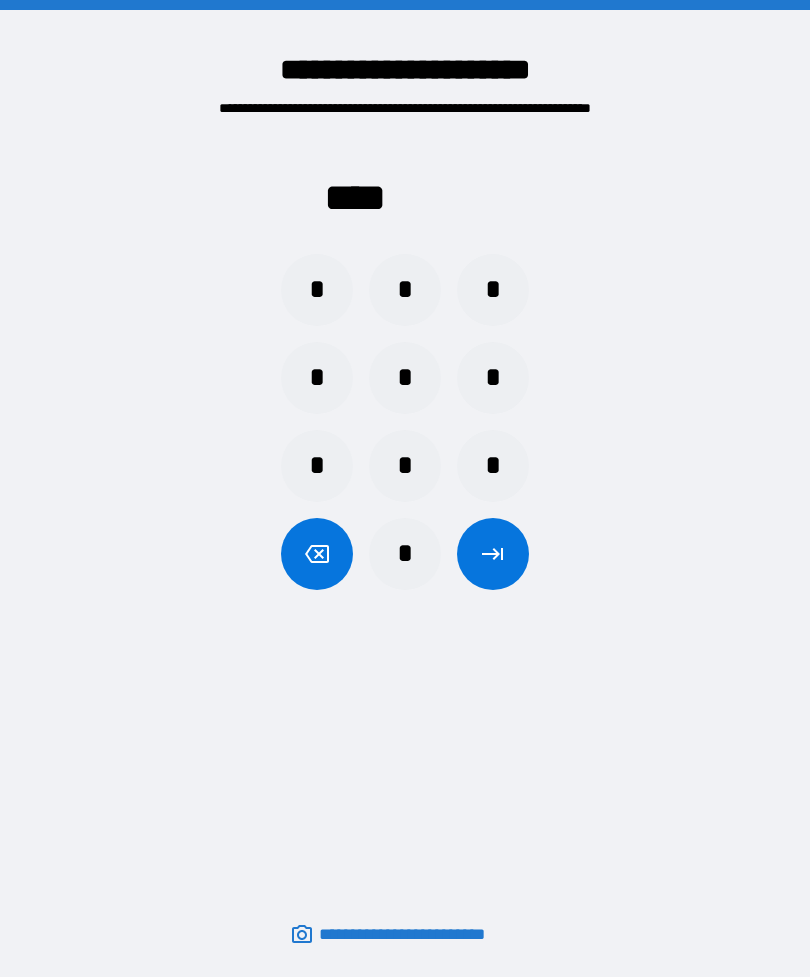click on "*" at bounding box center (405, 290) 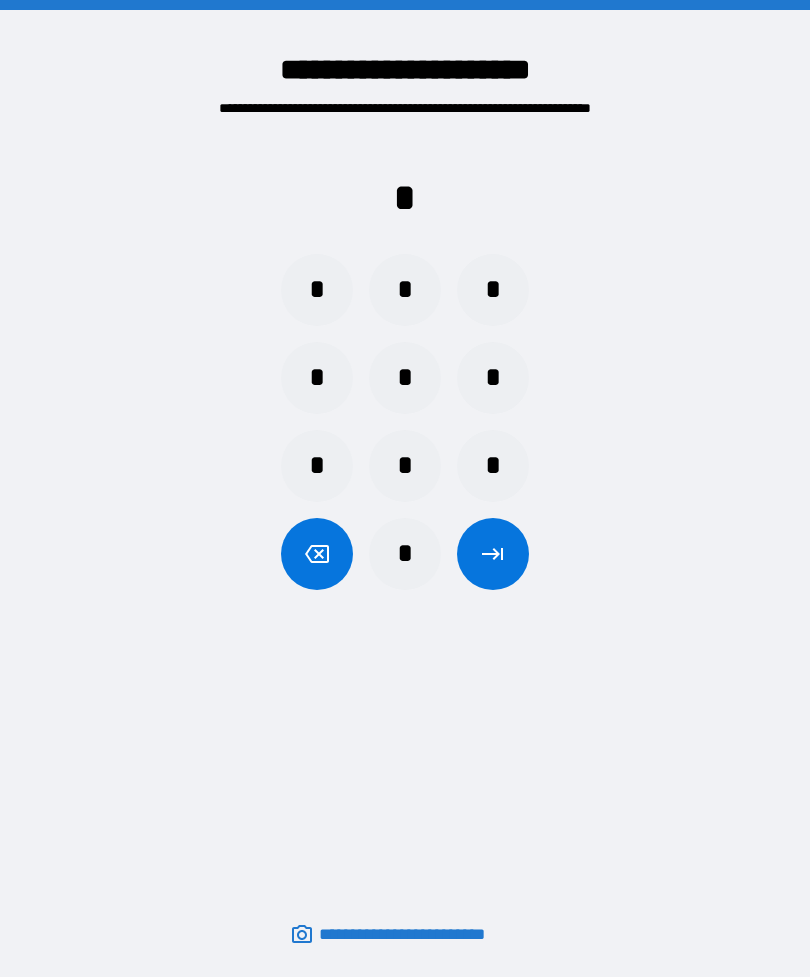 click on "*" at bounding box center [317, 290] 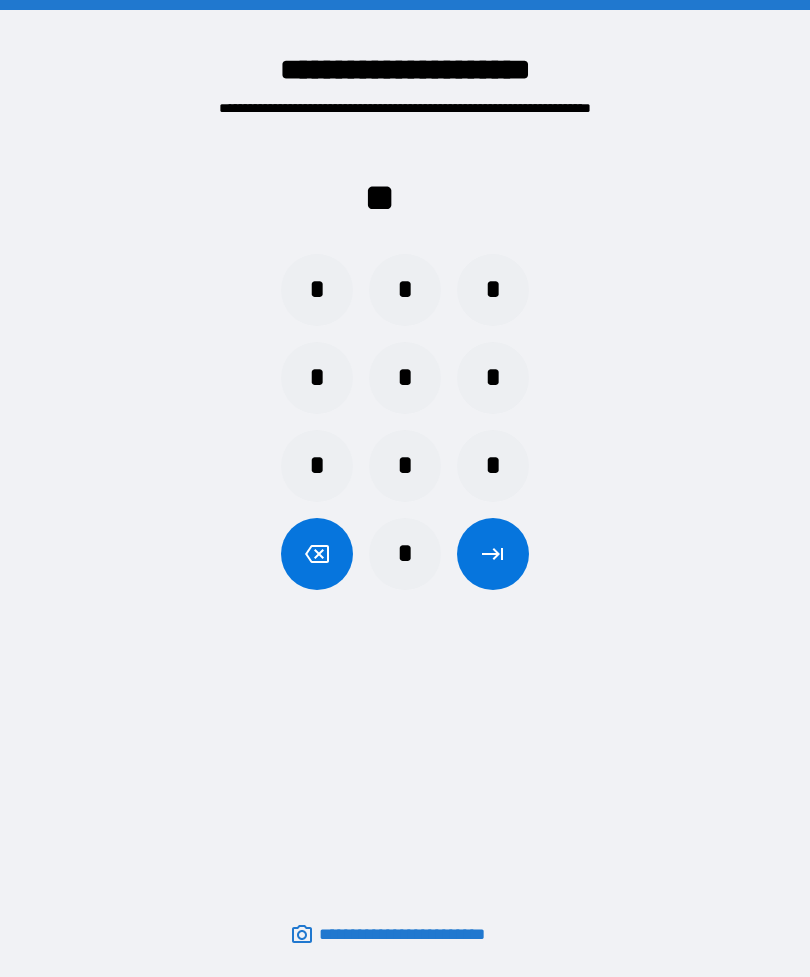 click on "*" at bounding box center (405, 554) 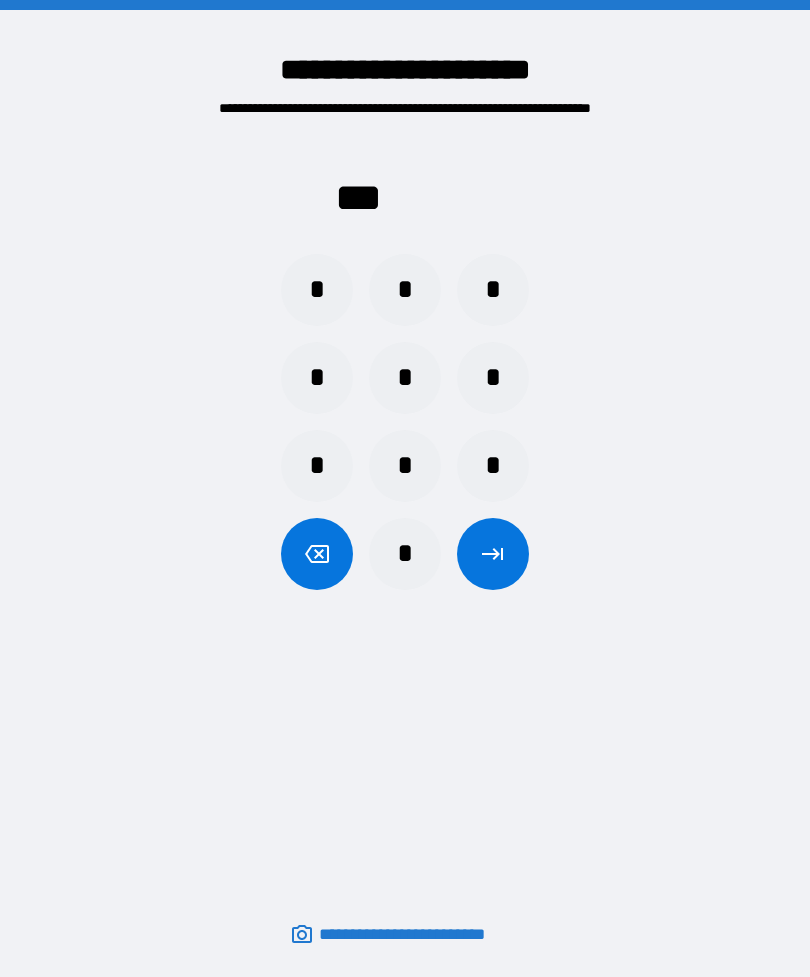 click on "*" at bounding box center [493, 466] 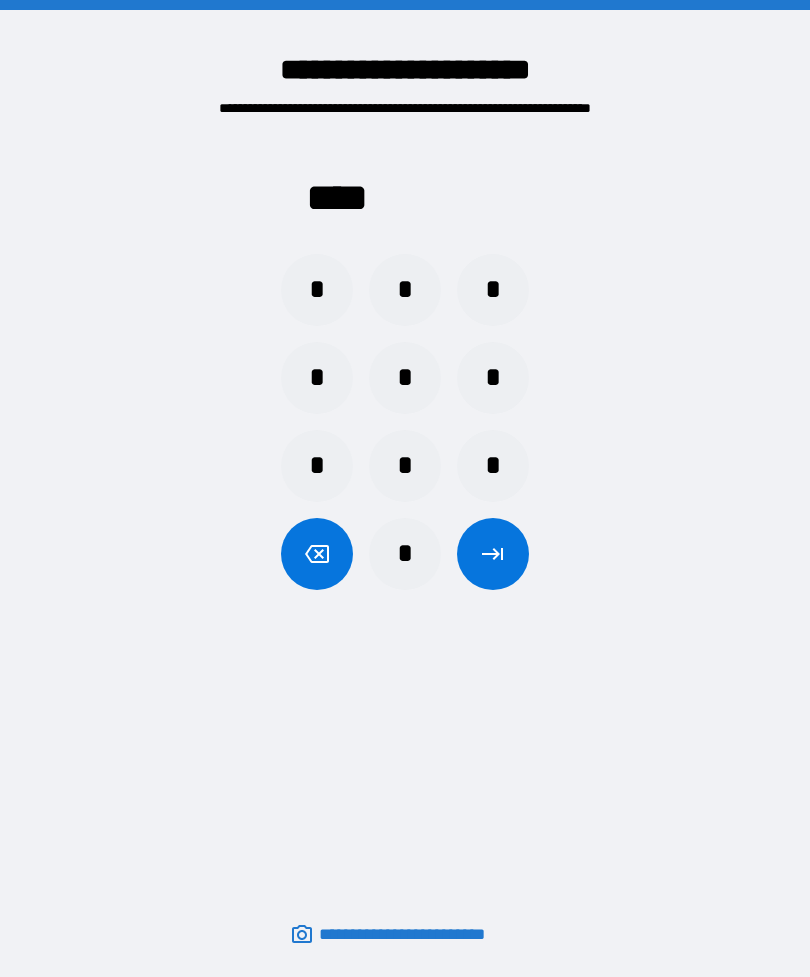 click 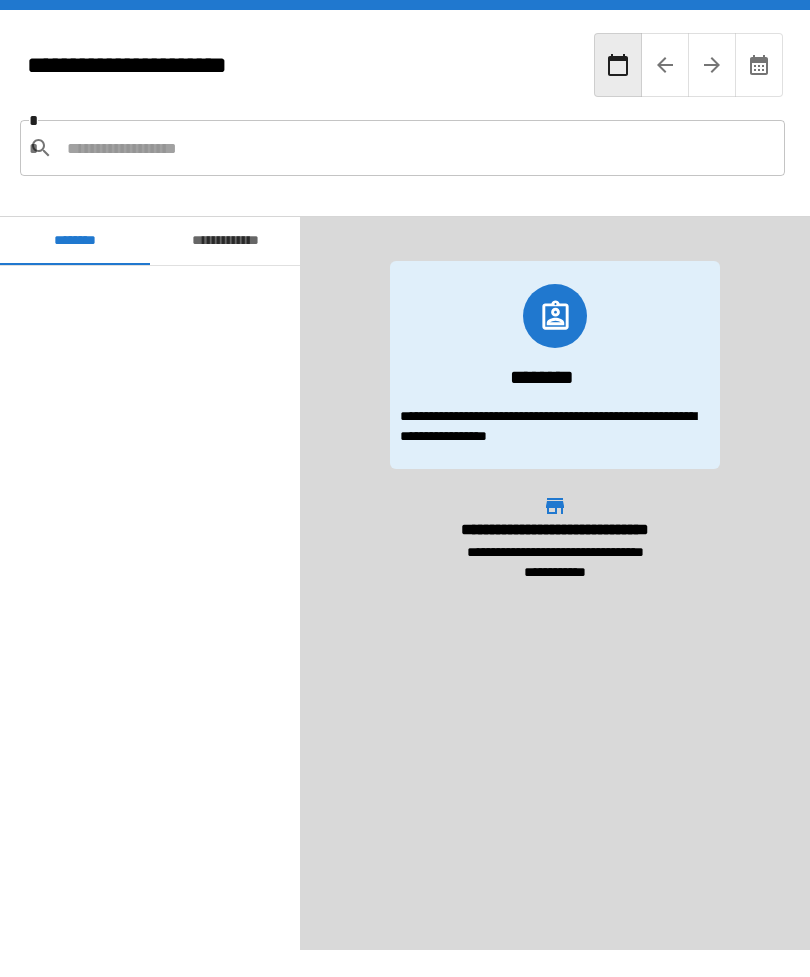 scroll, scrollTop: 1097, scrollLeft: 0, axis: vertical 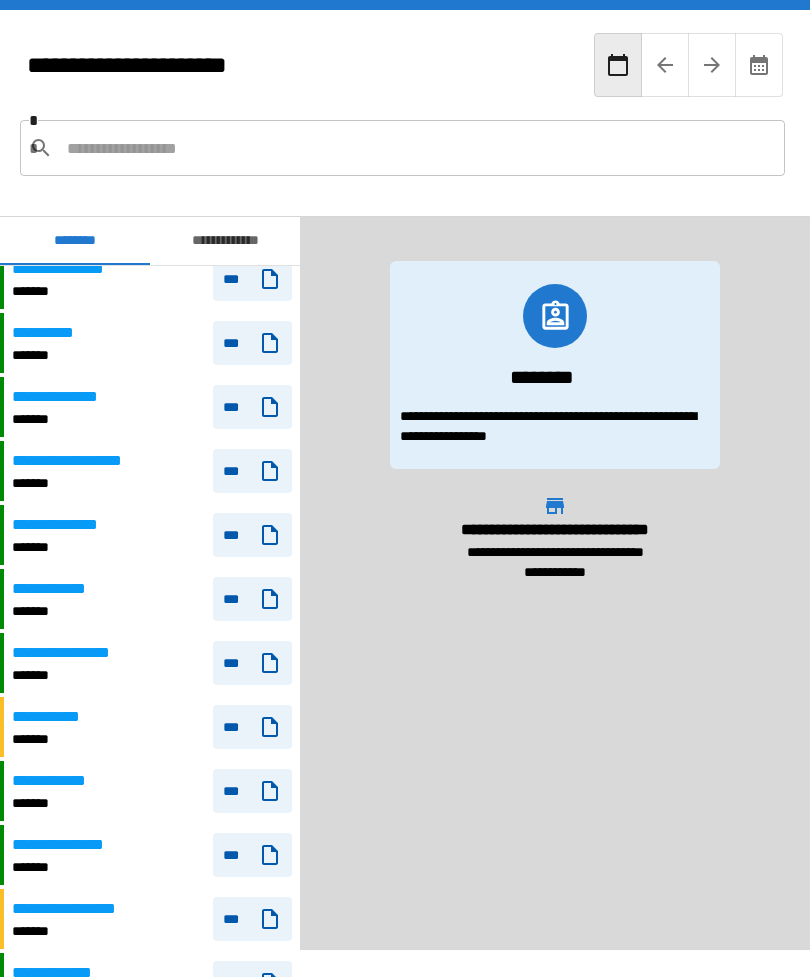 click on "**********" at bounding box center [69, 525] 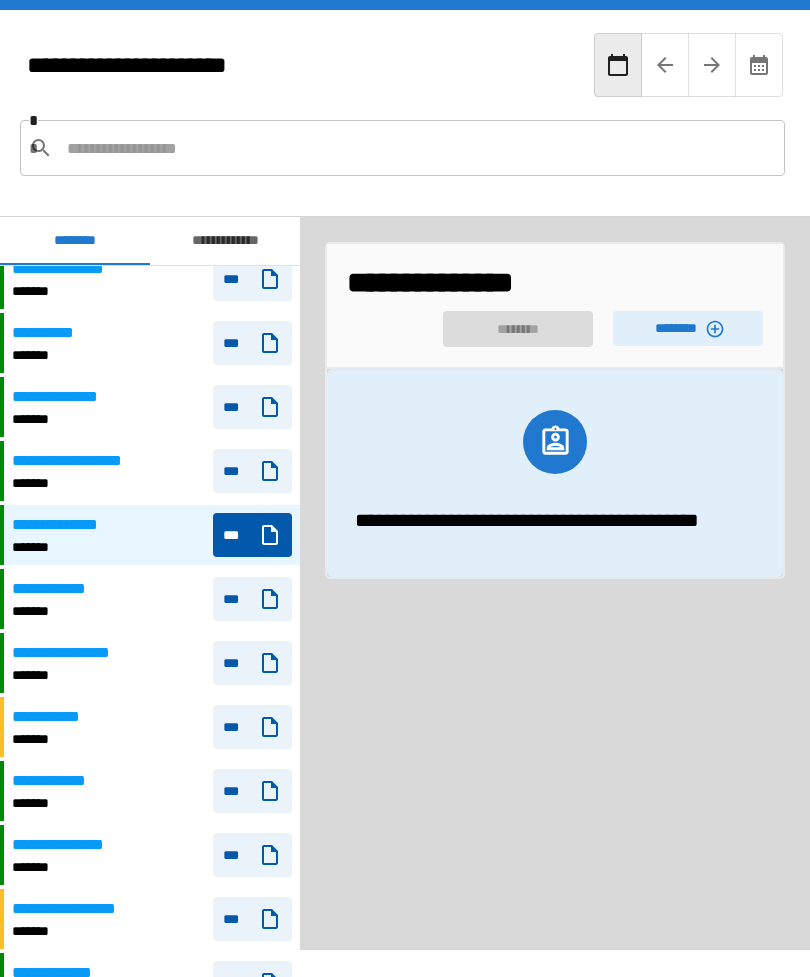 click 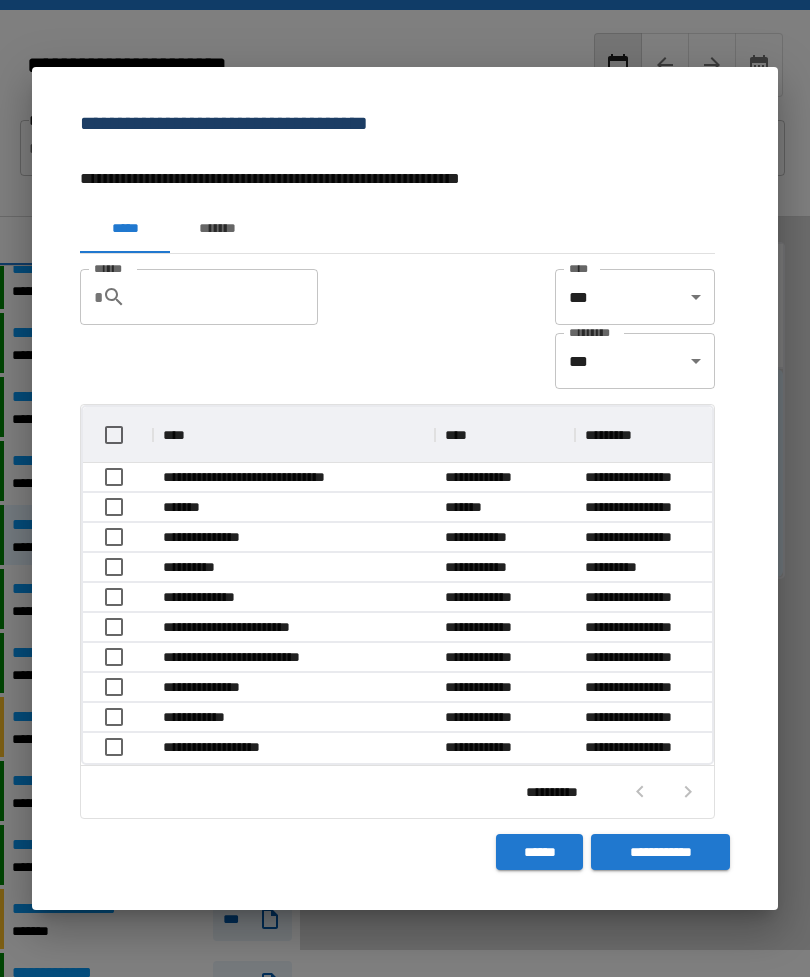 scroll, scrollTop: 1, scrollLeft: 1, axis: both 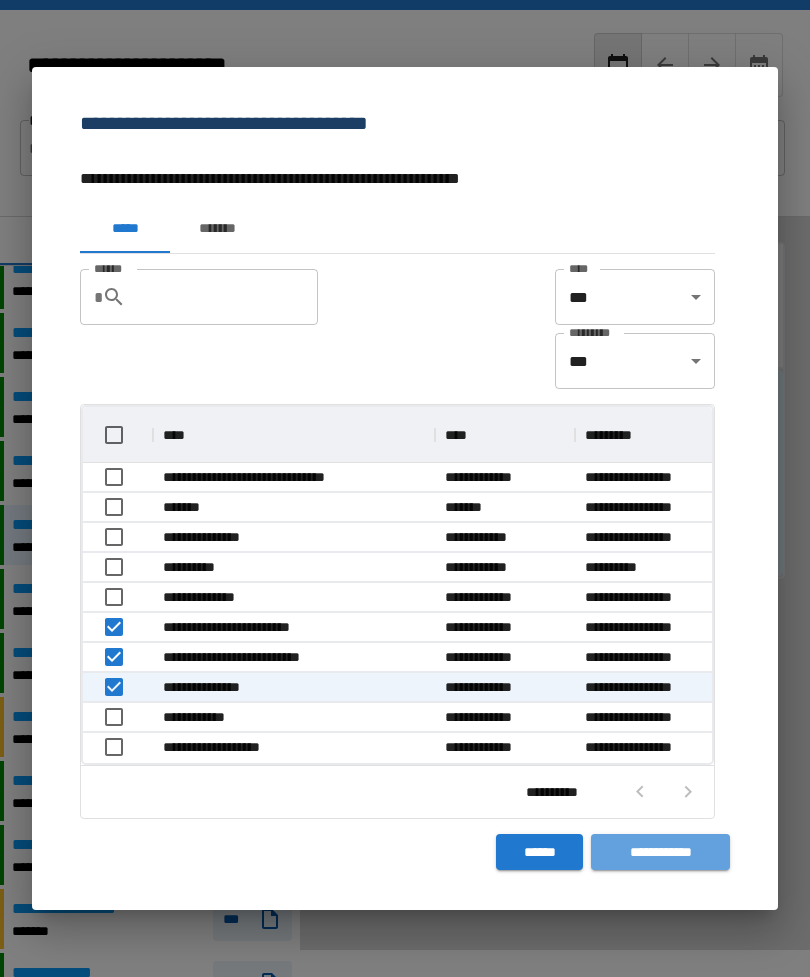 click on "**********" at bounding box center [660, 852] 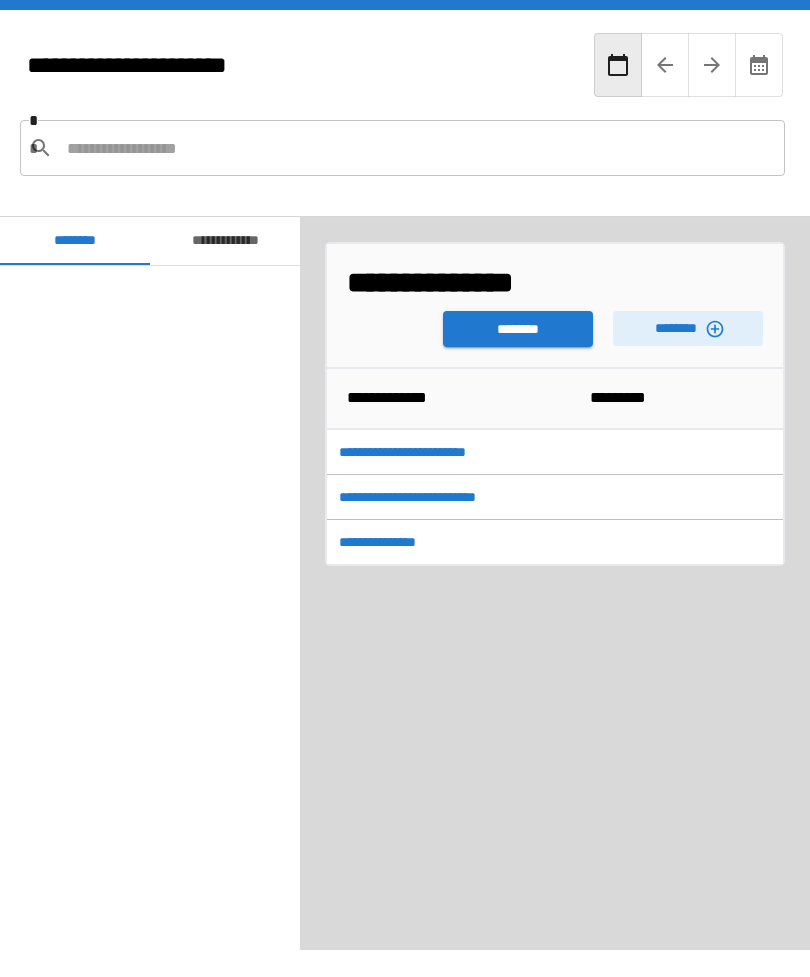 scroll, scrollTop: 1097, scrollLeft: 0, axis: vertical 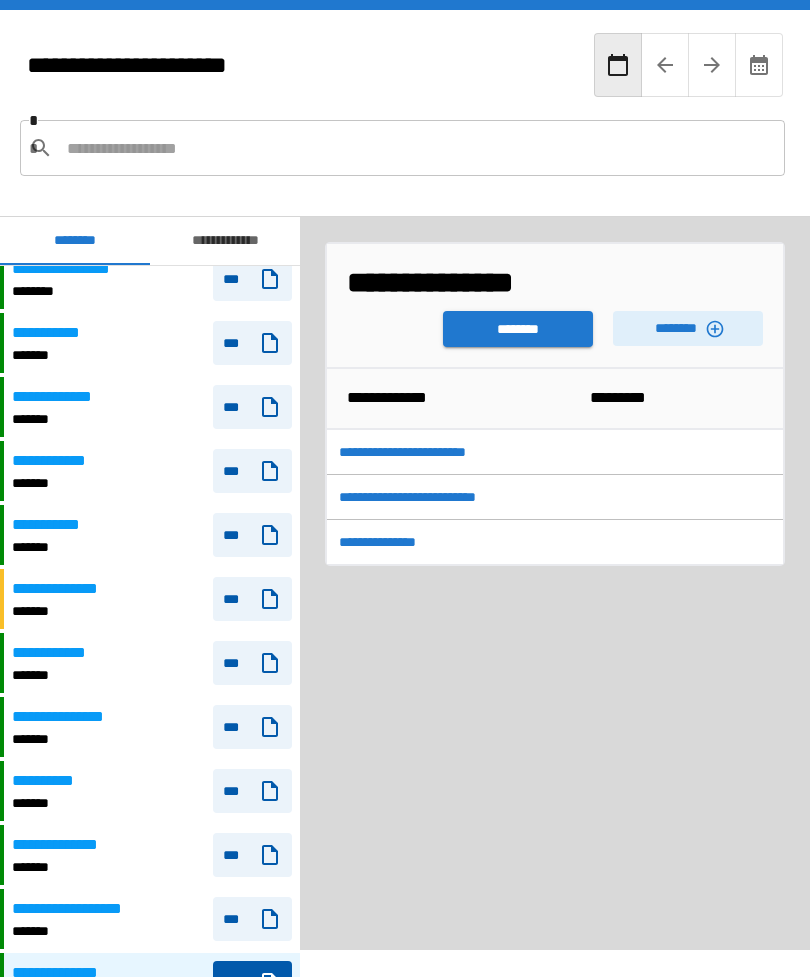 click on "********" at bounding box center (518, 329) 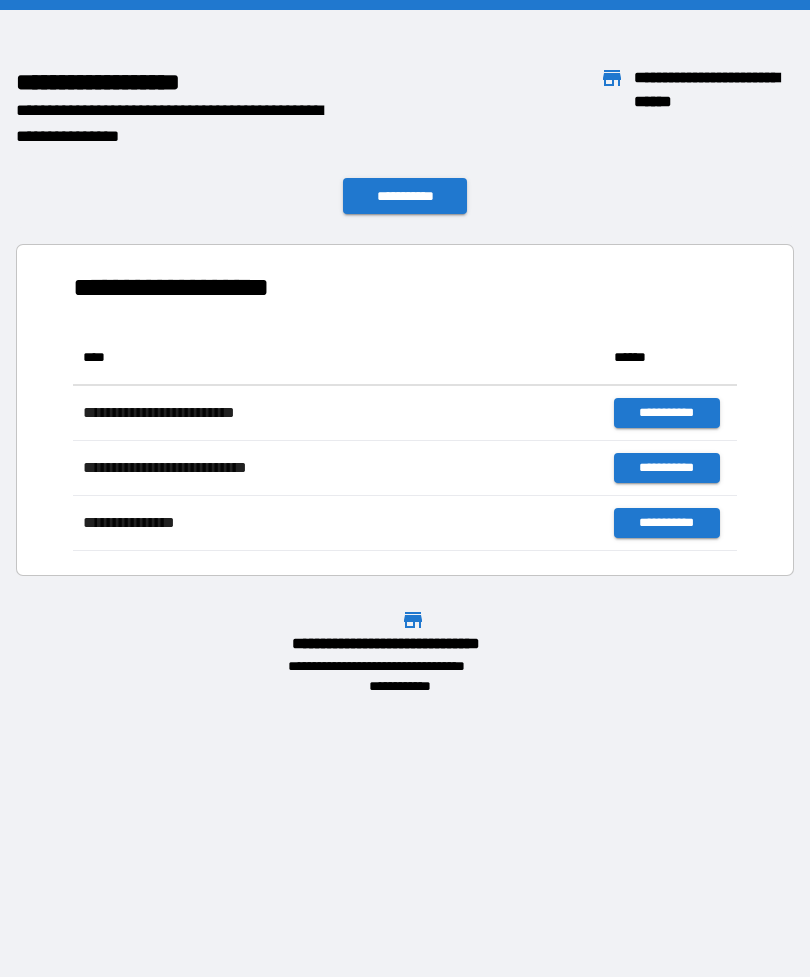 scroll, scrollTop: 1, scrollLeft: 1, axis: both 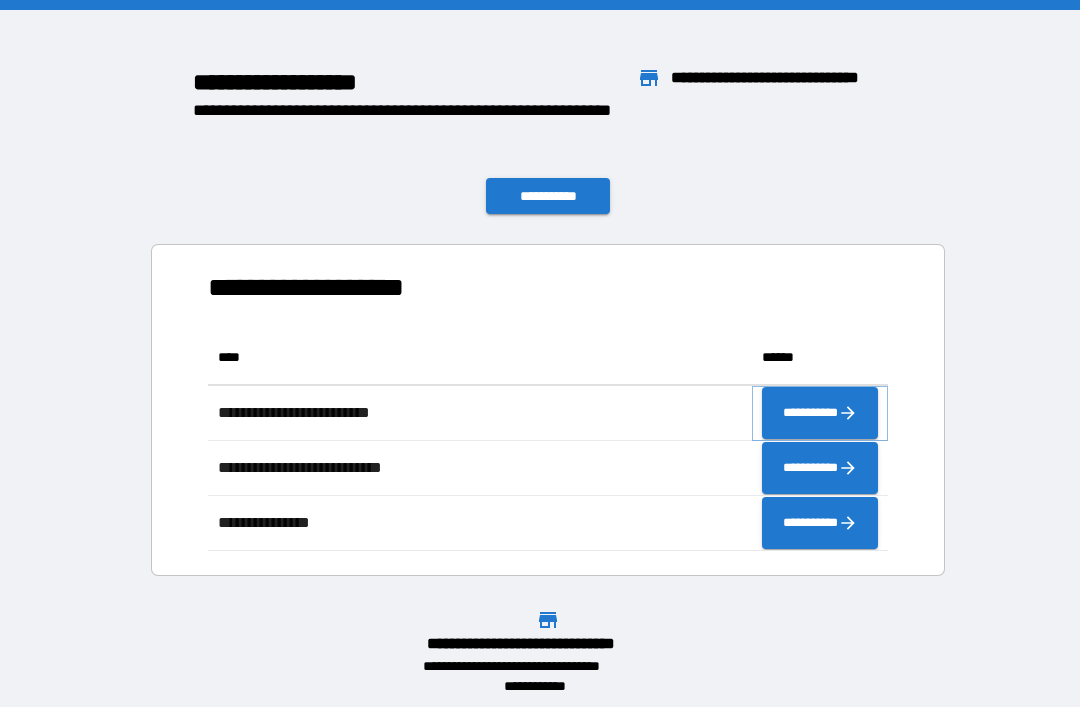 click on "**********" at bounding box center [820, 413] 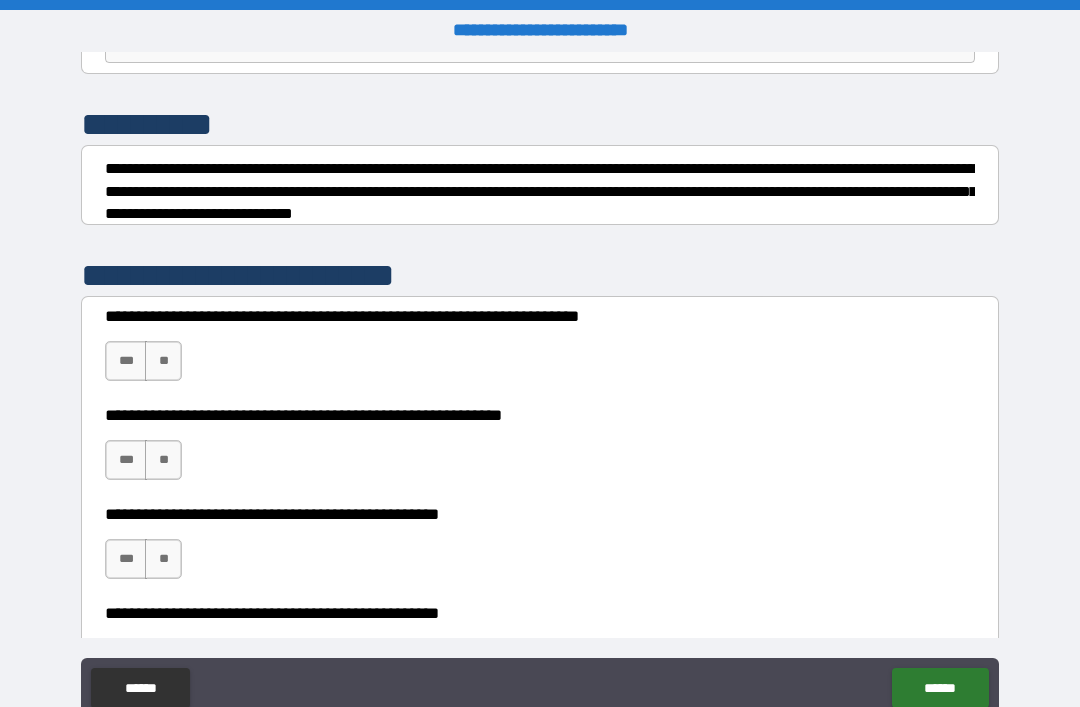 scroll, scrollTop: 232, scrollLeft: 0, axis: vertical 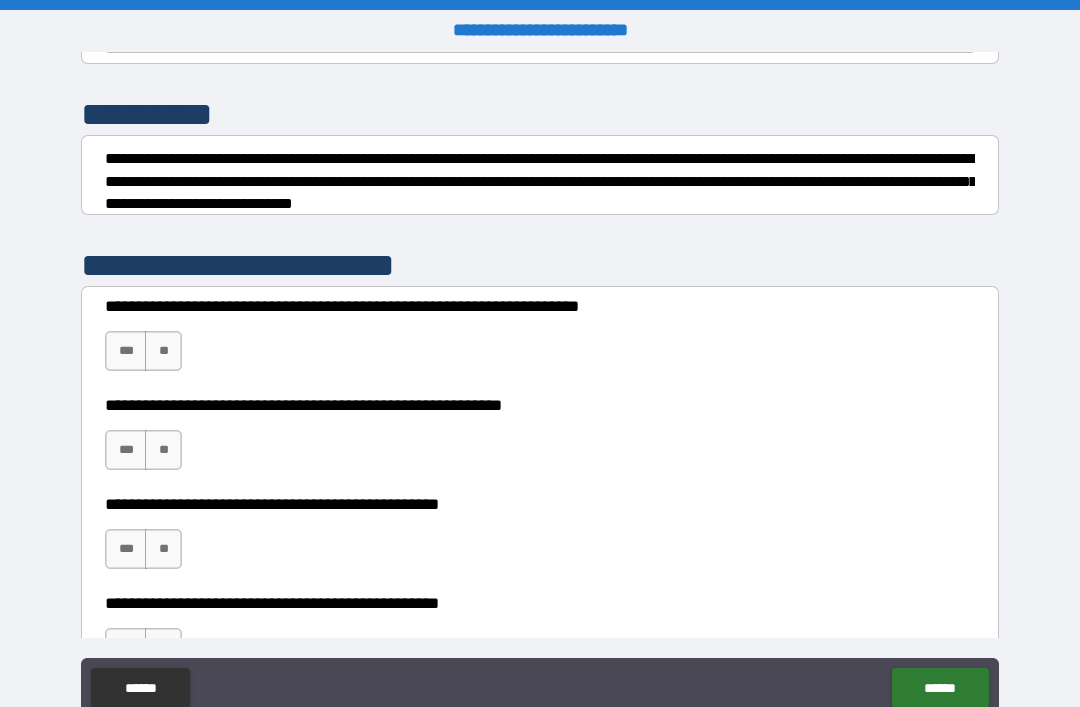click on "***" at bounding box center (126, 351) 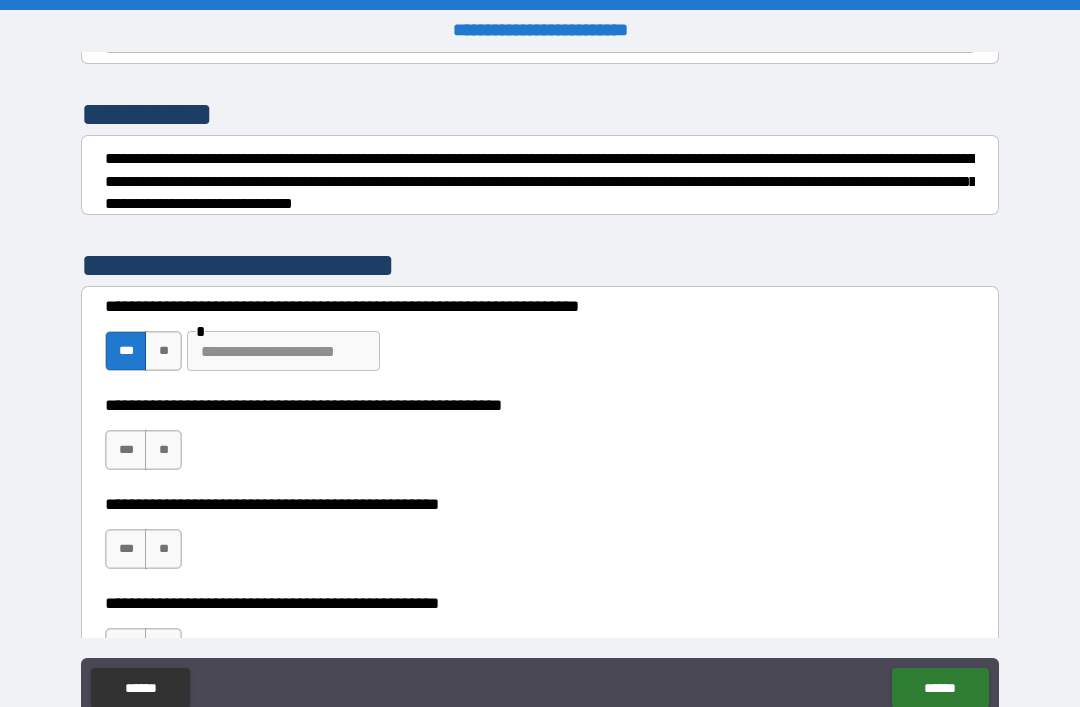 click at bounding box center (283, 351) 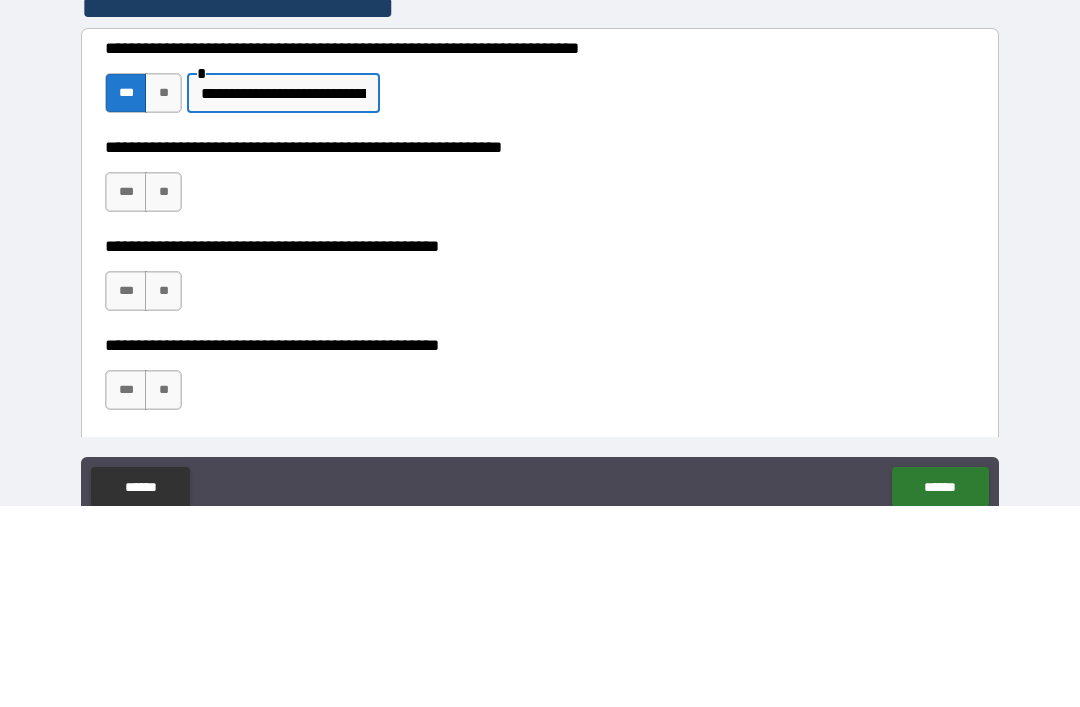 scroll, scrollTop: 307, scrollLeft: 0, axis: vertical 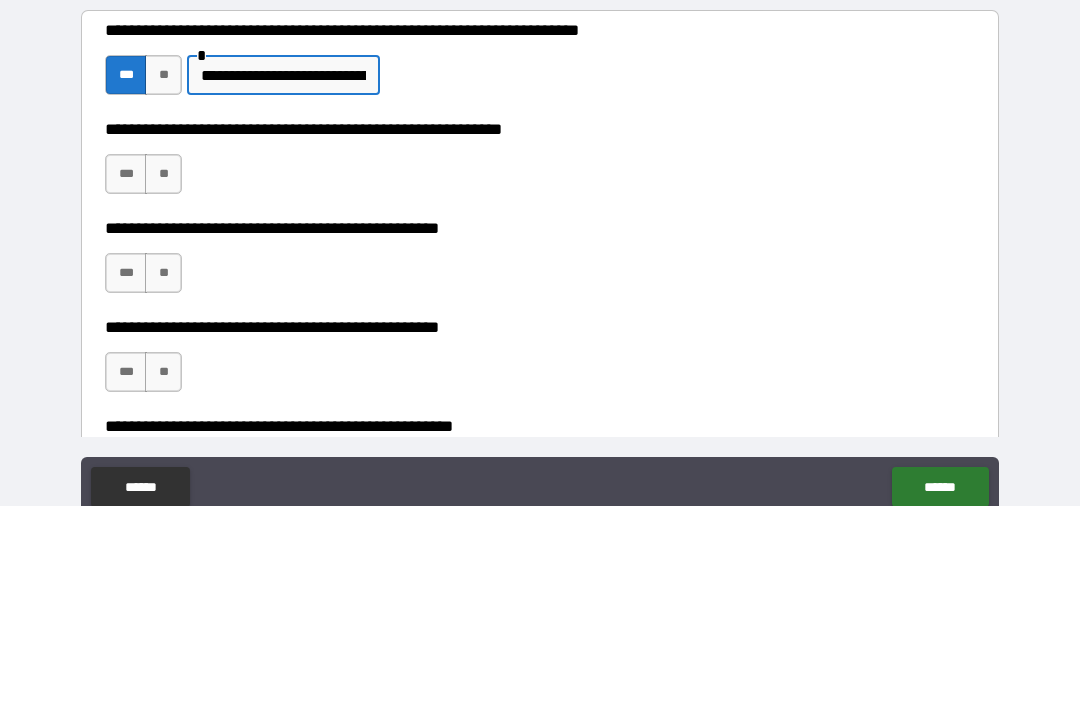 type on "**********" 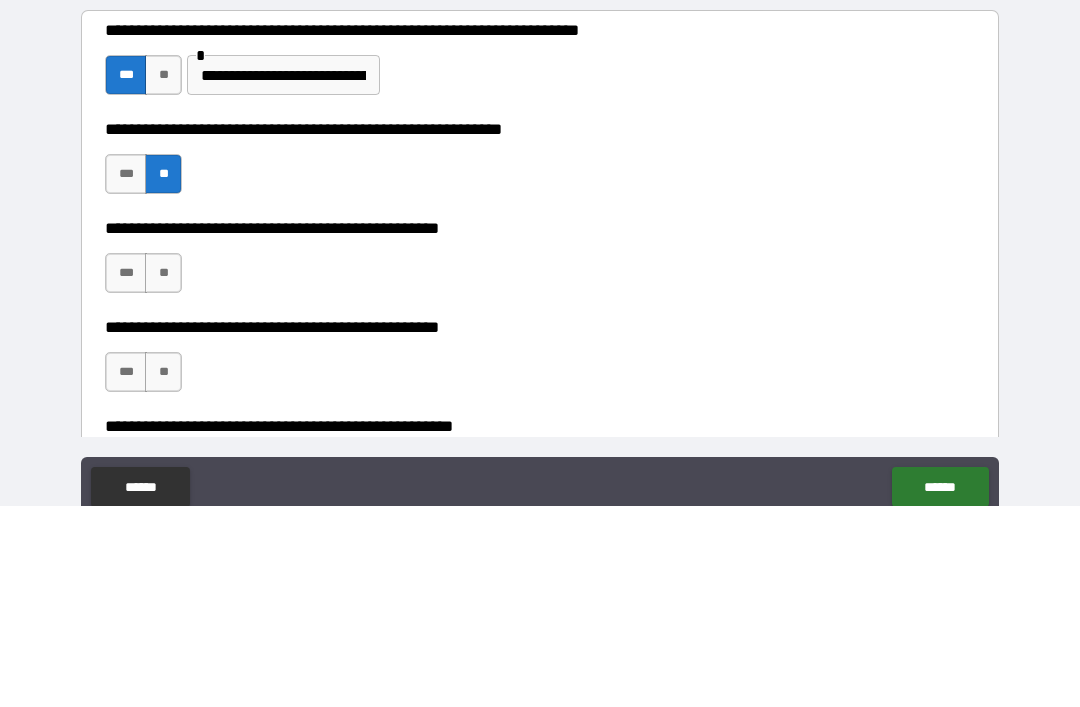 scroll, scrollTop: 64, scrollLeft: 0, axis: vertical 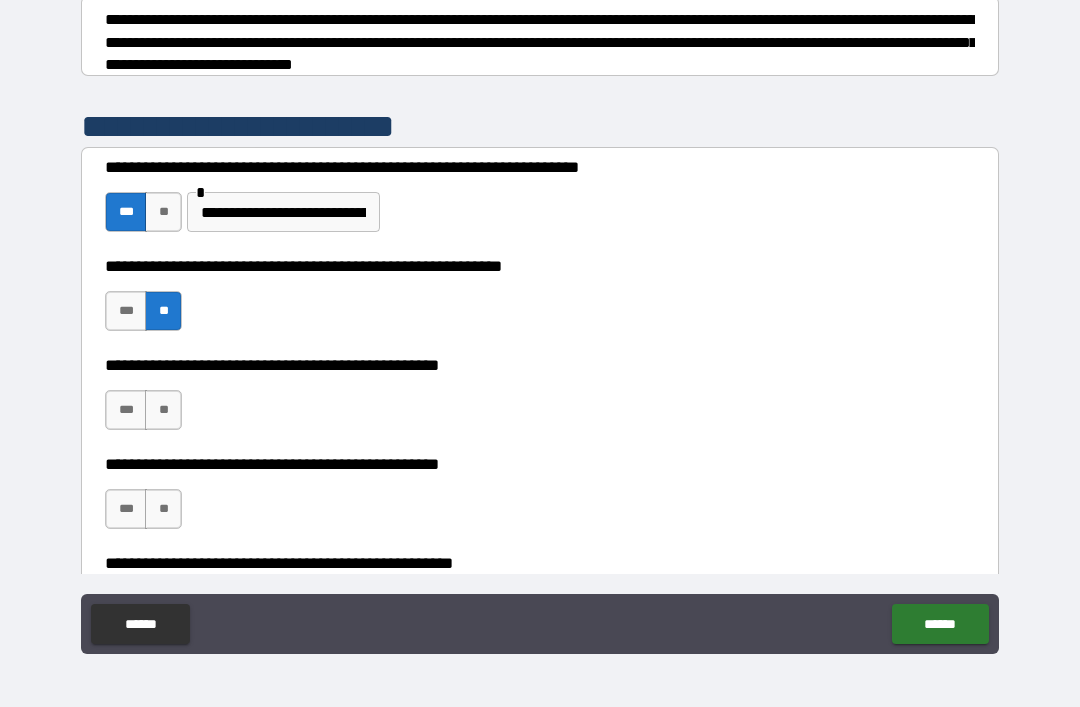 click on "**" at bounding box center (163, 410) 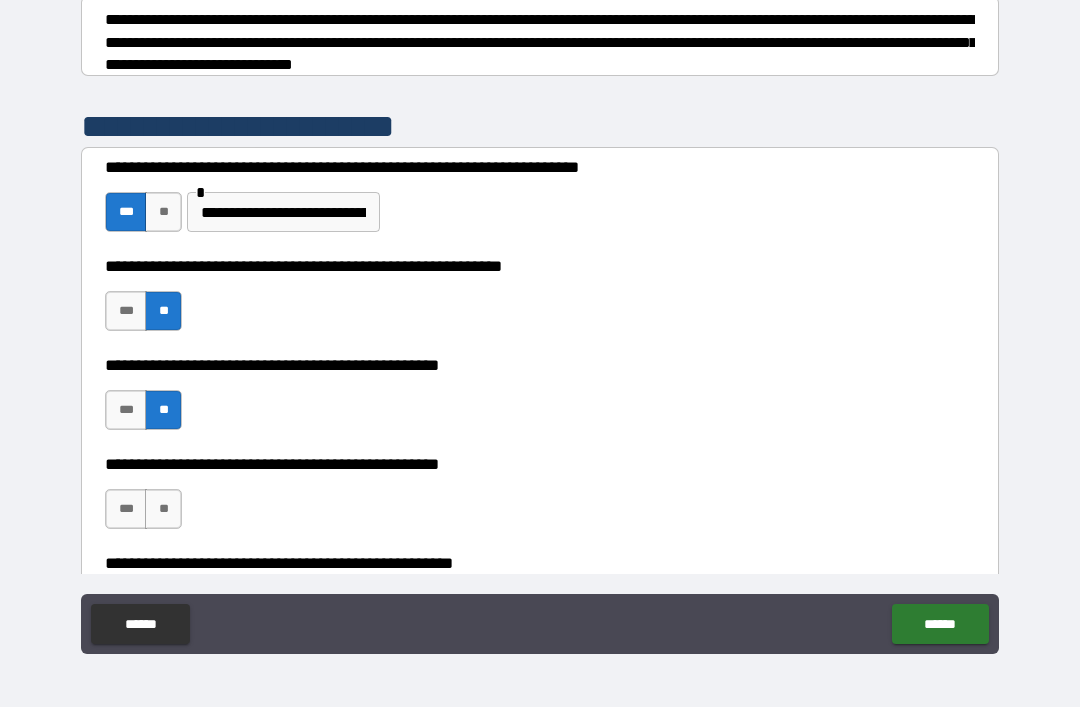 click on "**" at bounding box center (163, 509) 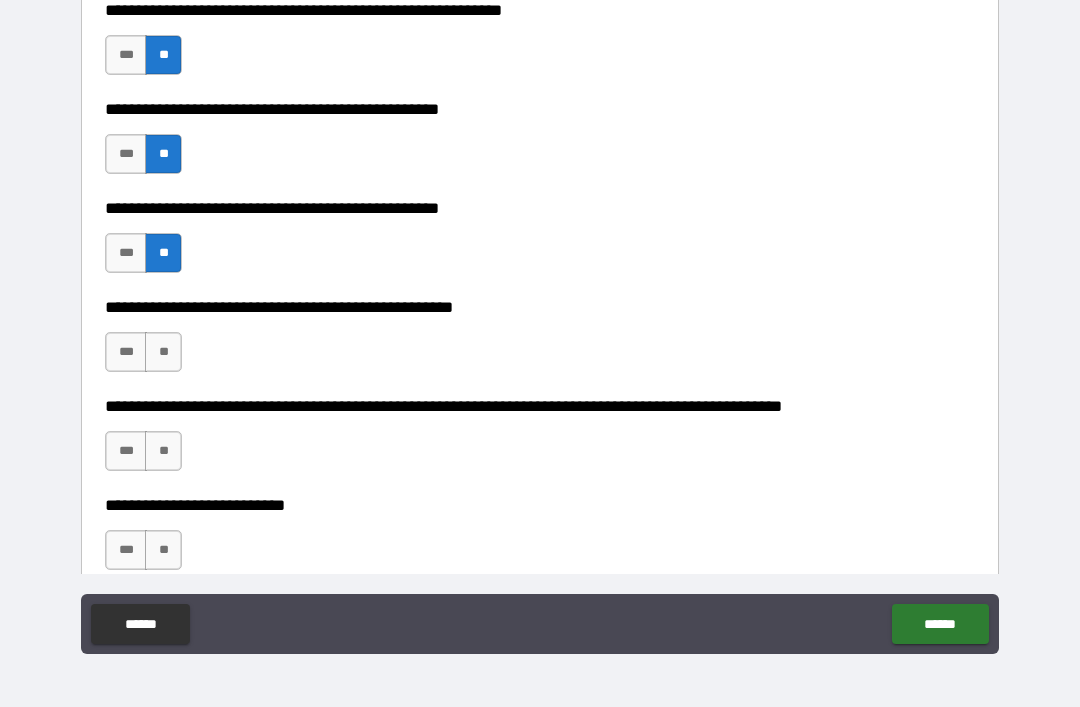scroll, scrollTop: 564, scrollLeft: 0, axis: vertical 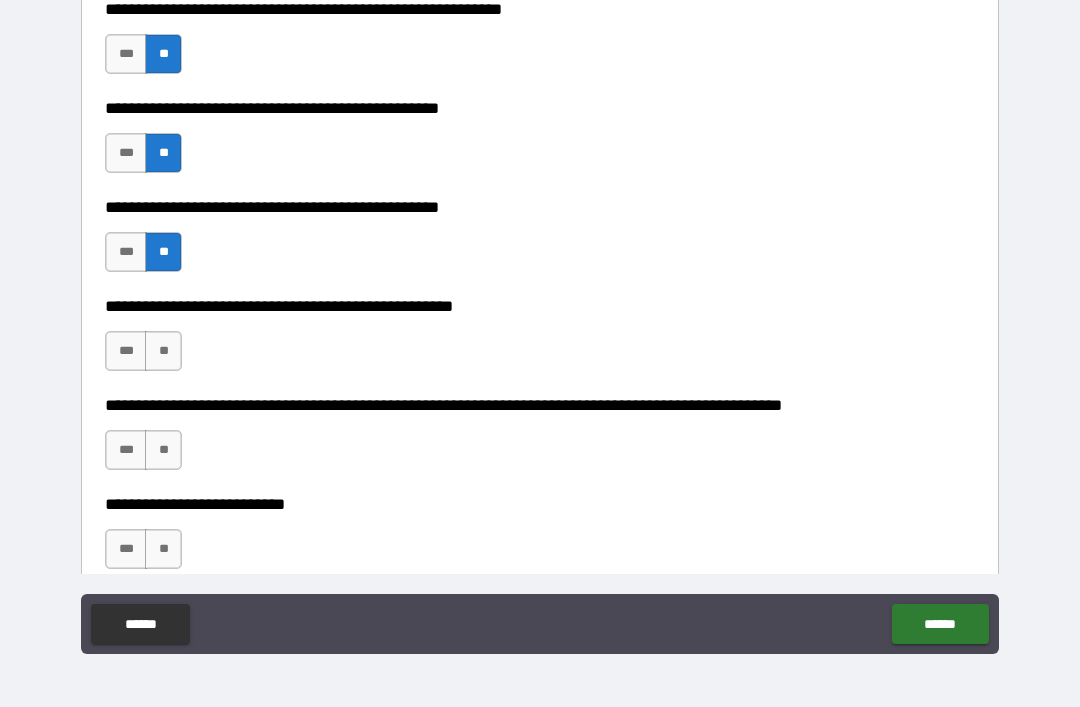 click on "**" at bounding box center [163, 351] 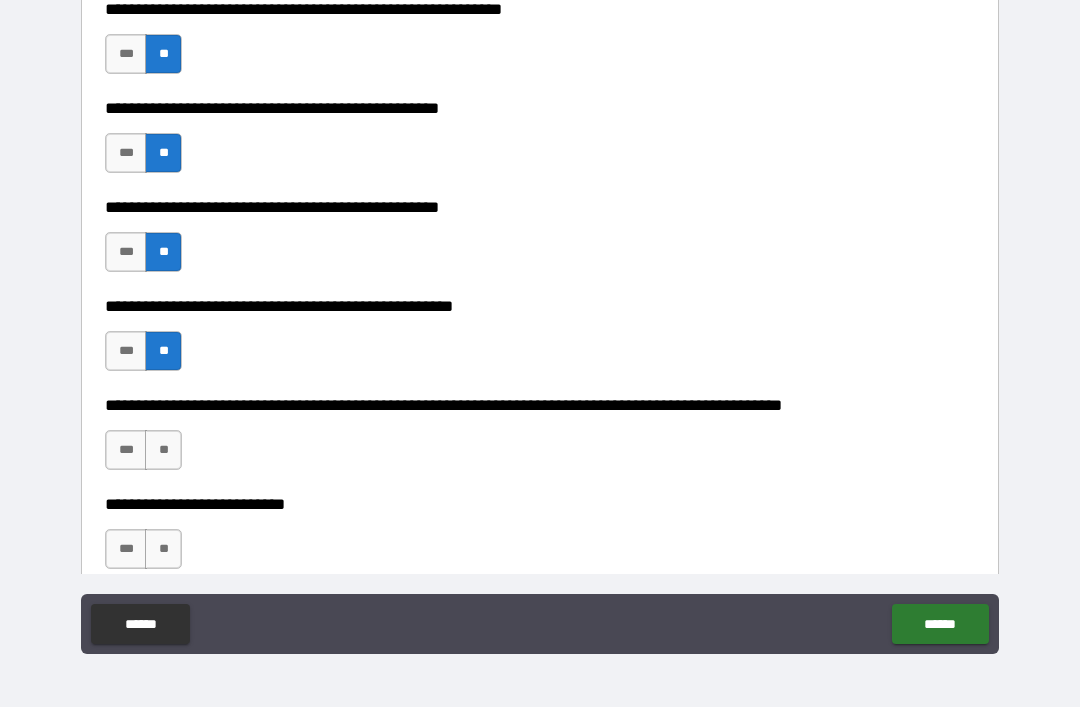 click on "**" at bounding box center [163, 450] 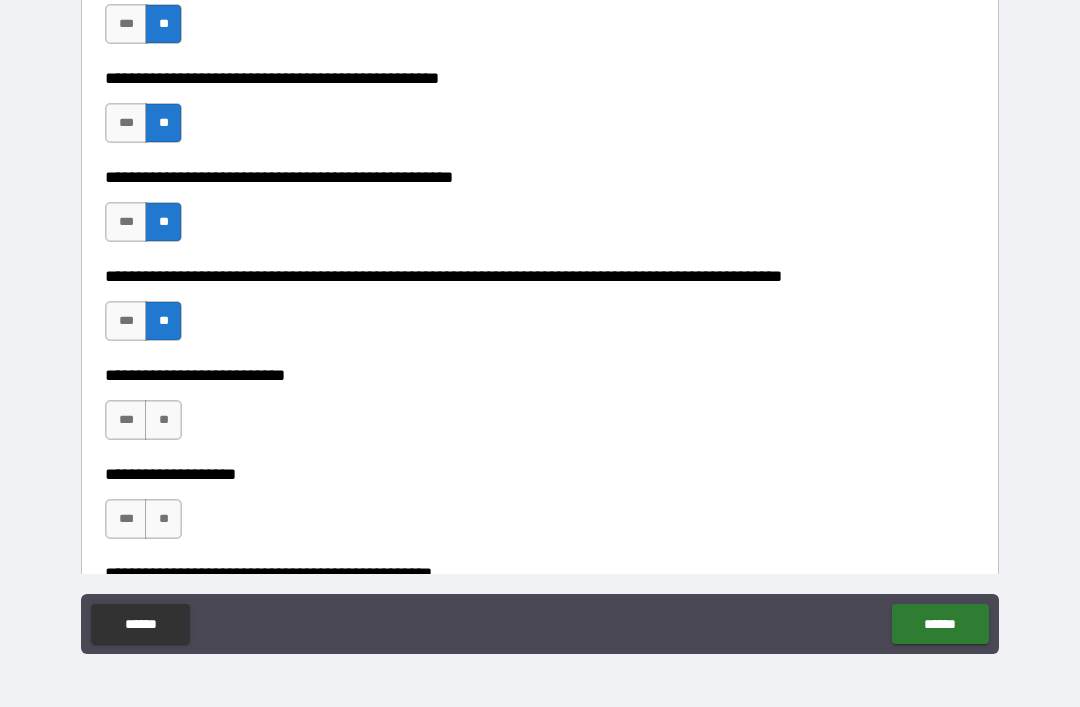 scroll, scrollTop: 699, scrollLeft: 0, axis: vertical 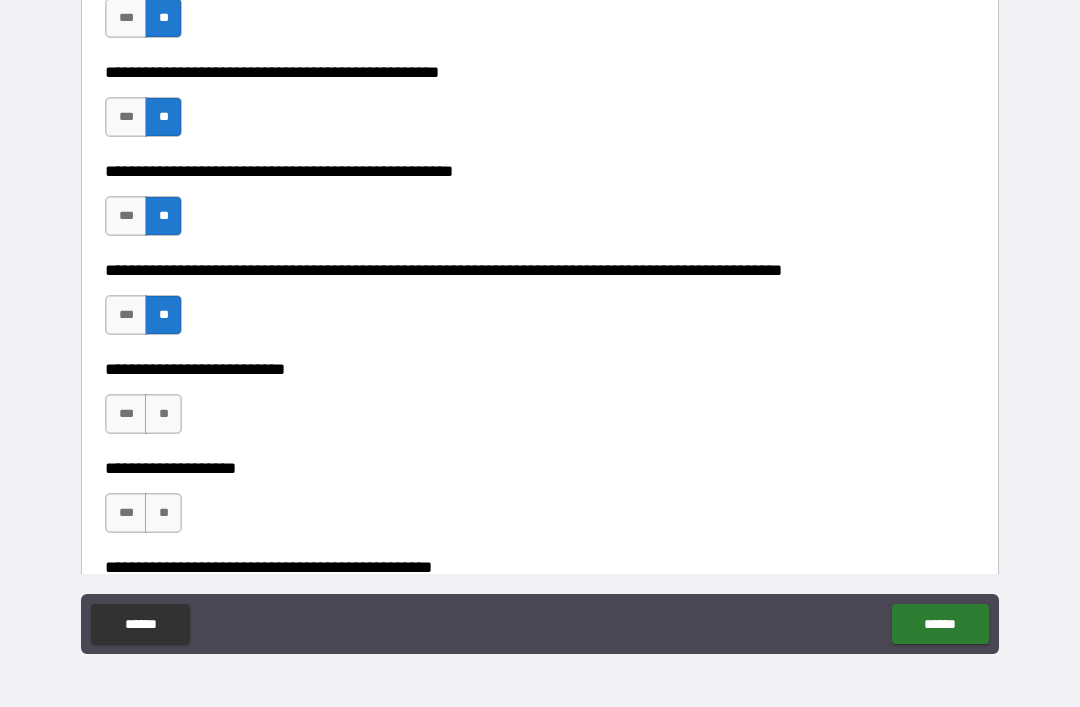 click on "**" at bounding box center [163, 414] 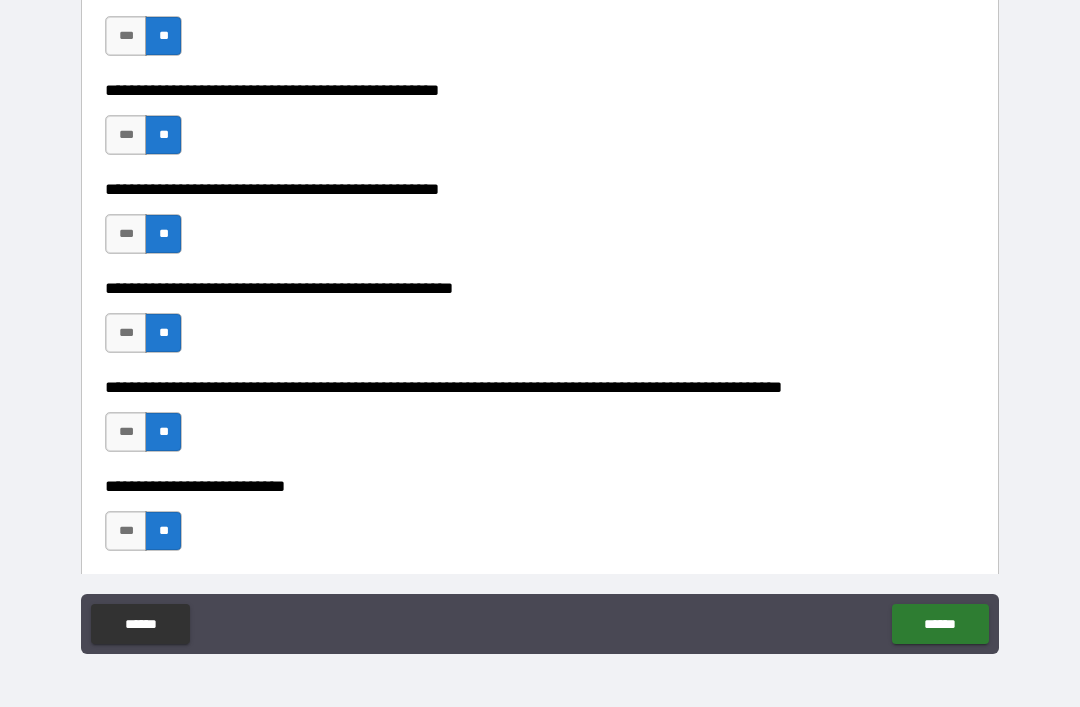 scroll, scrollTop: 583, scrollLeft: 0, axis: vertical 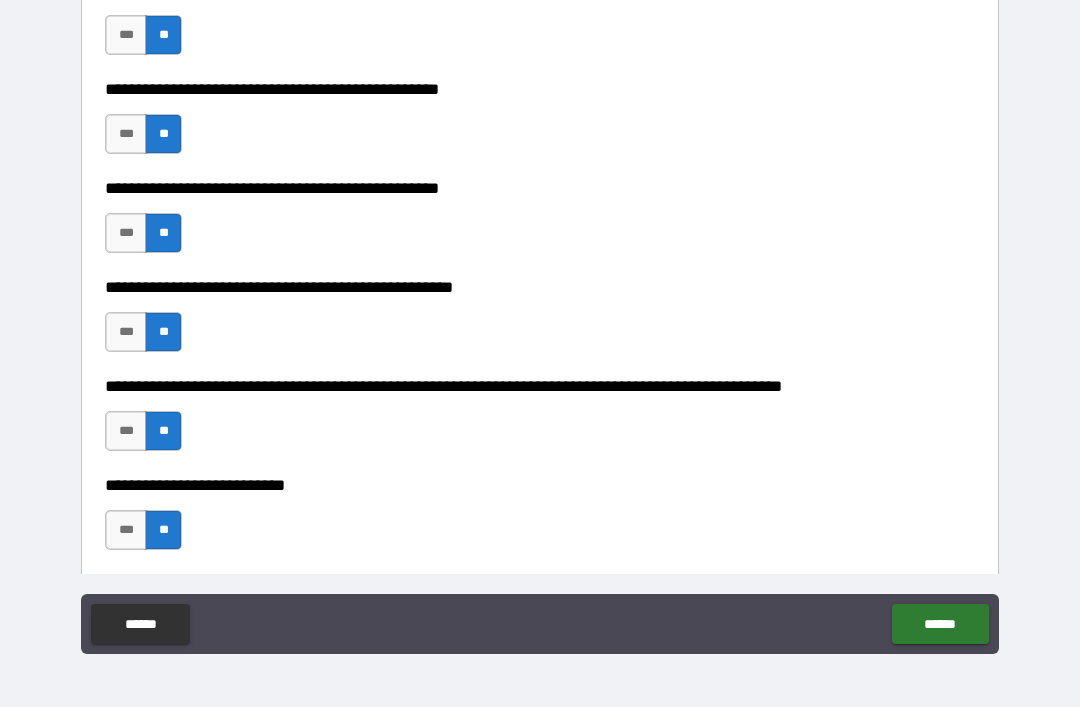 click on "***" at bounding box center (126, 233) 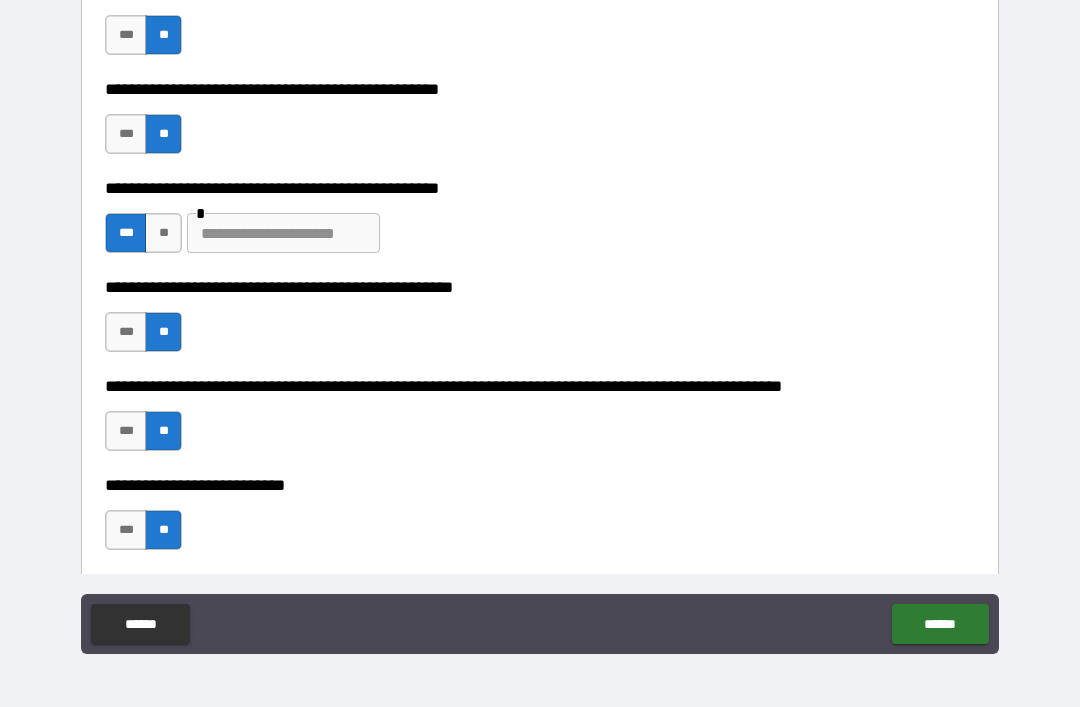 click at bounding box center (283, 233) 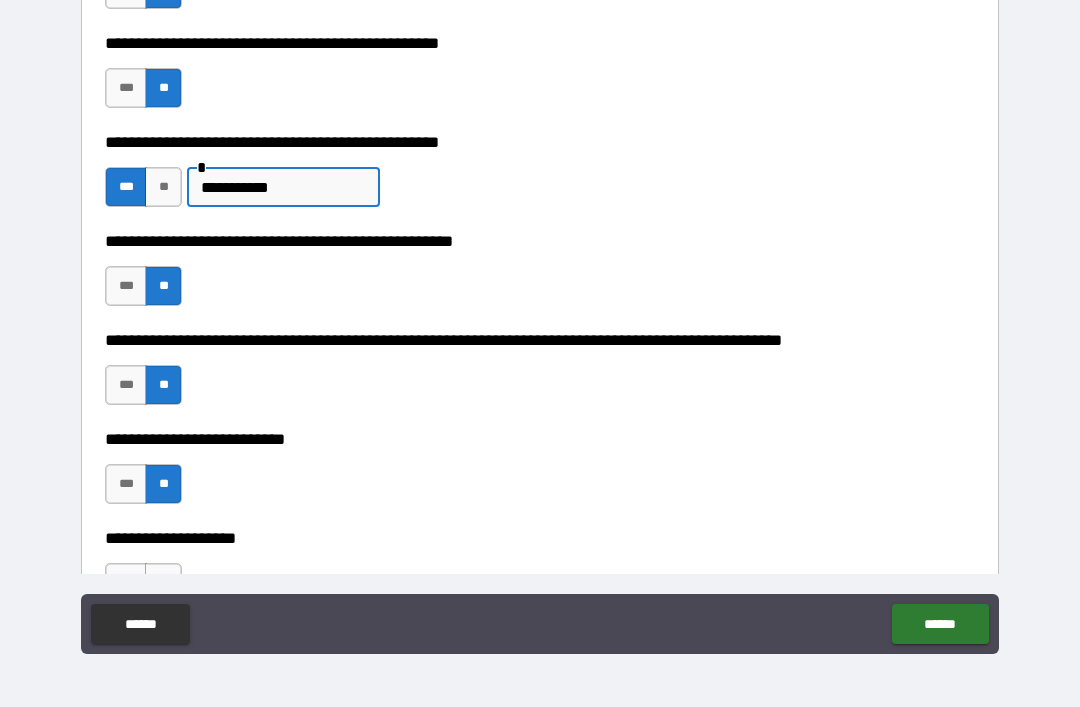 scroll, scrollTop: 634, scrollLeft: 0, axis: vertical 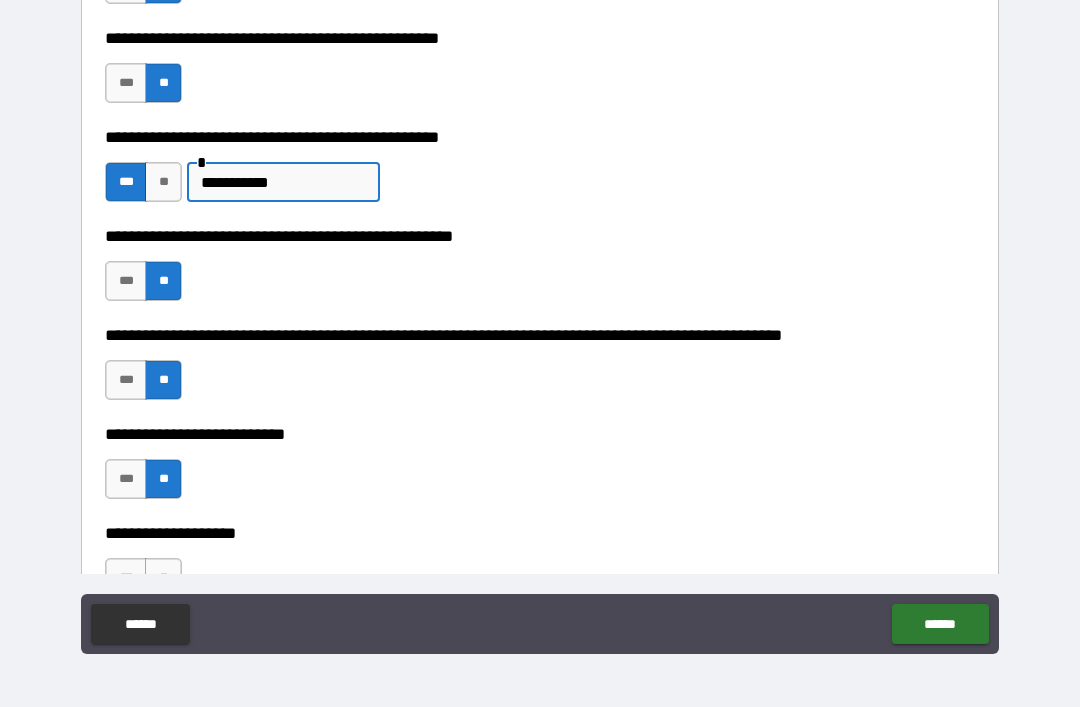 click on "**********" at bounding box center (283, 182) 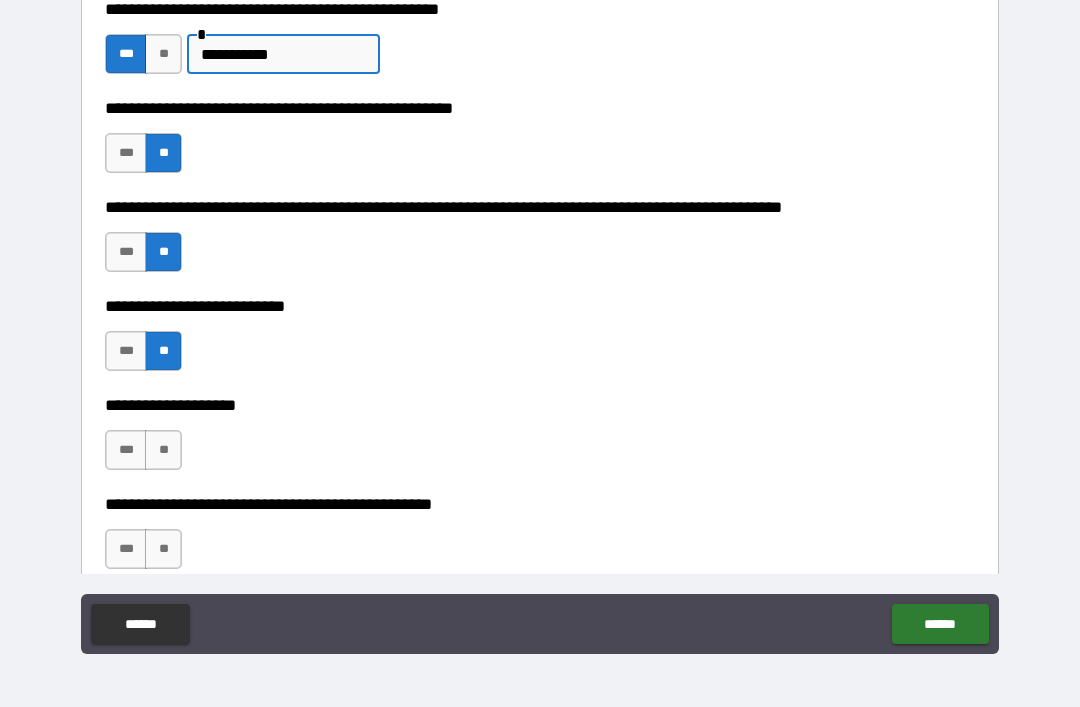 scroll, scrollTop: 812, scrollLeft: 0, axis: vertical 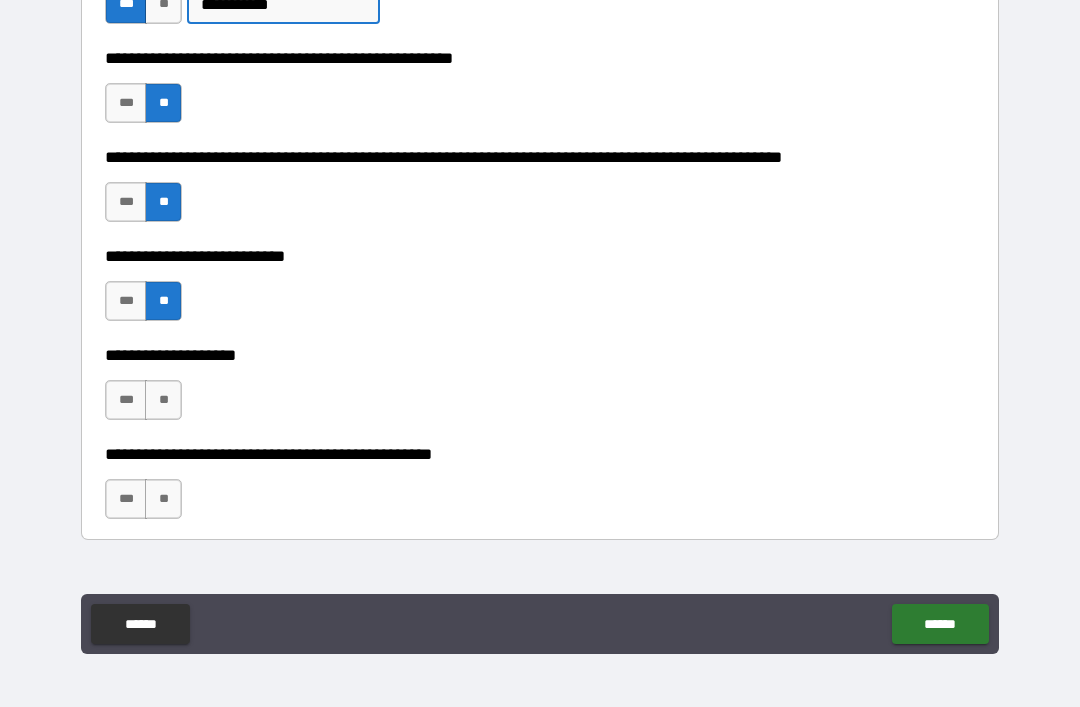 type on "**********" 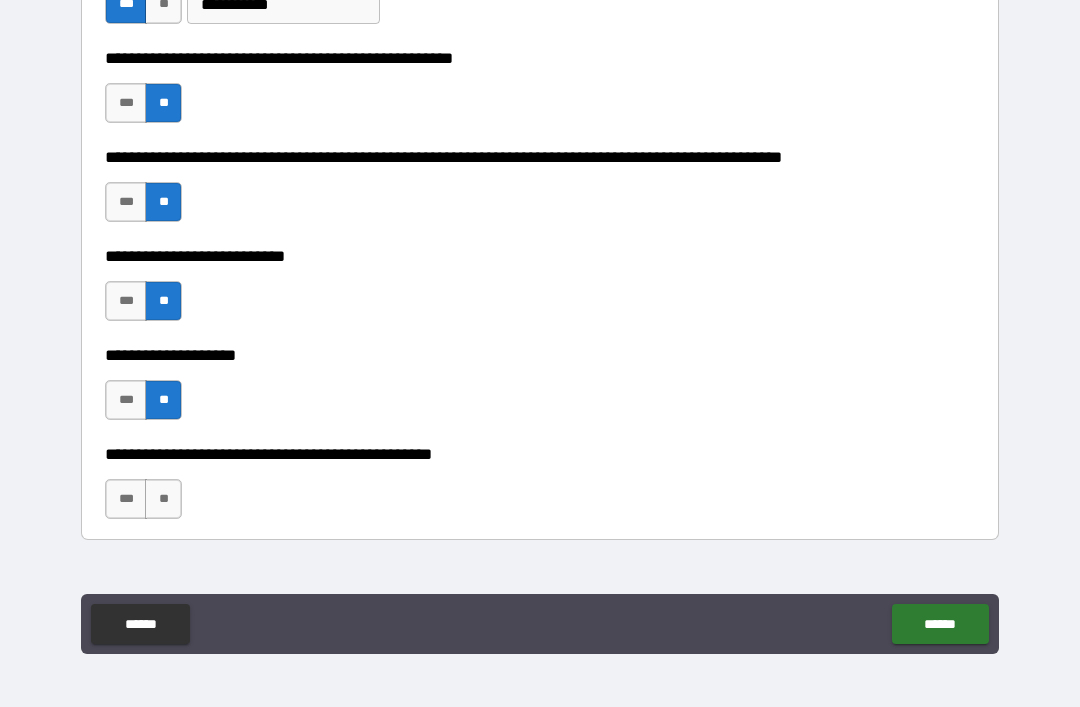 click on "**" at bounding box center (163, 499) 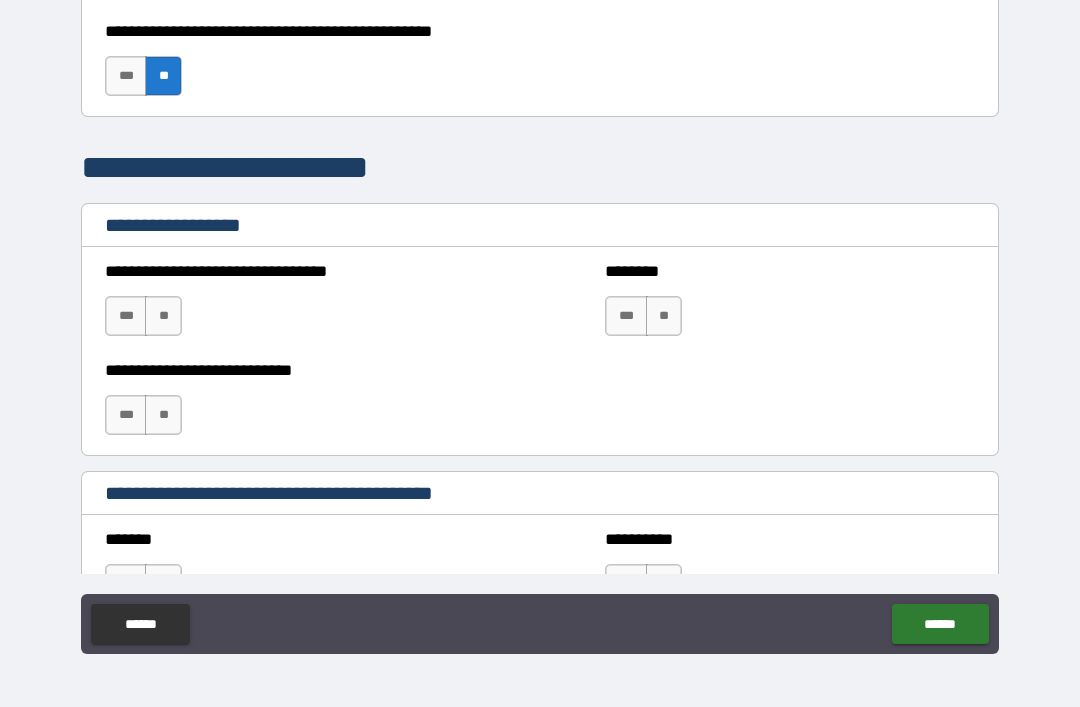 scroll, scrollTop: 1240, scrollLeft: 0, axis: vertical 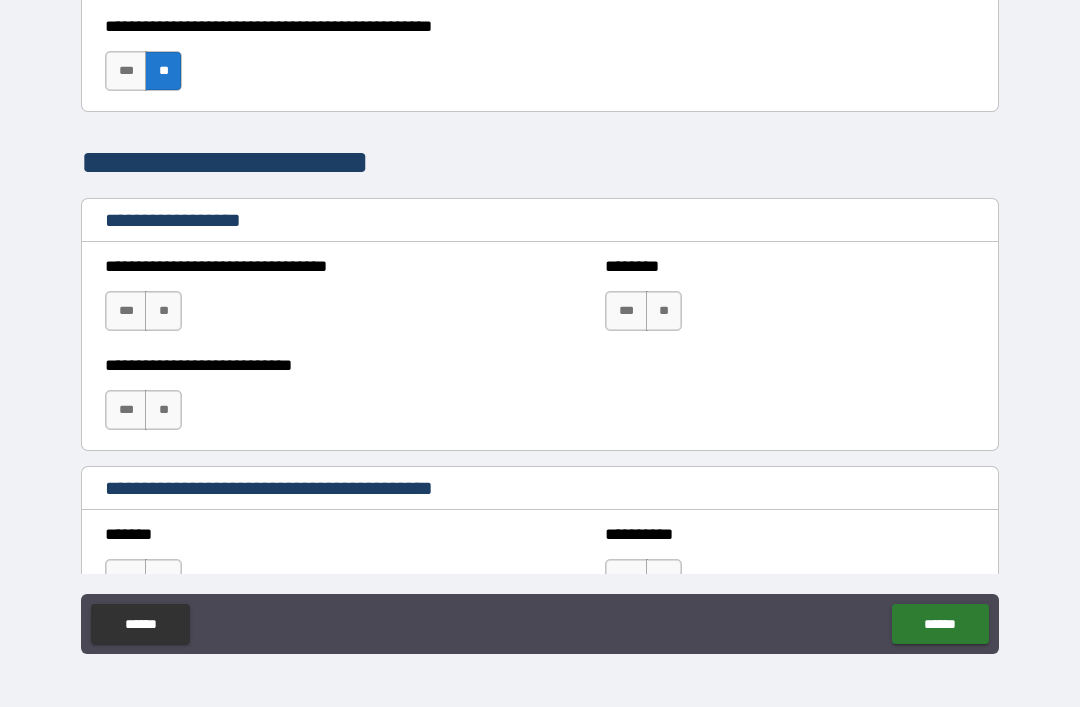 click on "**" at bounding box center [163, 311] 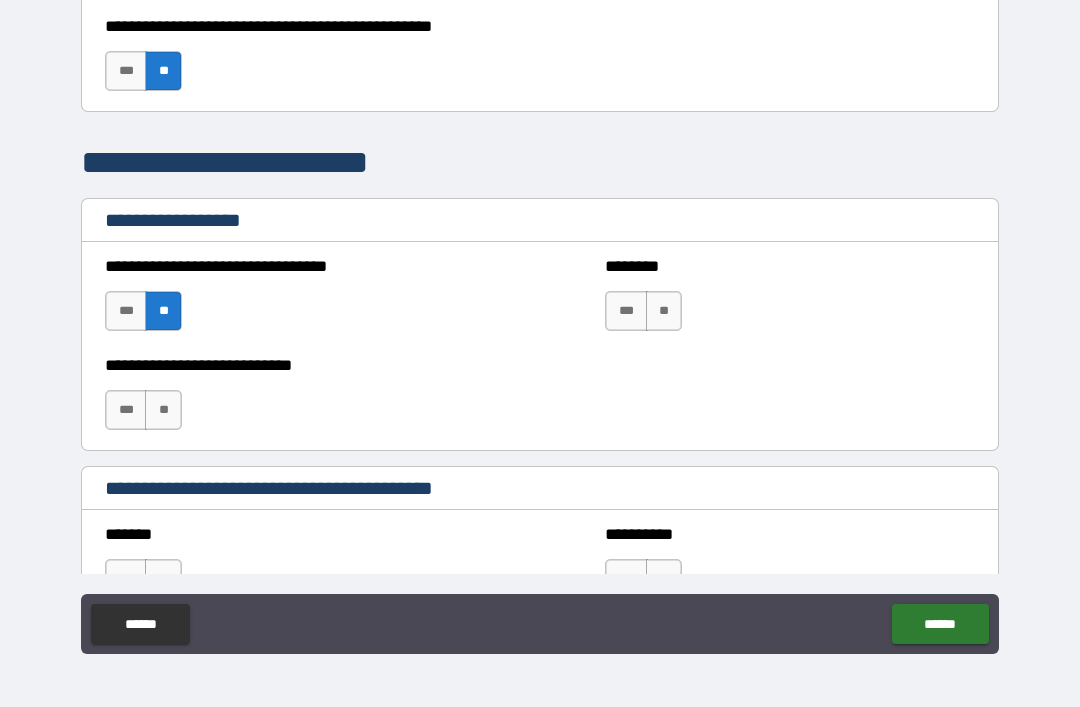 click on "**" at bounding box center [163, 410] 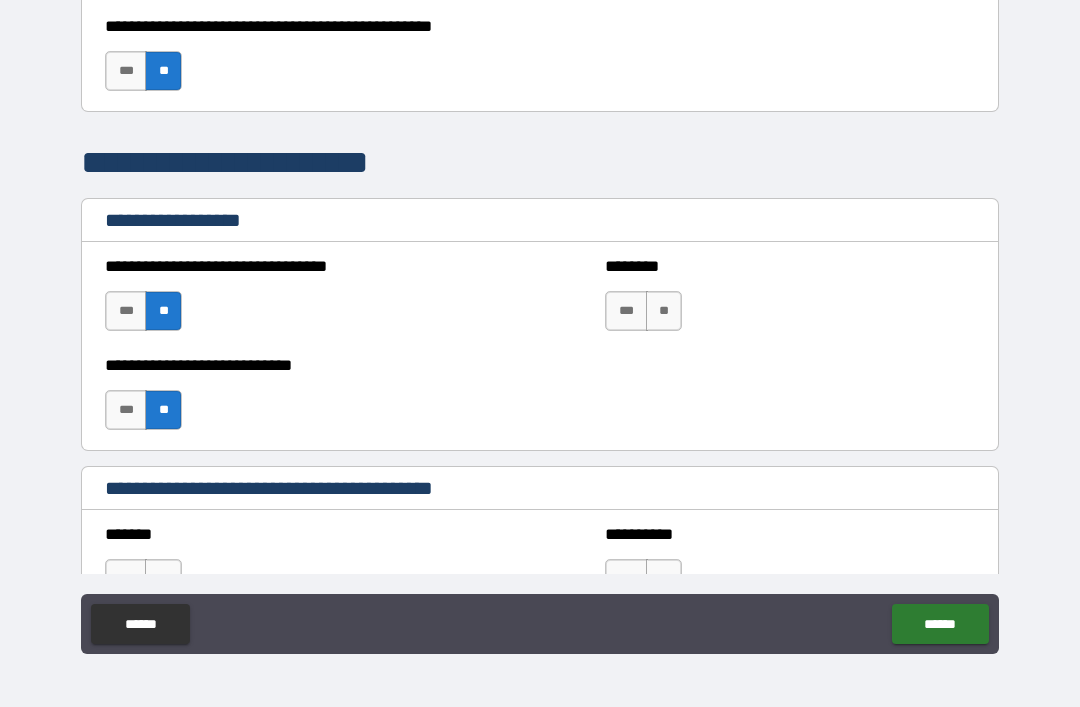click on "**" at bounding box center (664, 311) 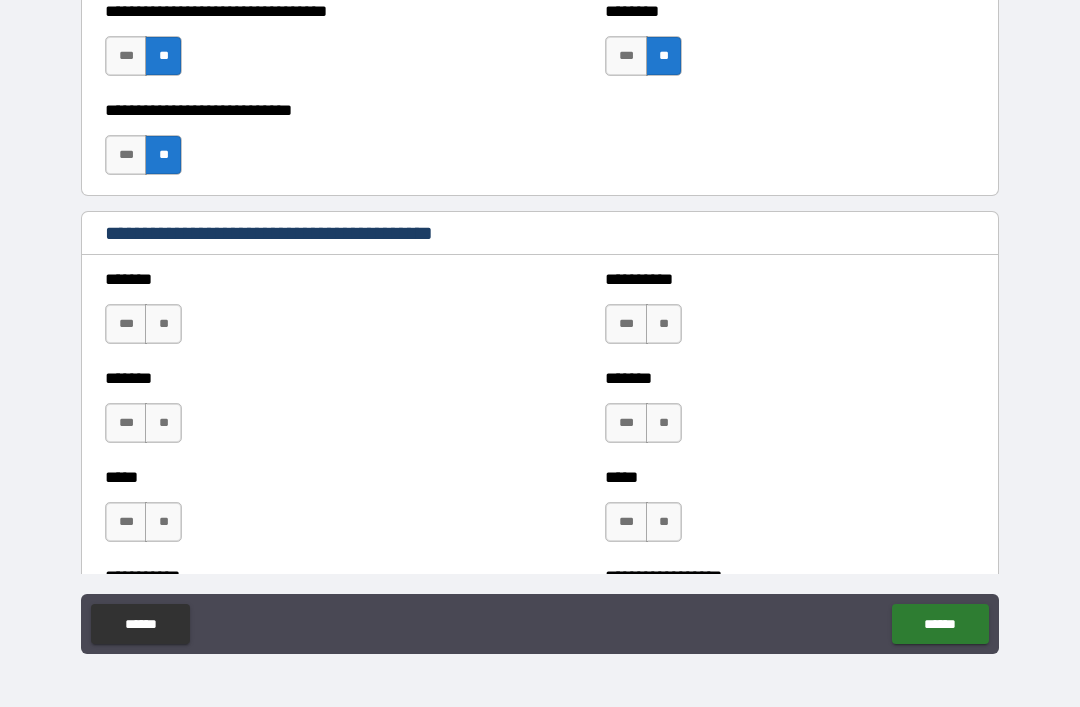 scroll, scrollTop: 1505, scrollLeft: 0, axis: vertical 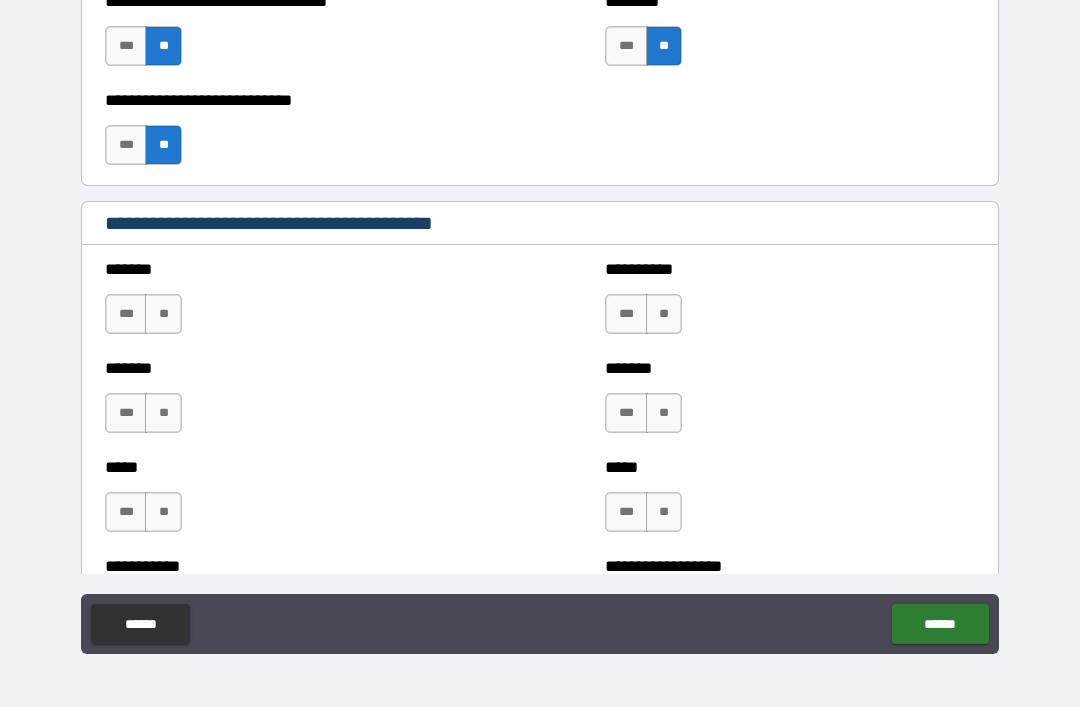click on "**" at bounding box center [163, 314] 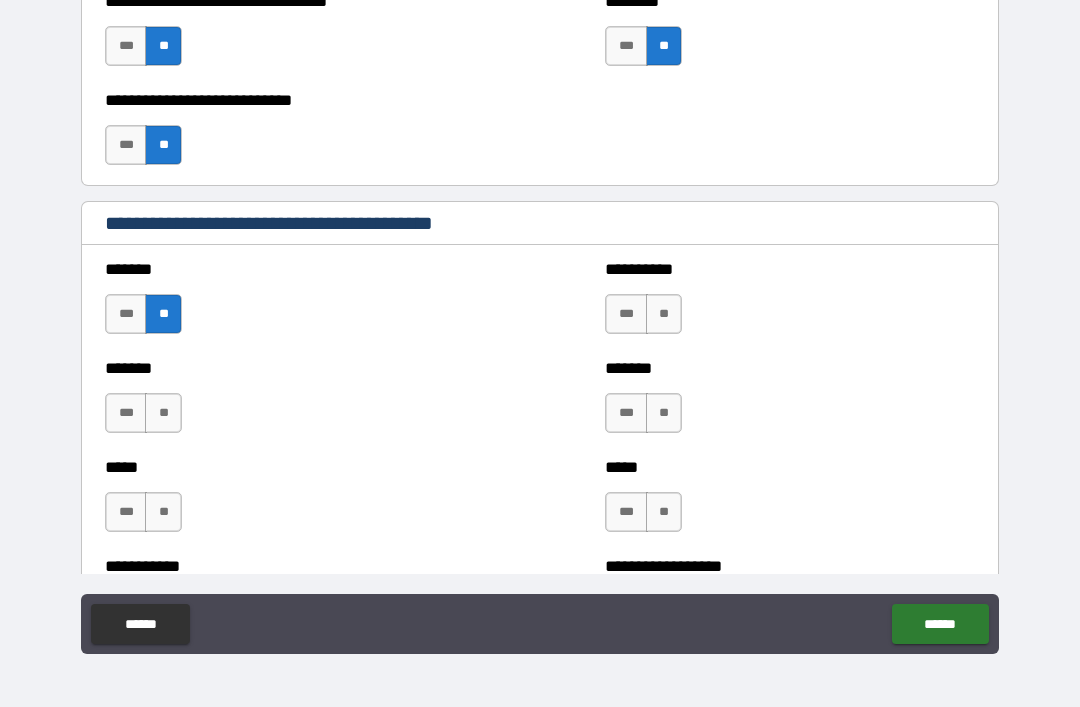 click on "**" at bounding box center (163, 413) 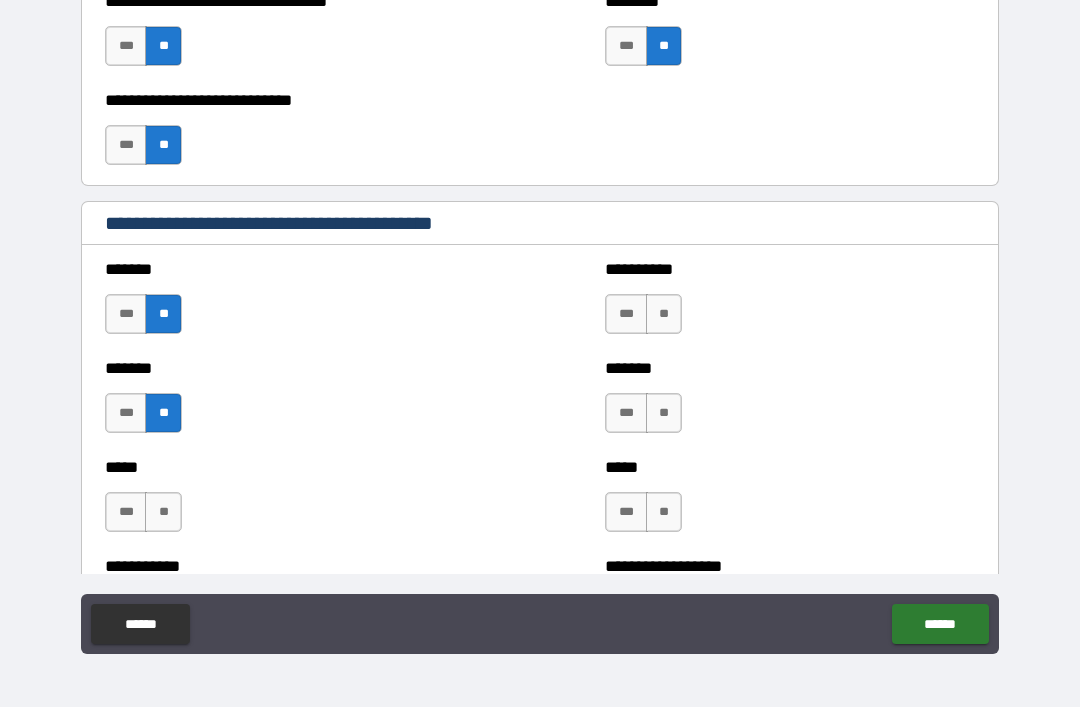 click on "**" at bounding box center (664, 314) 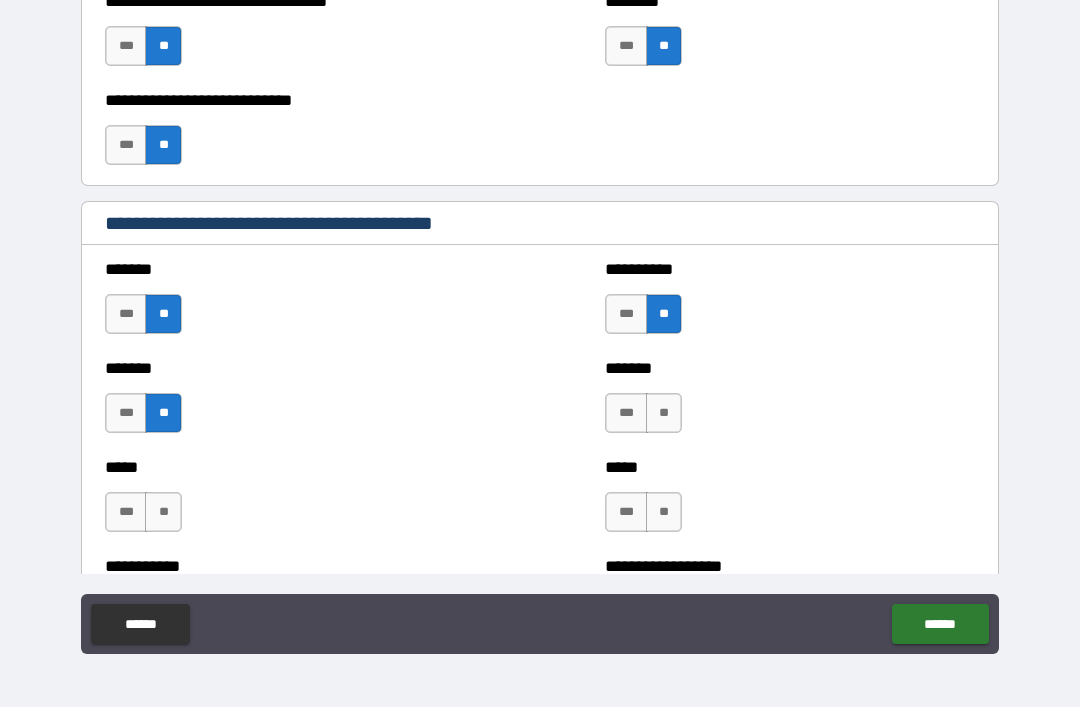 click on "**" at bounding box center [664, 413] 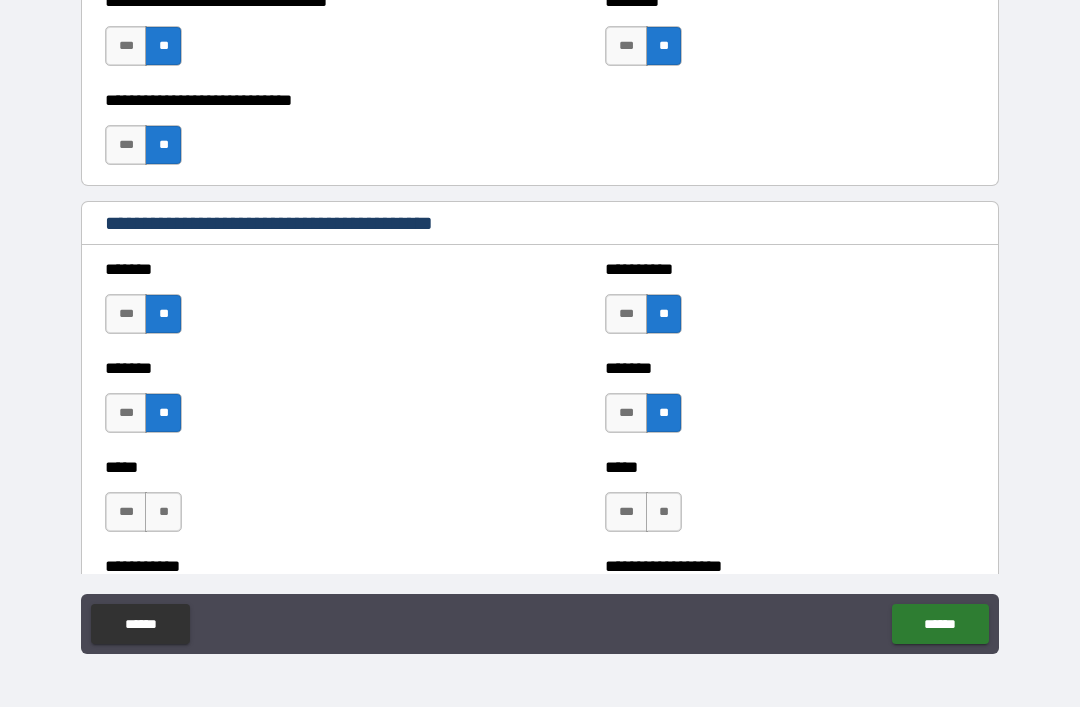 click on "**" at bounding box center (664, 512) 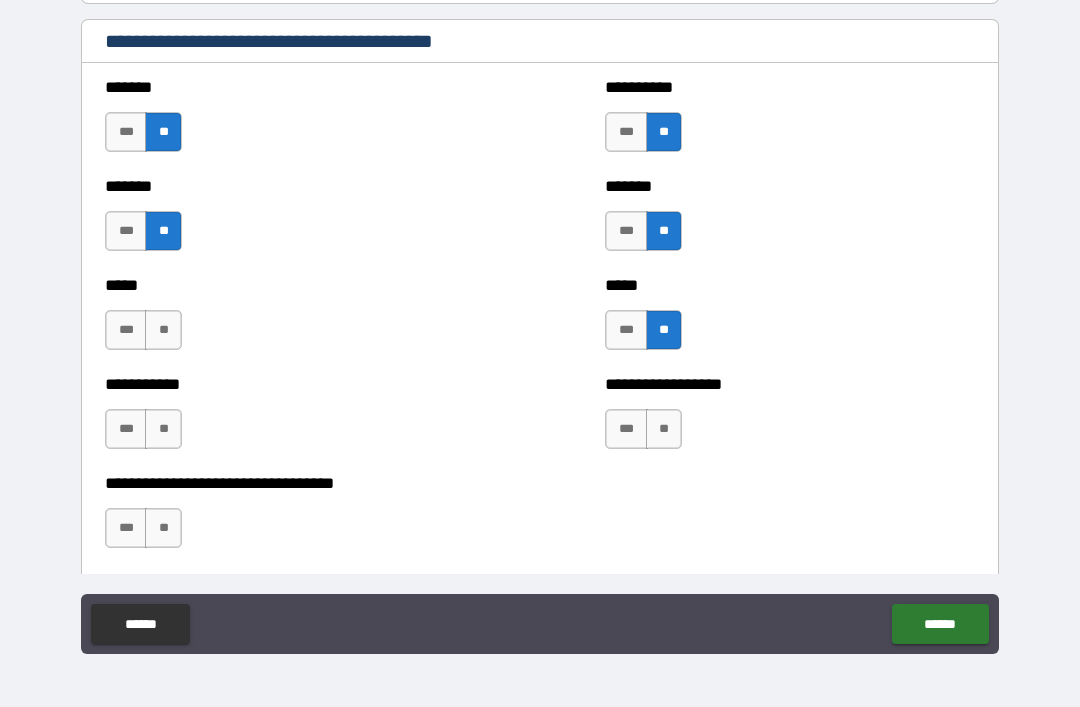 scroll, scrollTop: 1729, scrollLeft: 0, axis: vertical 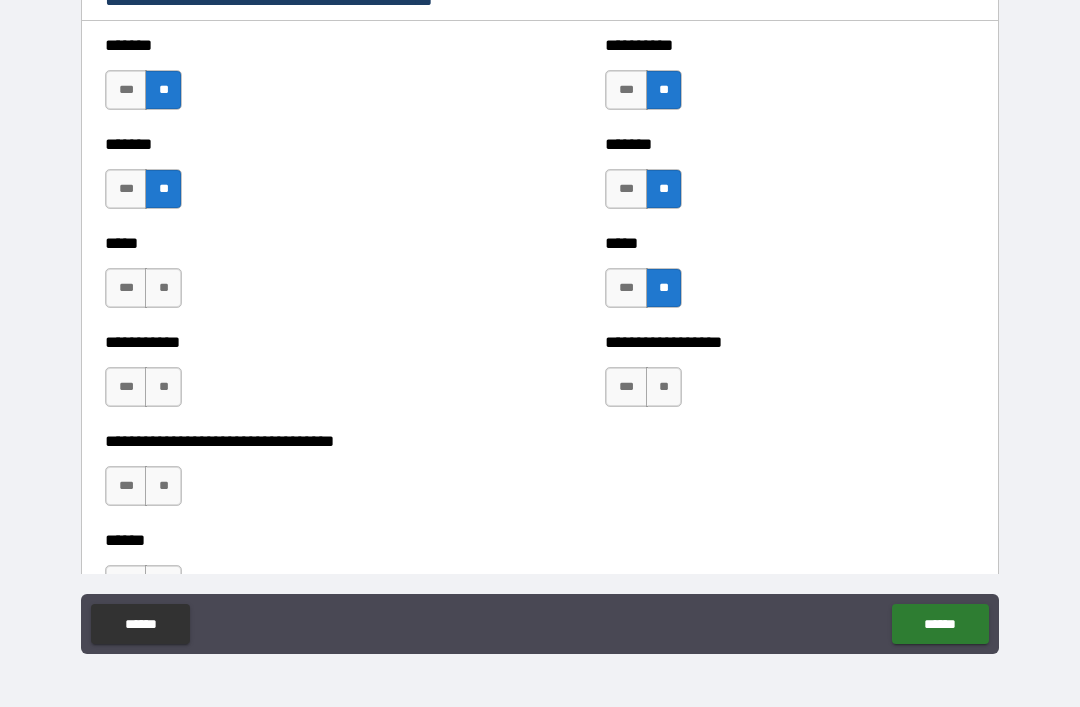 click on "**" at bounding box center (163, 288) 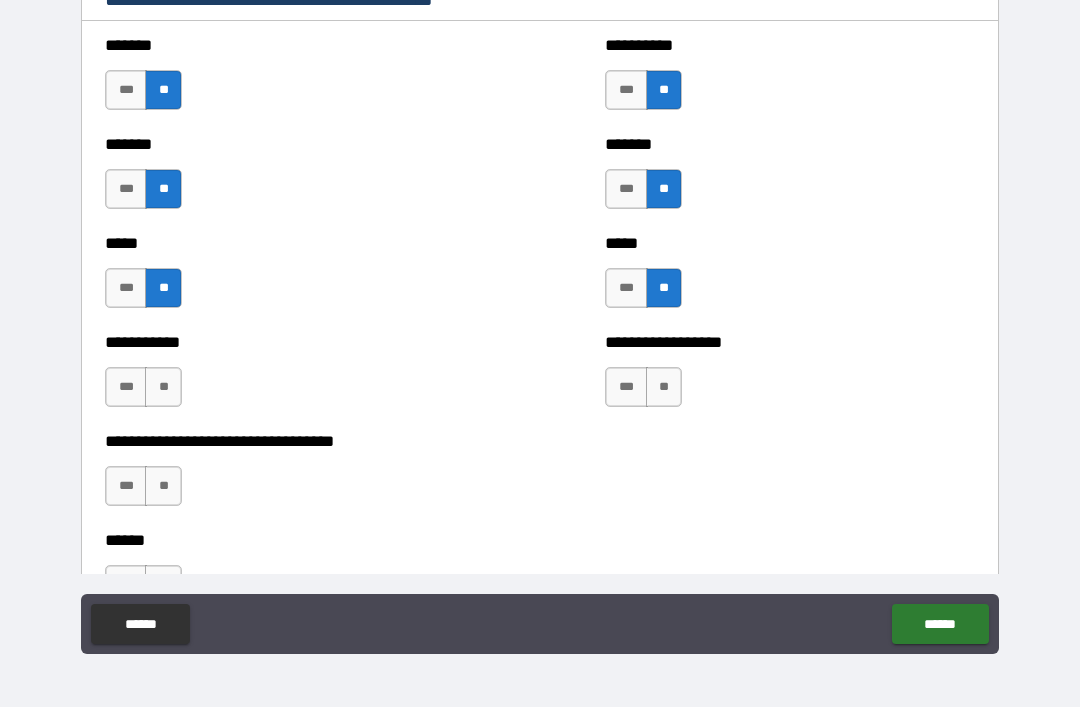 click on "*** **" at bounding box center [143, 387] 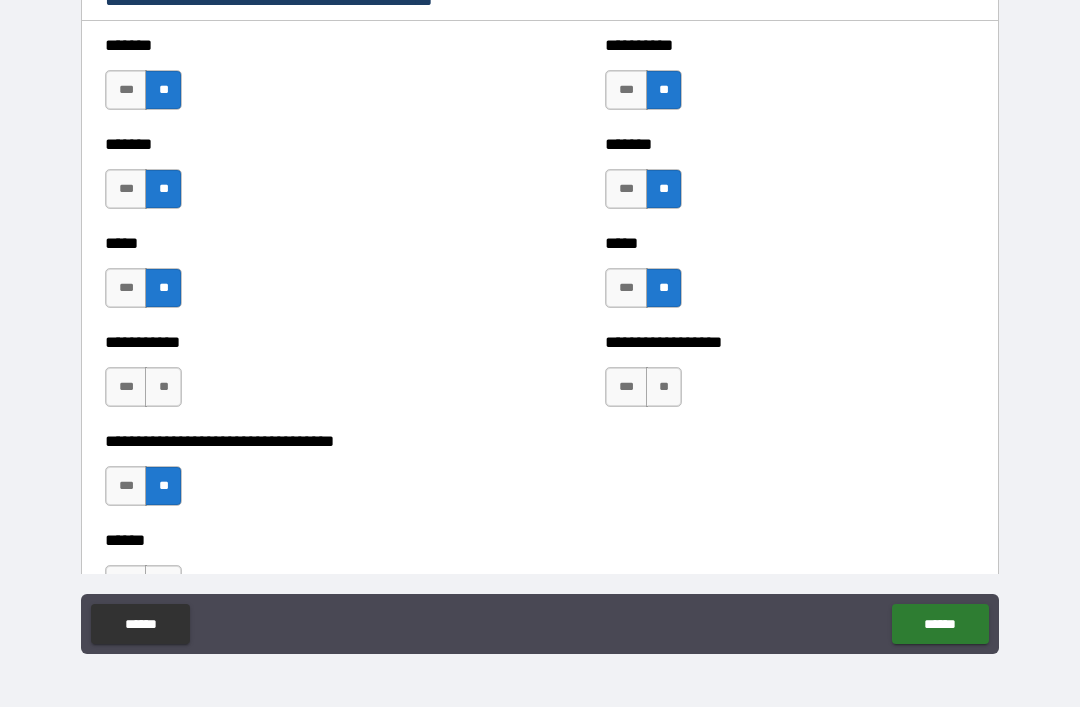 click on "**" at bounding box center (163, 387) 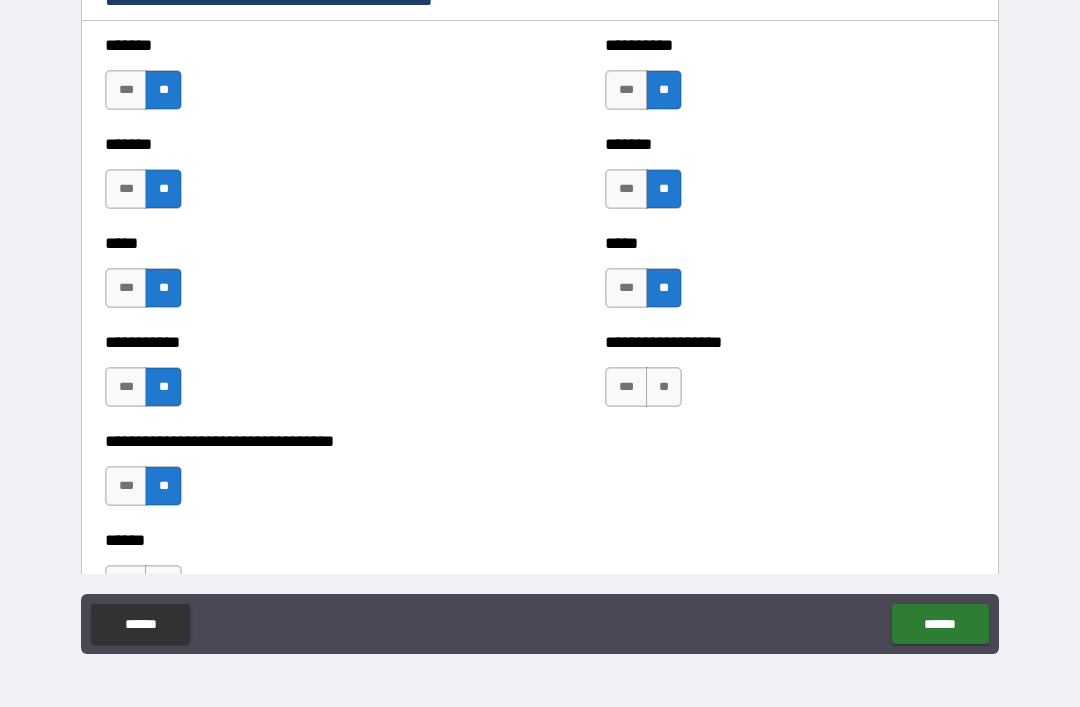 click on "**" at bounding box center [664, 387] 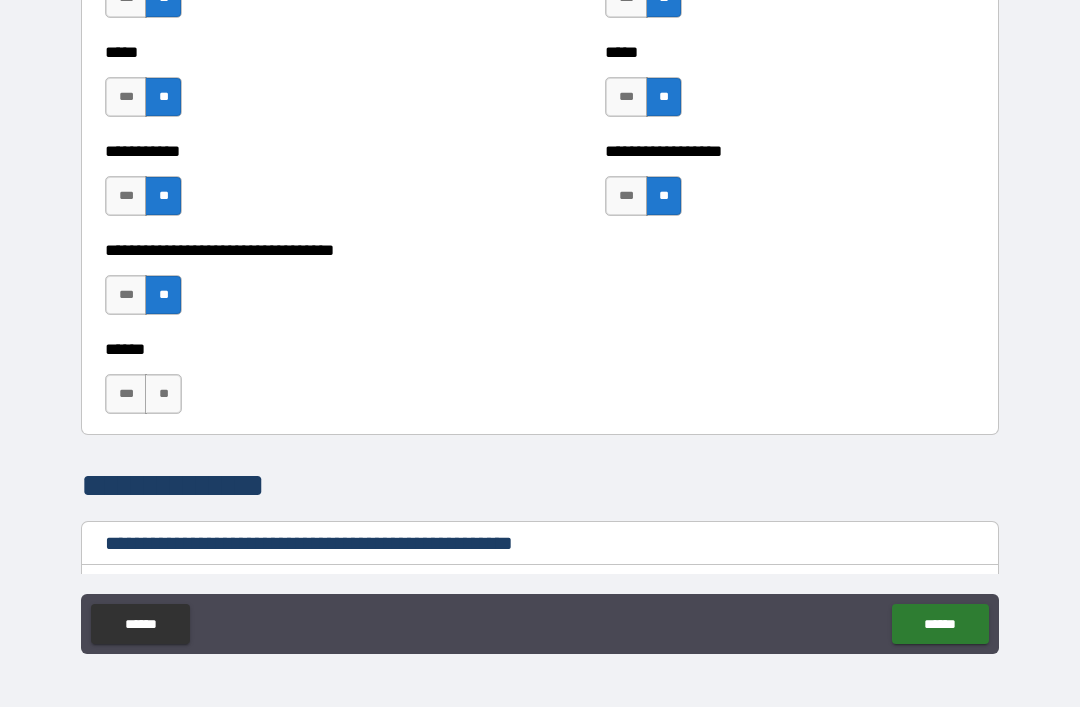 scroll, scrollTop: 1924, scrollLeft: 0, axis: vertical 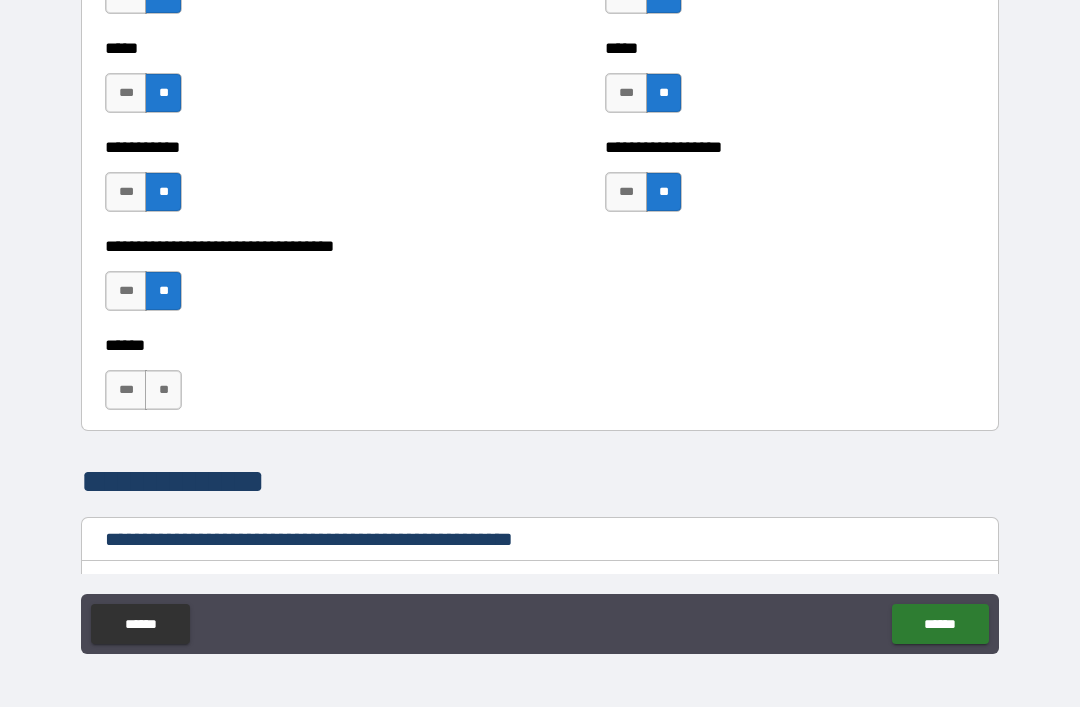 click on "**" at bounding box center [163, 390] 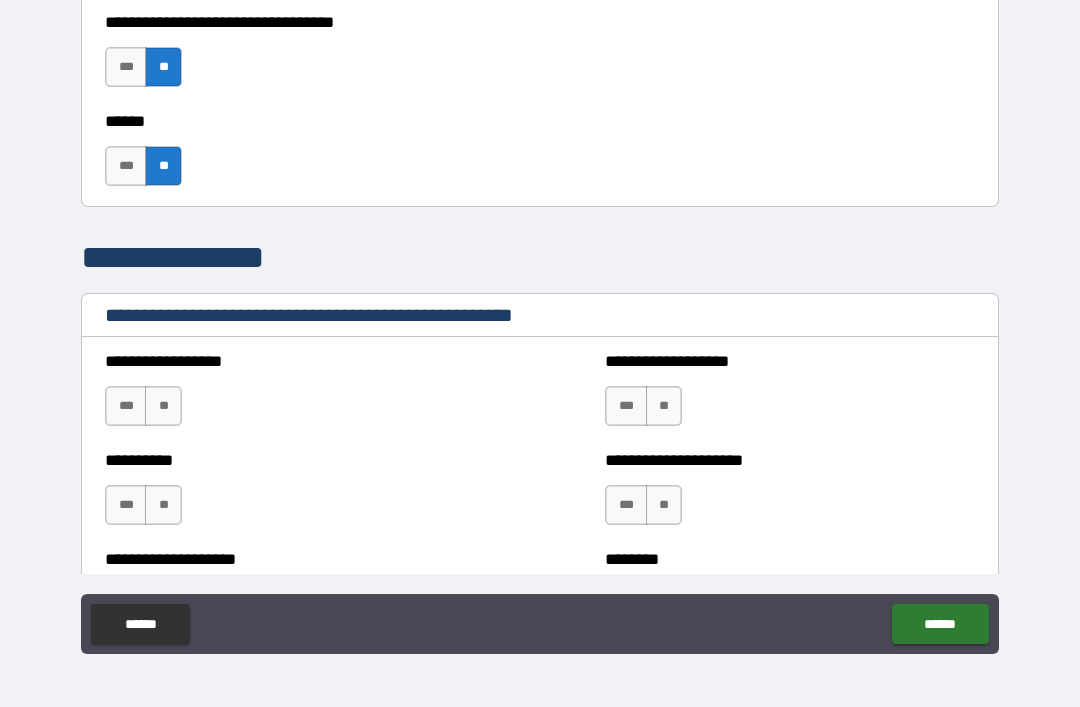 scroll, scrollTop: 2180, scrollLeft: 0, axis: vertical 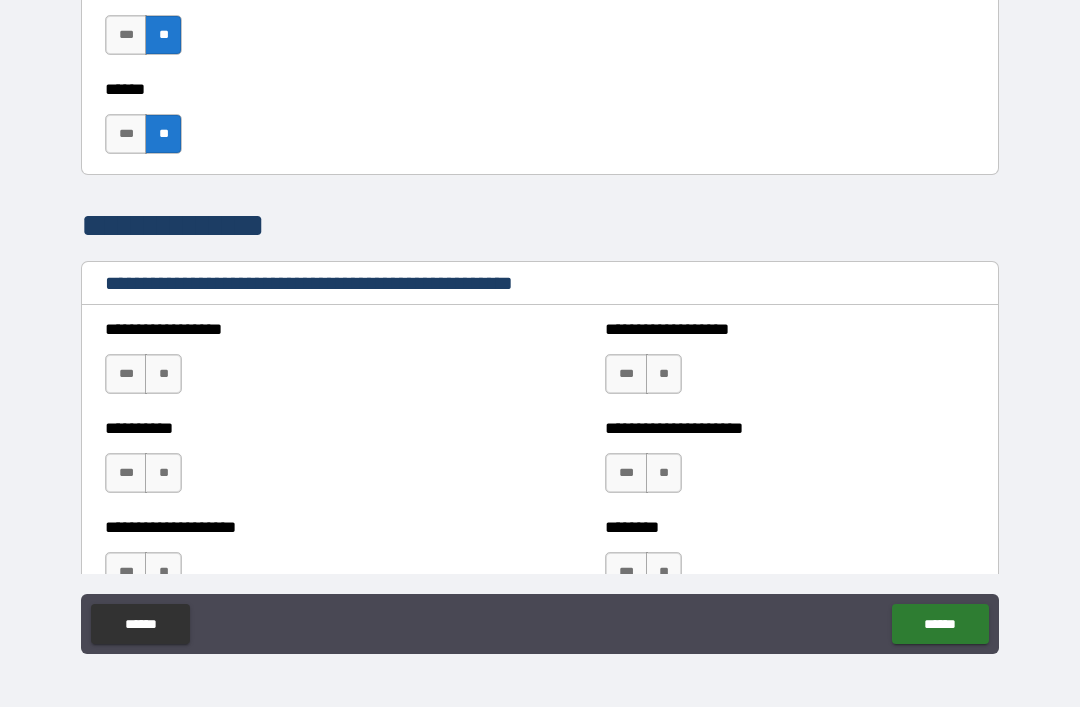 click on "**" at bounding box center (163, 374) 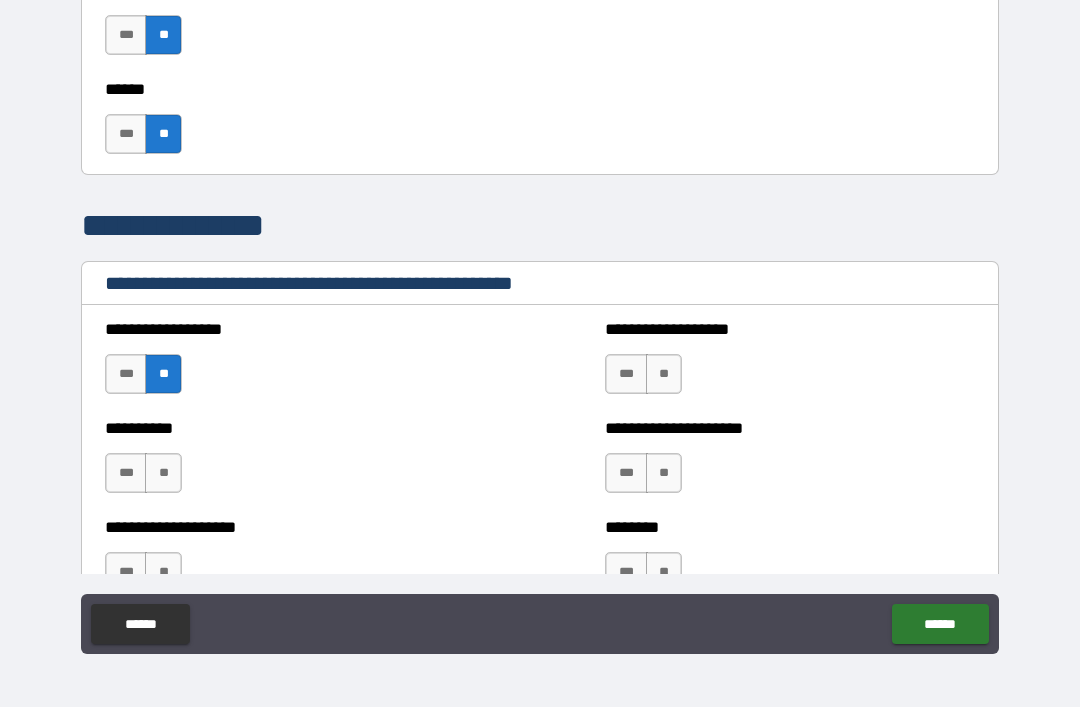 click on "**" at bounding box center (163, 473) 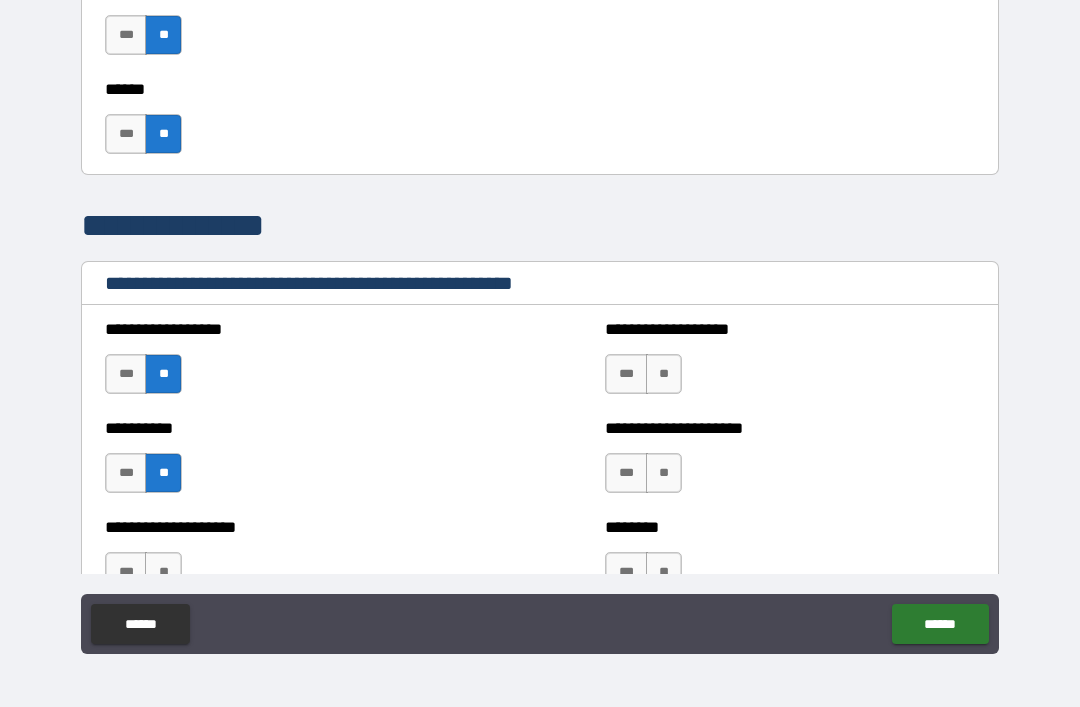 click on "**" at bounding box center (664, 374) 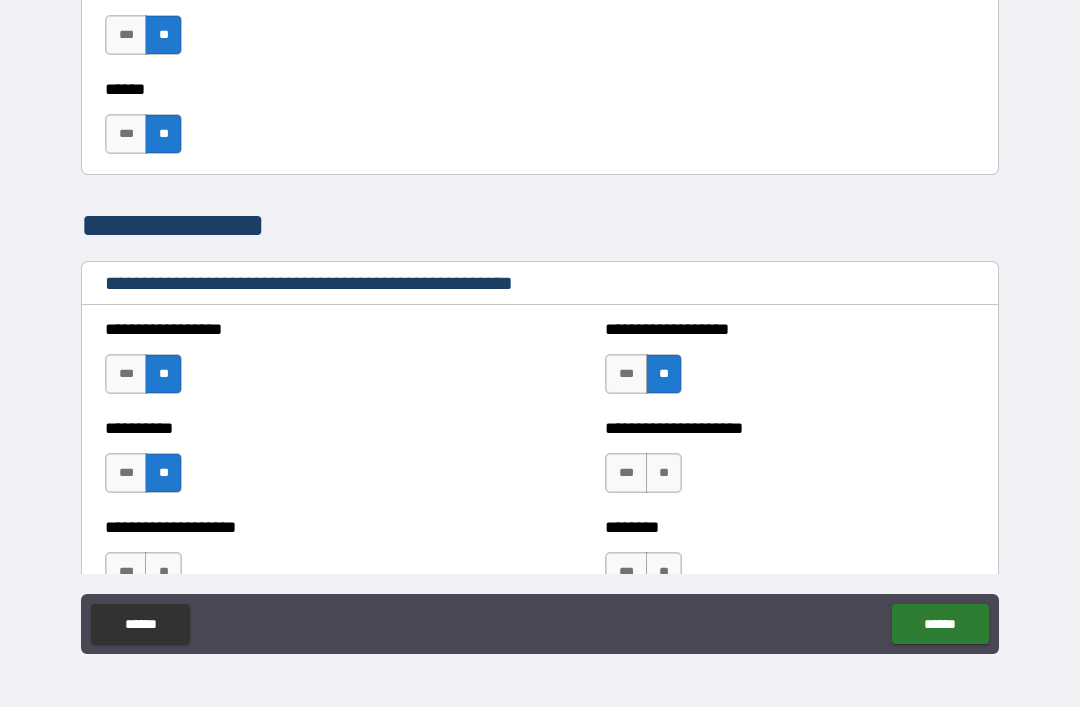 click on "**" at bounding box center (664, 473) 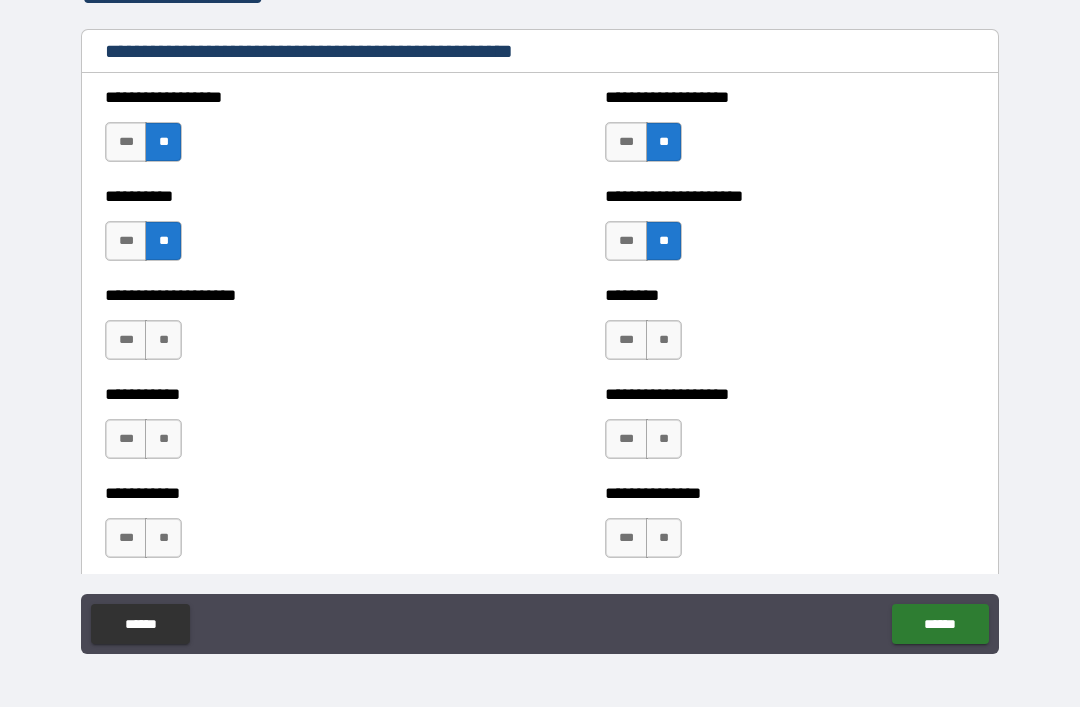scroll, scrollTop: 2415, scrollLeft: 0, axis: vertical 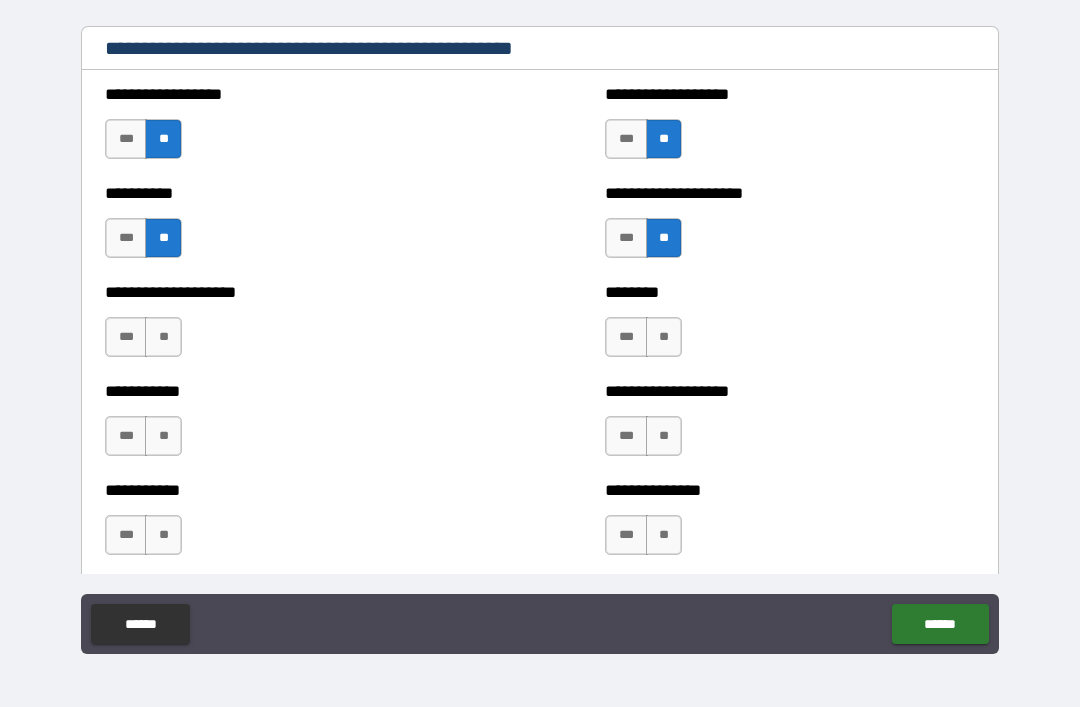 click on "**" at bounding box center [664, 337] 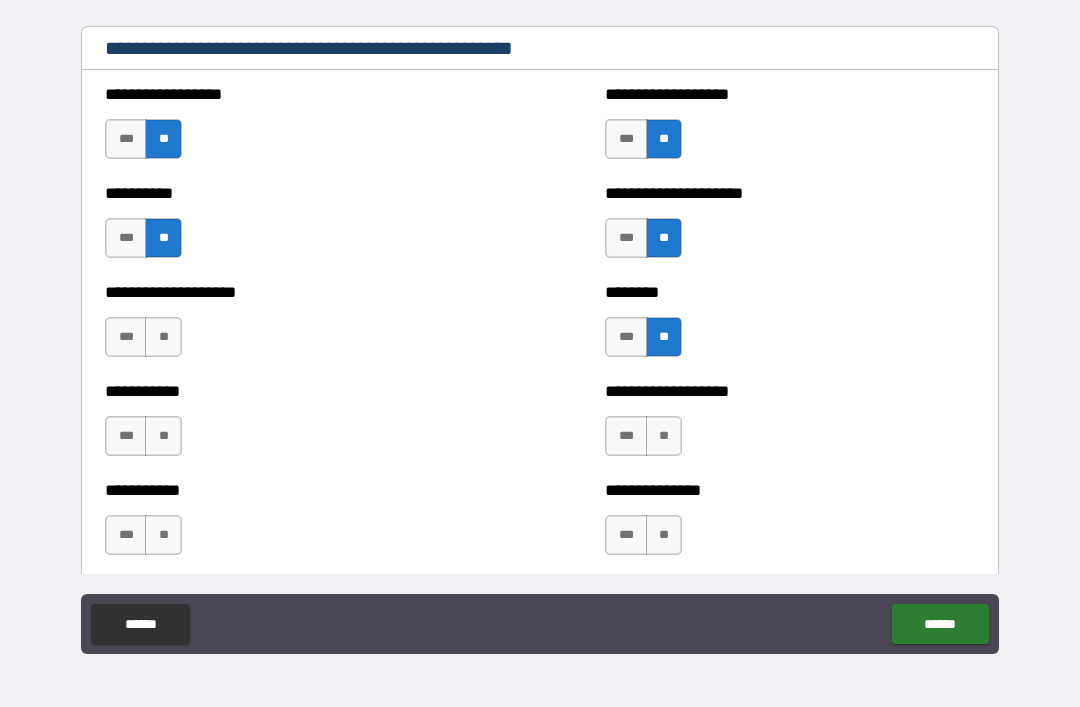 click on "**" at bounding box center [664, 436] 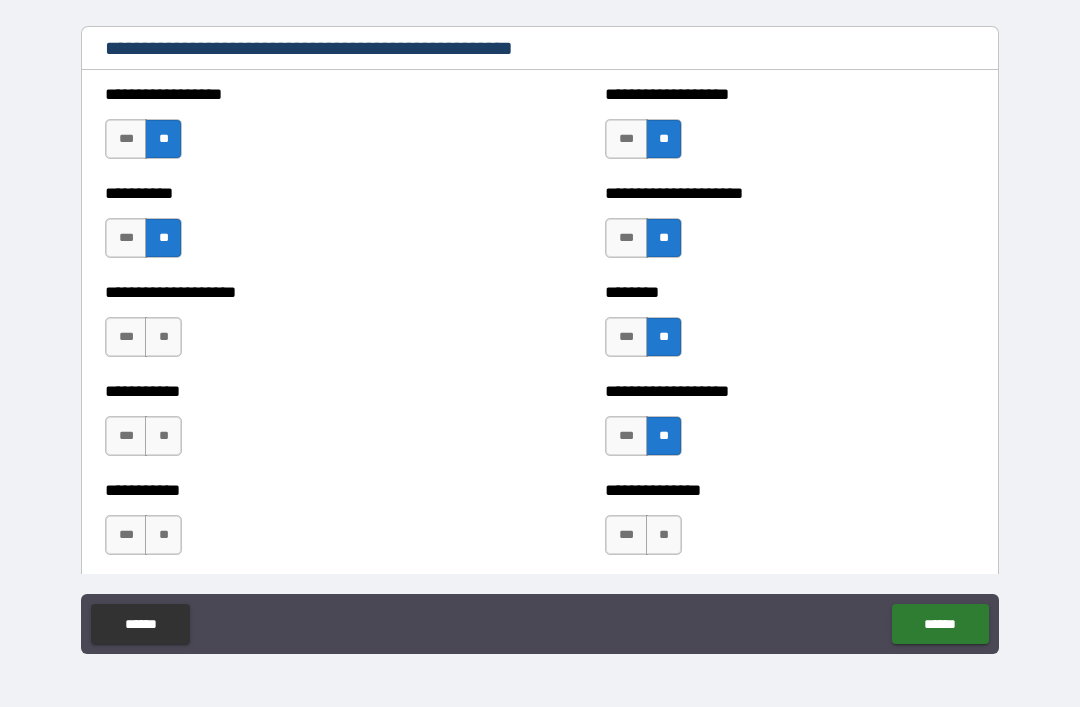 click on "***" at bounding box center [626, 436] 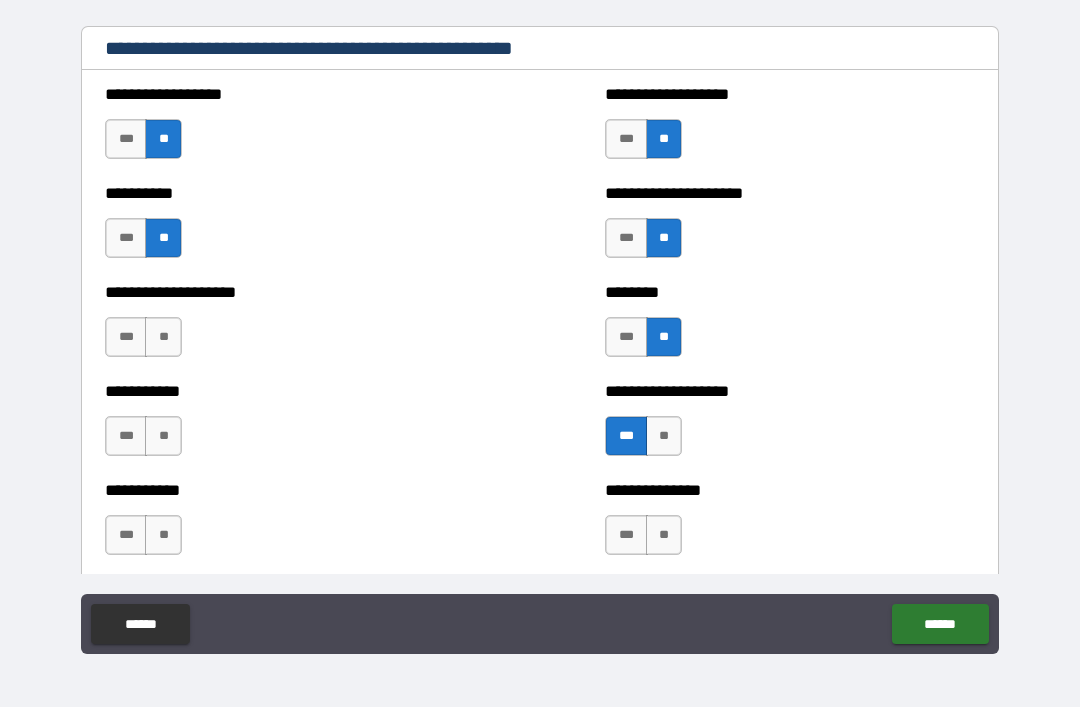click on "**" at bounding box center [664, 535] 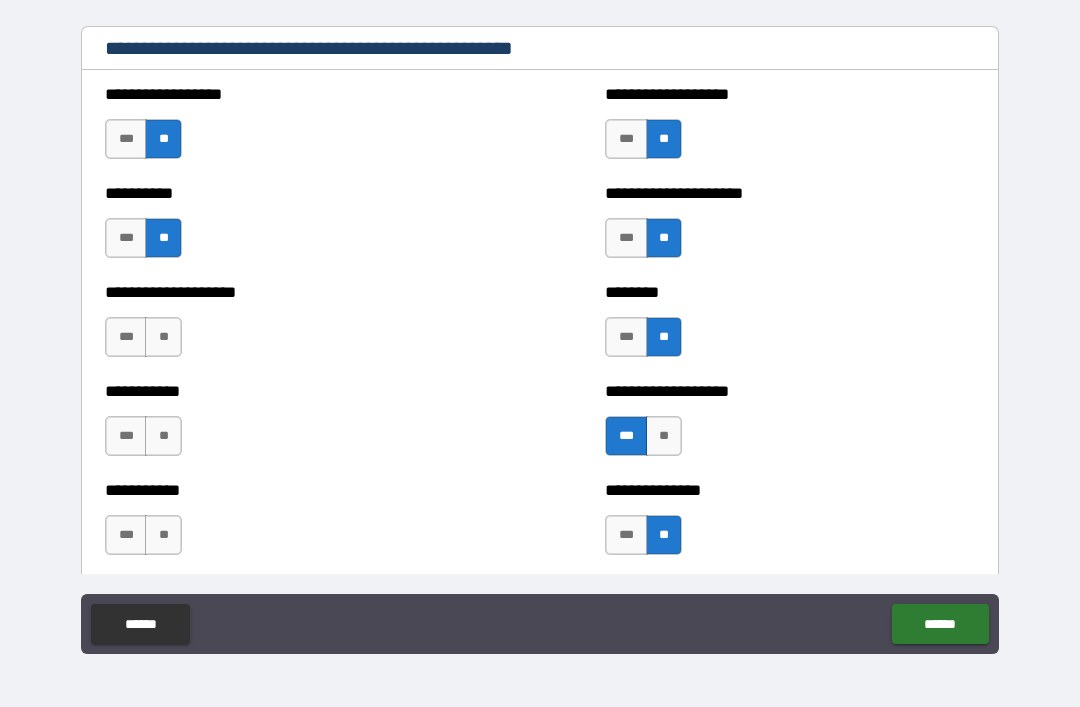 click on "**" at bounding box center (163, 535) 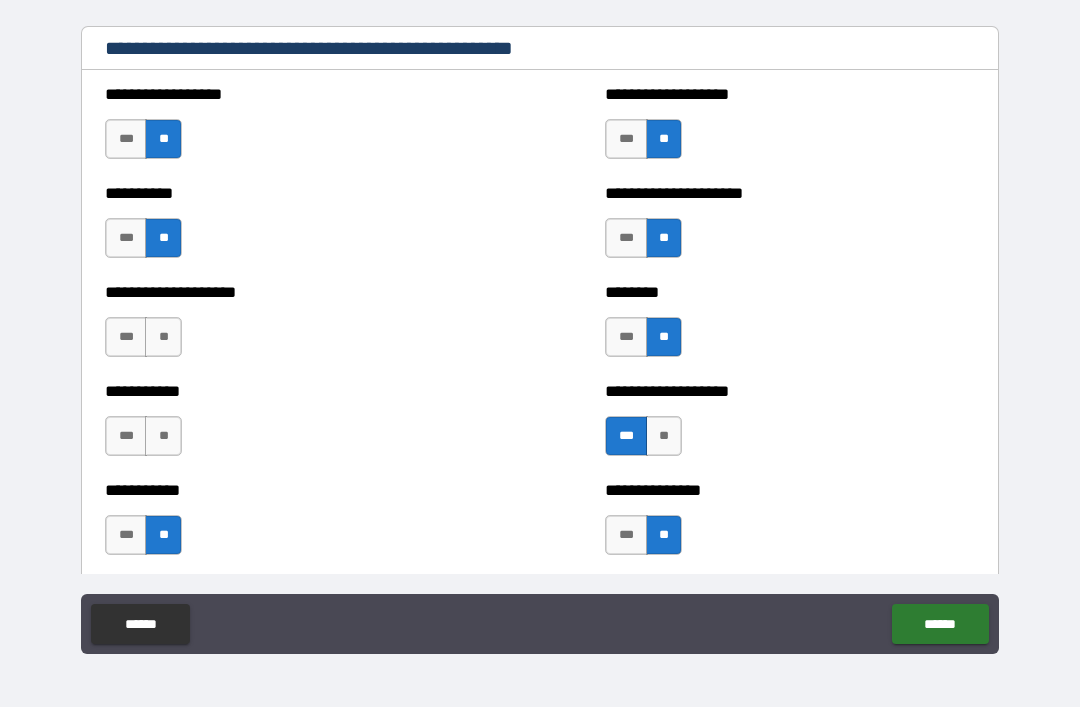 click on "**" at bounding box center (163, 436) 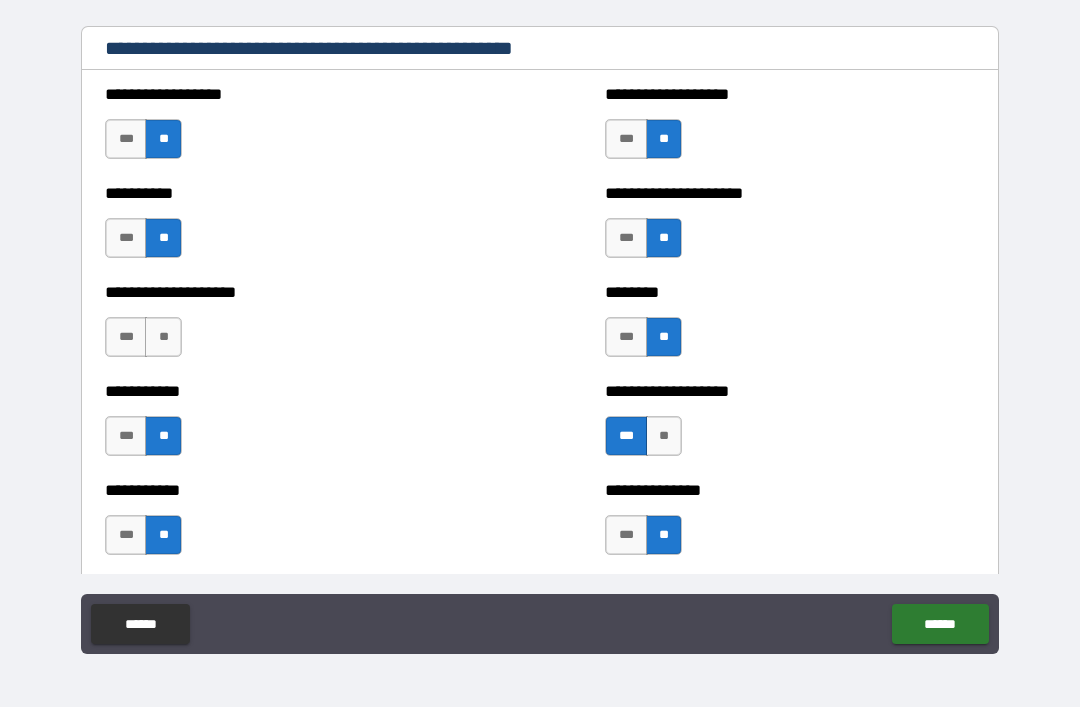 click on "**" at bounding box center [163, 337] 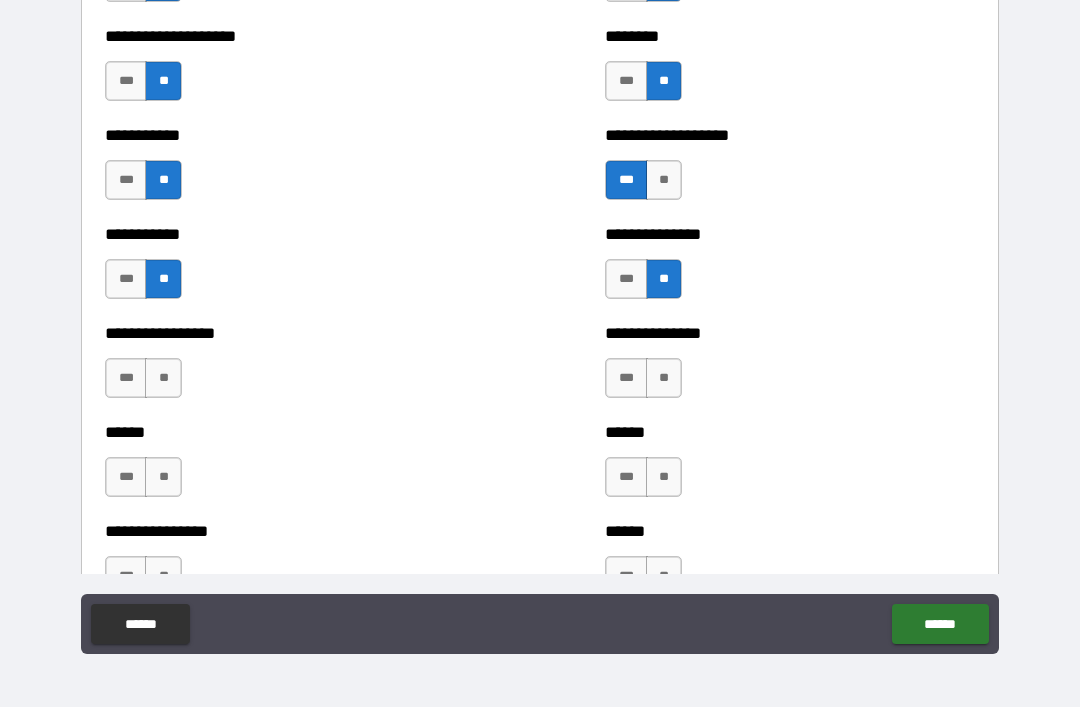 scroll, scrollTop: 2673, scrollLeft: 0, axis: vertical 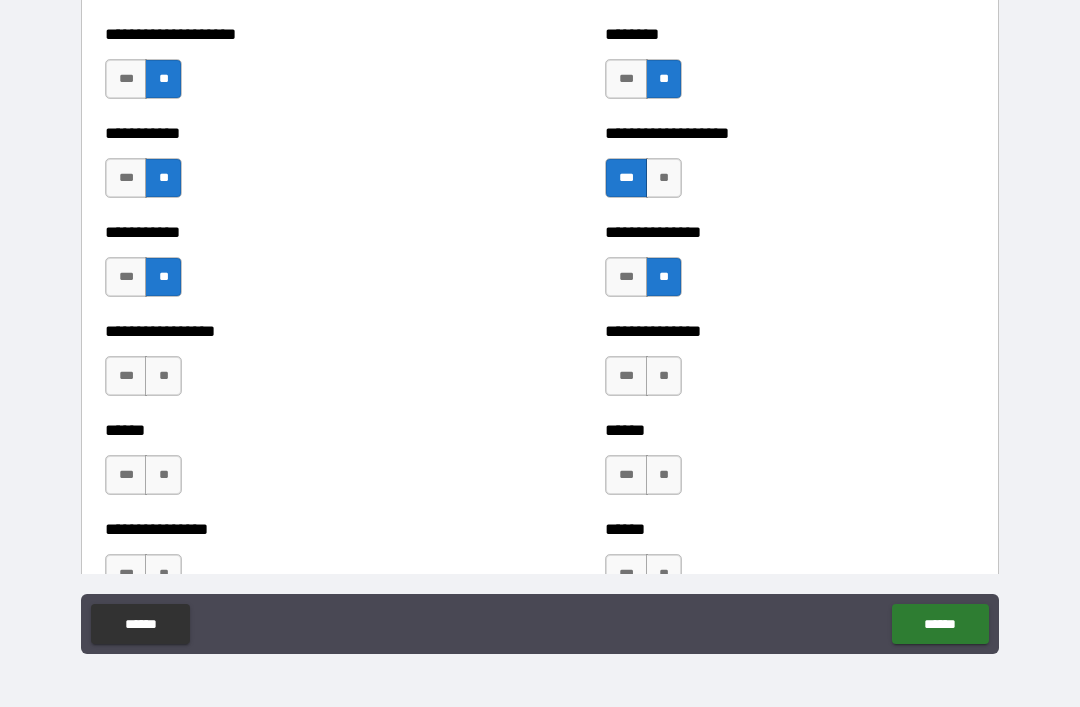 click on "**" at bounding box center (664, 376) 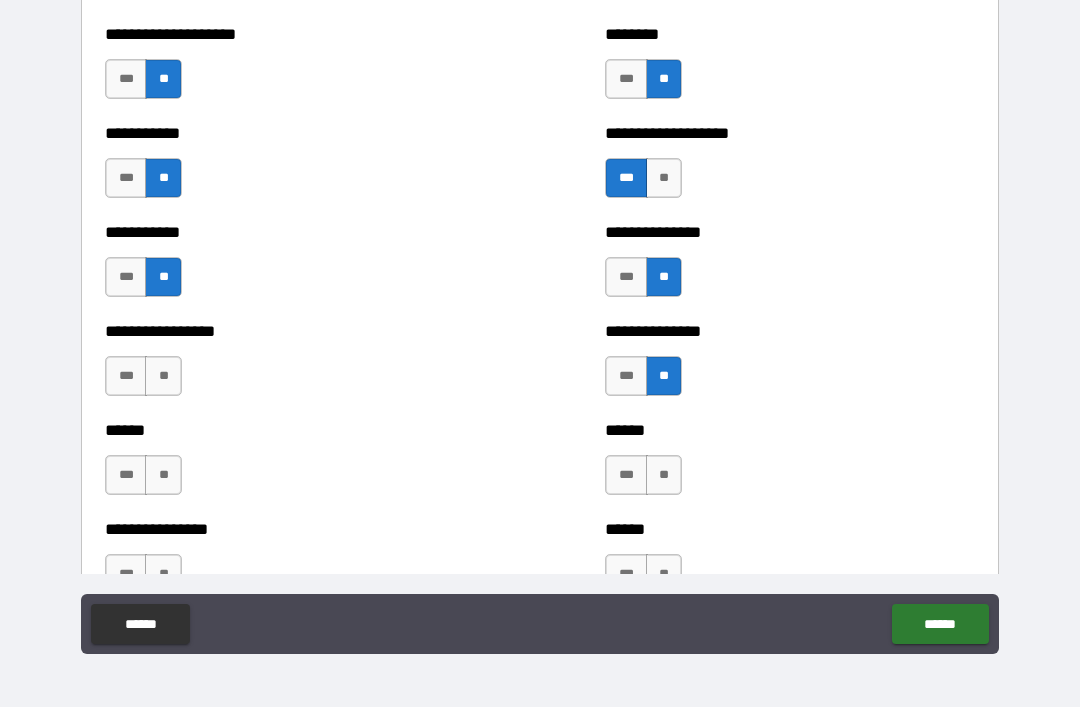 click on "**" at bounding box center (664, 475) 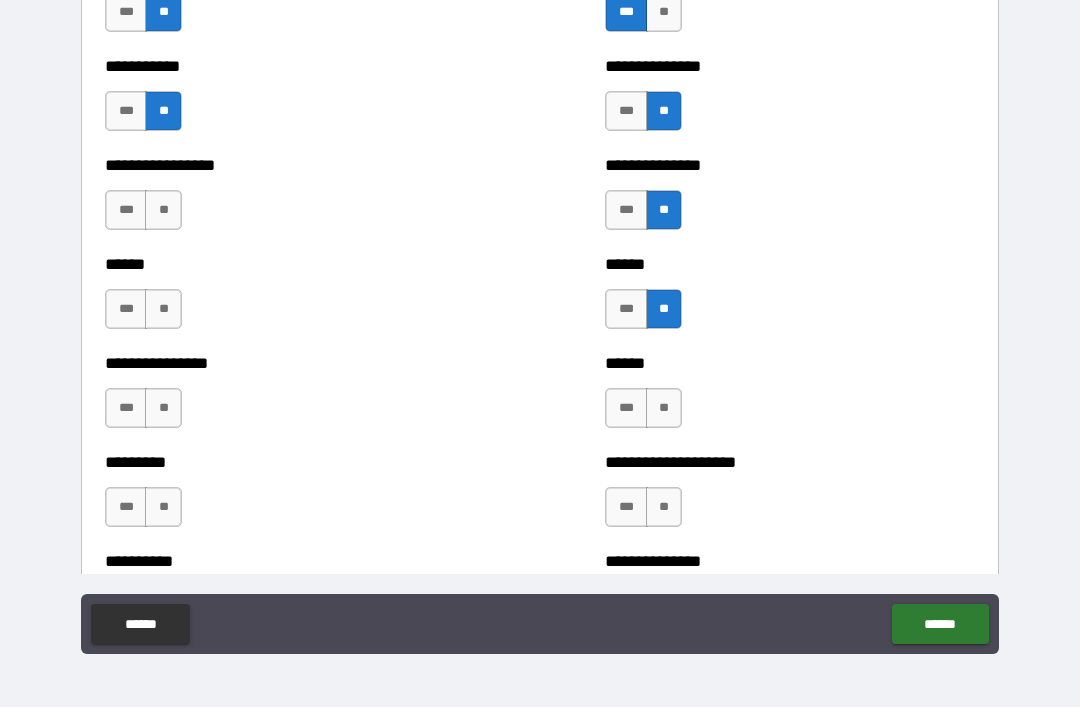 scroll, scrollTop: 2841, scrollLeft: 0, axis: vertical 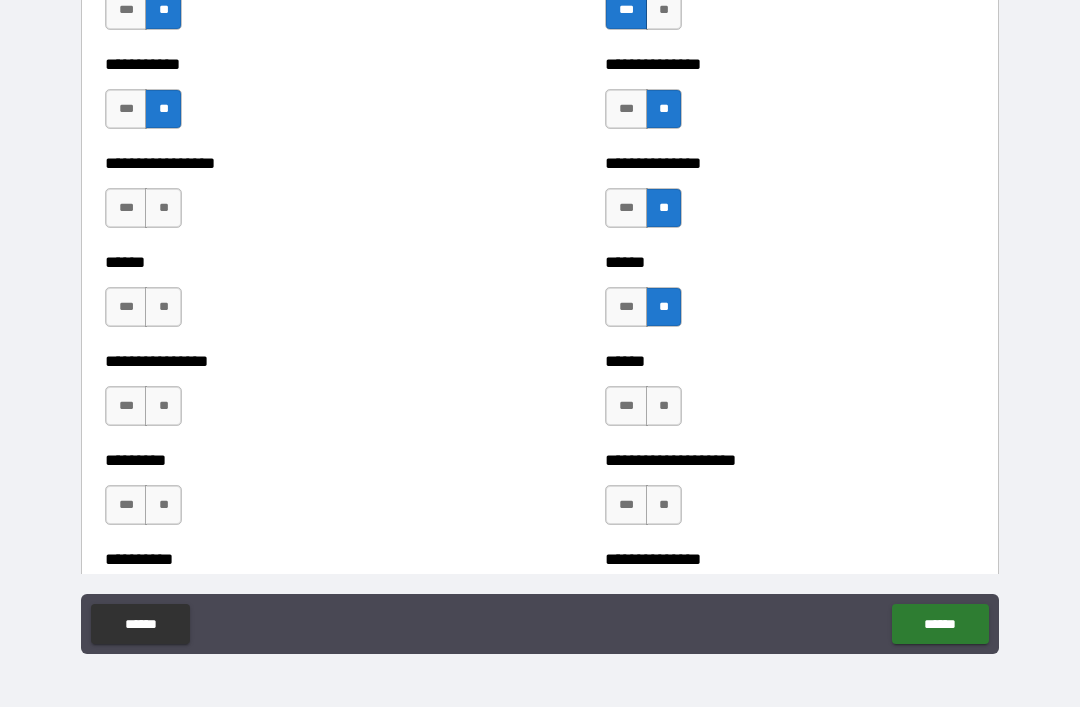 click on "**" at bounding box center (664, 406) 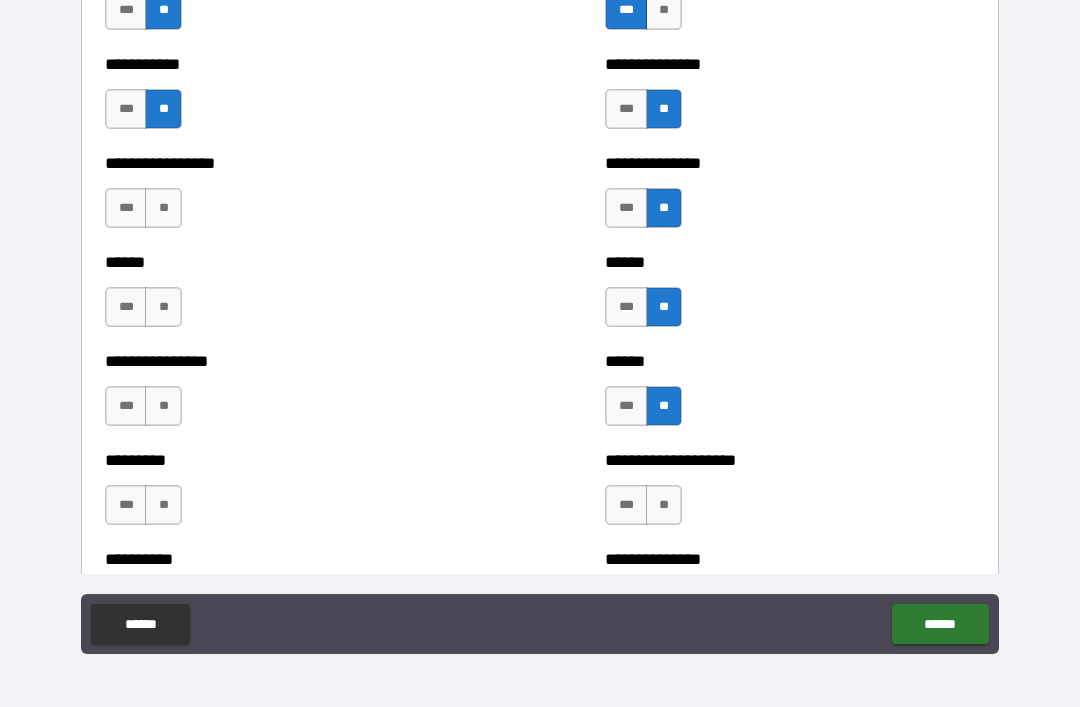 click on "**" at bounding box center [664, 505] 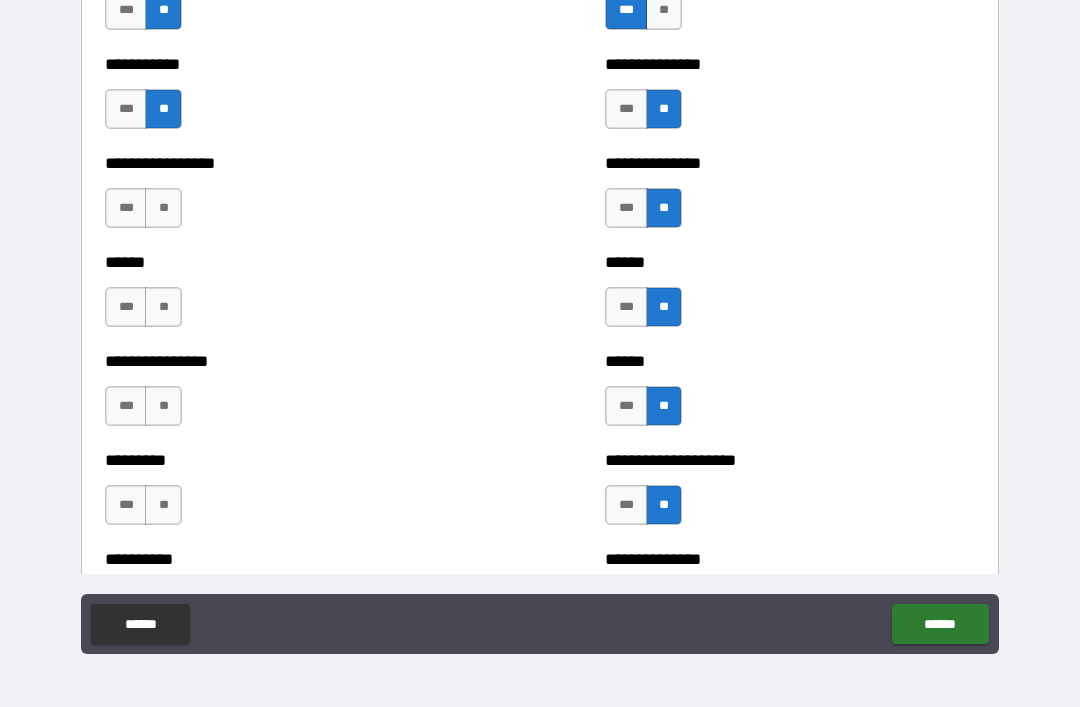 click on "**" at bounding box center (163, 505) 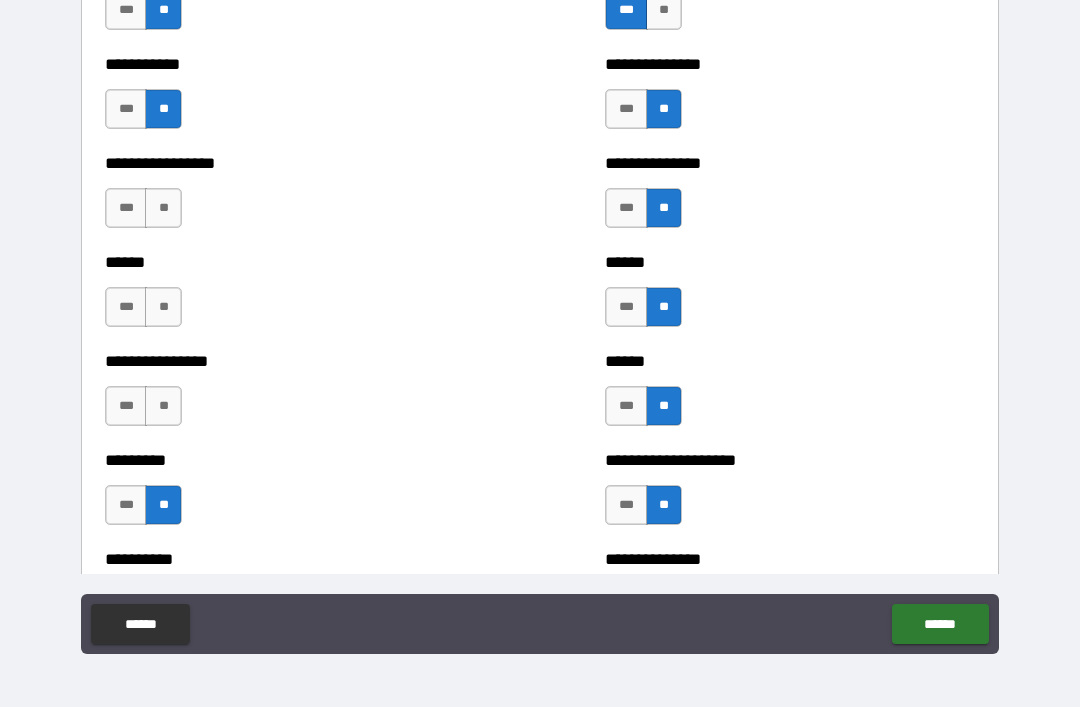 click on "**" at bounding box center [163, 406] 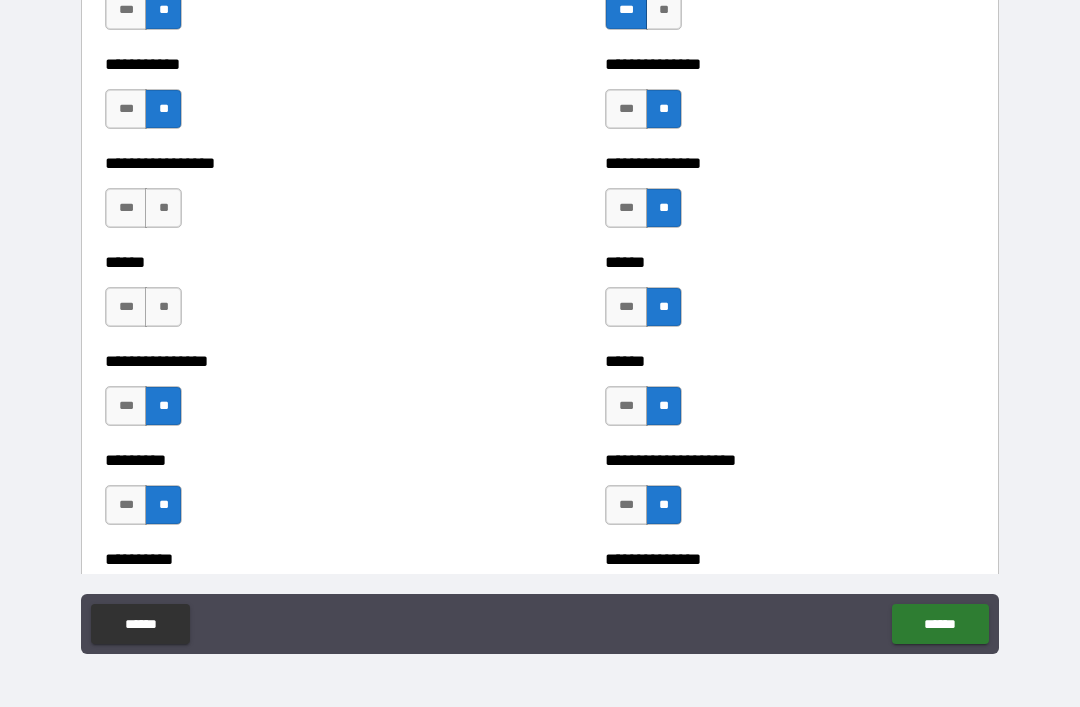 click on "**" at bounding box center (163, 307) 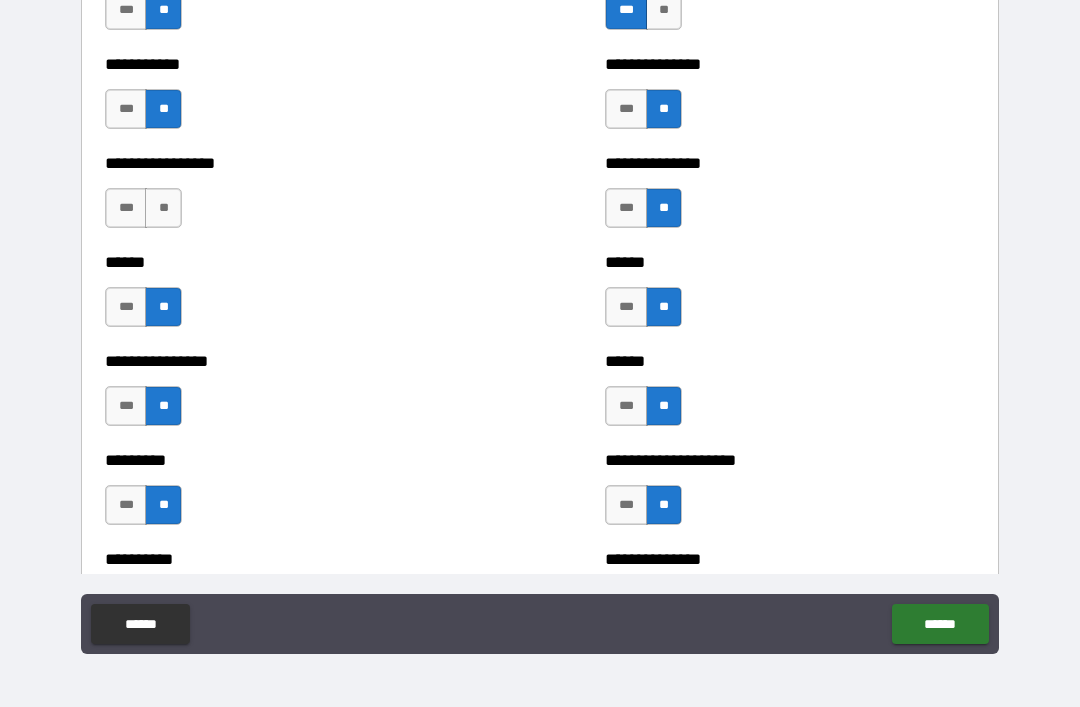 click on "**" at bounding box center [163, 208] 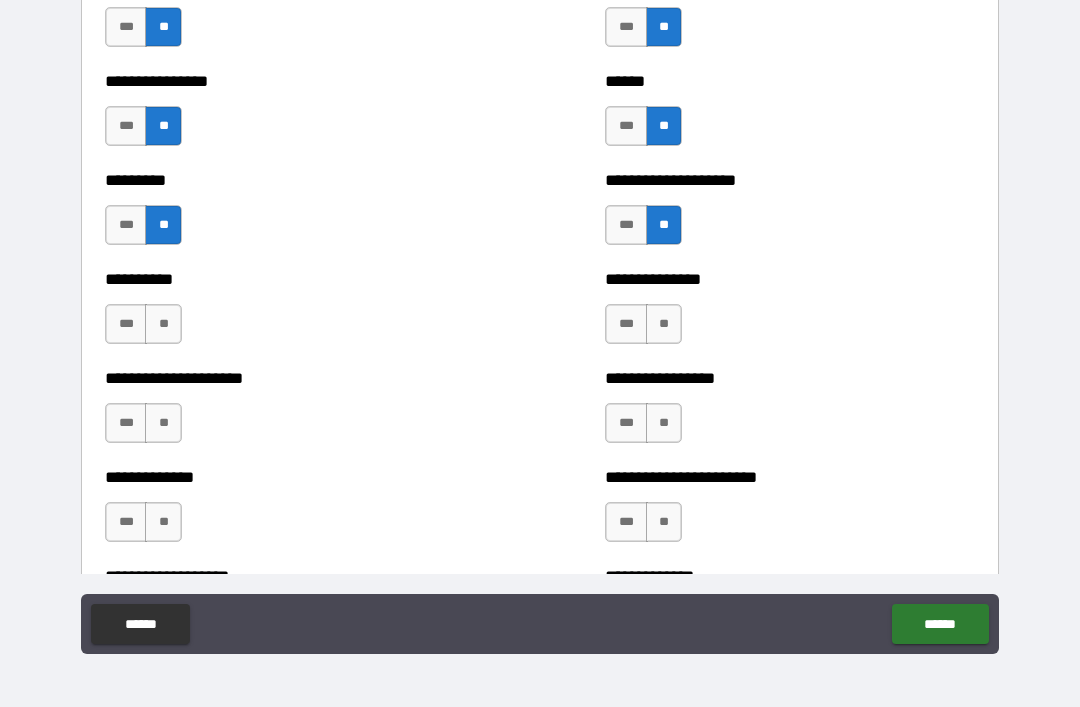 scroll, scrollTop: 3126, scrollLeft: 0, axis: vertical 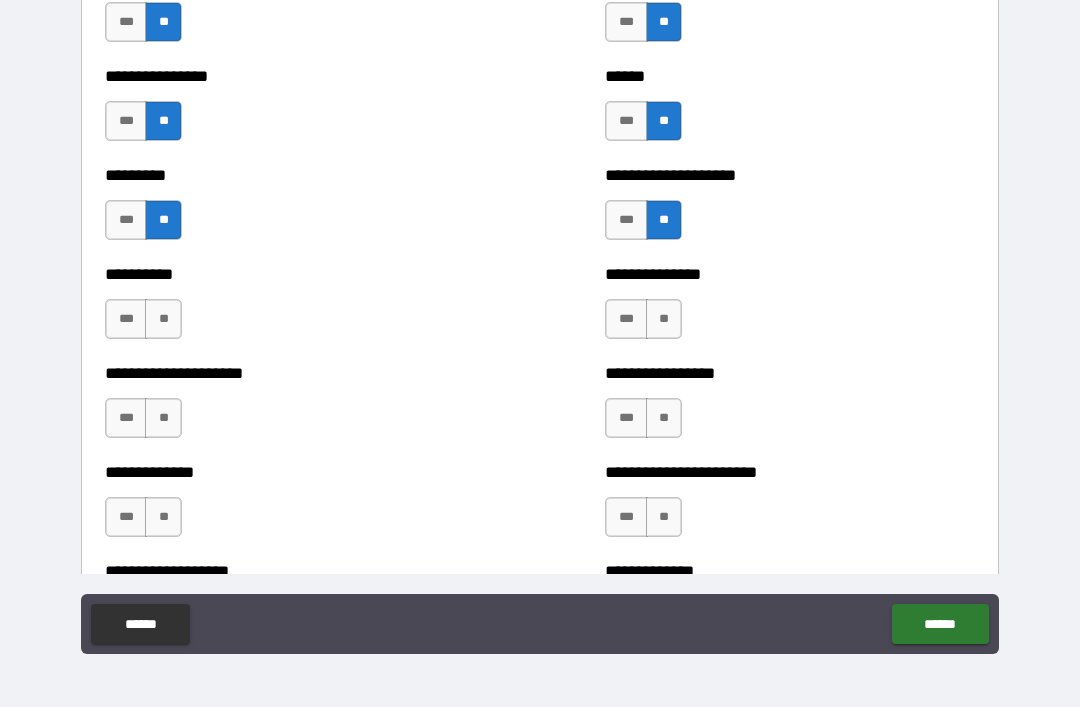 click on "**" at bounding box center (163, 319) 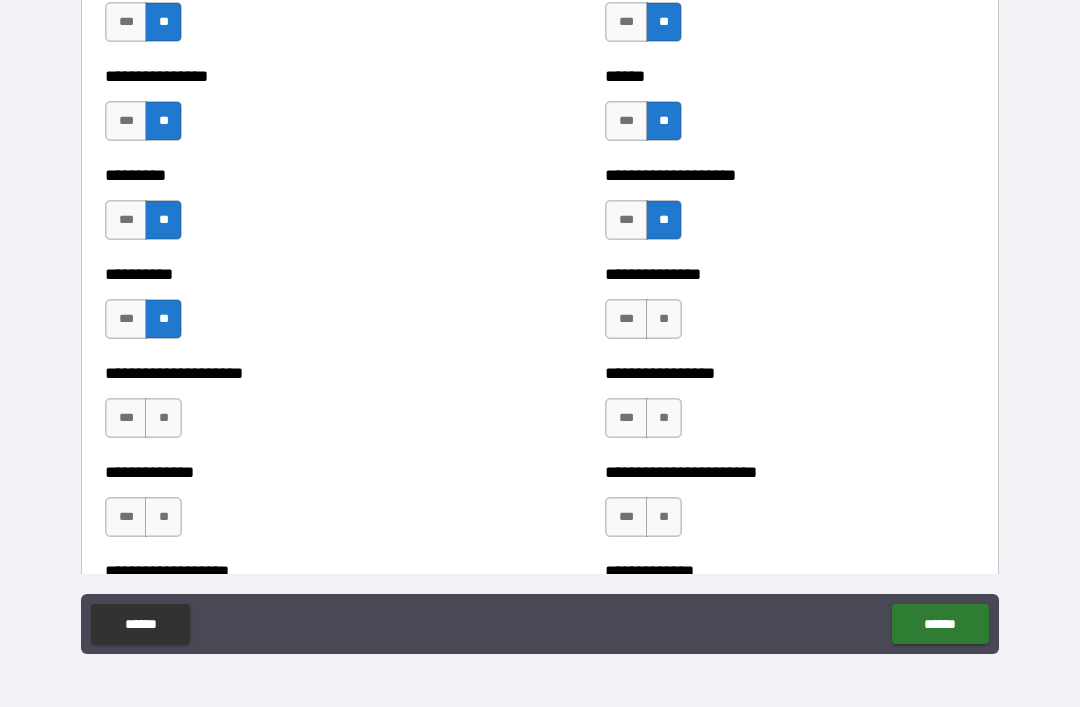 click on "**" at bounding box center (163, 418) 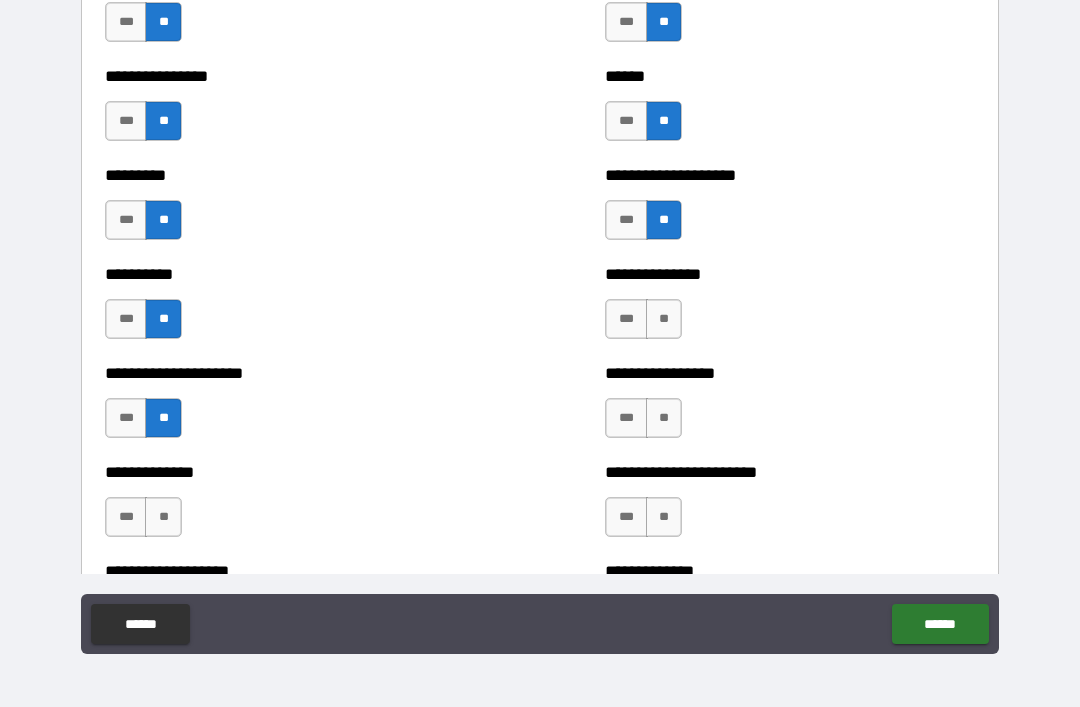 click on "**" at bounding box center (664, 319) 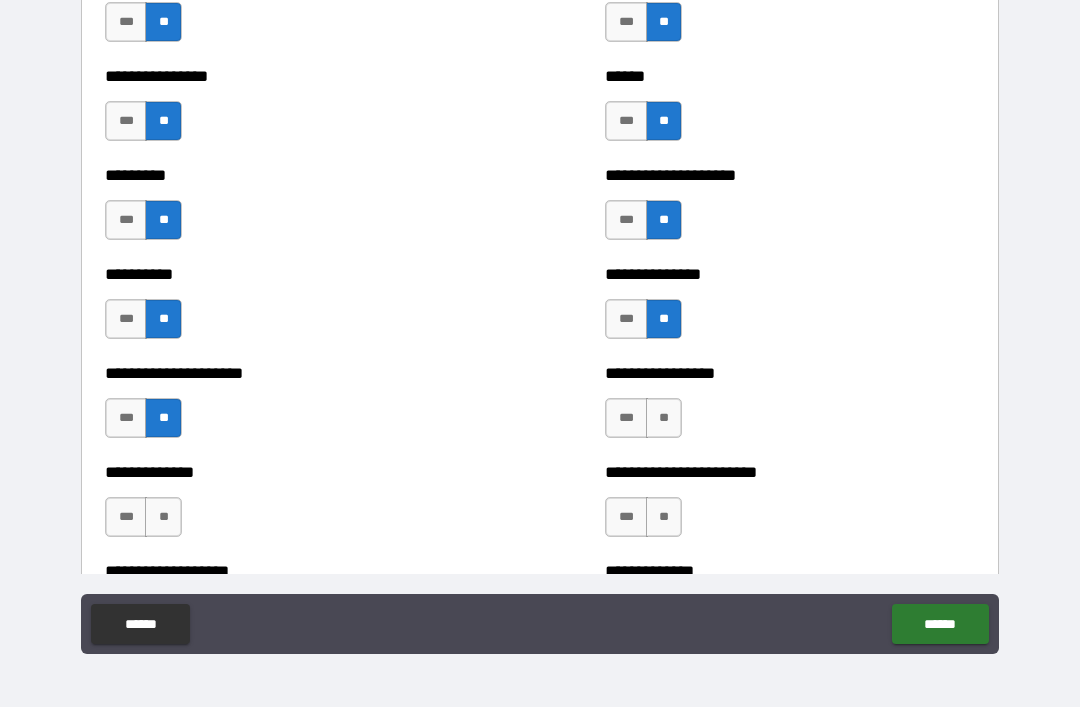 click on "**" at bounding box center (664, 418) 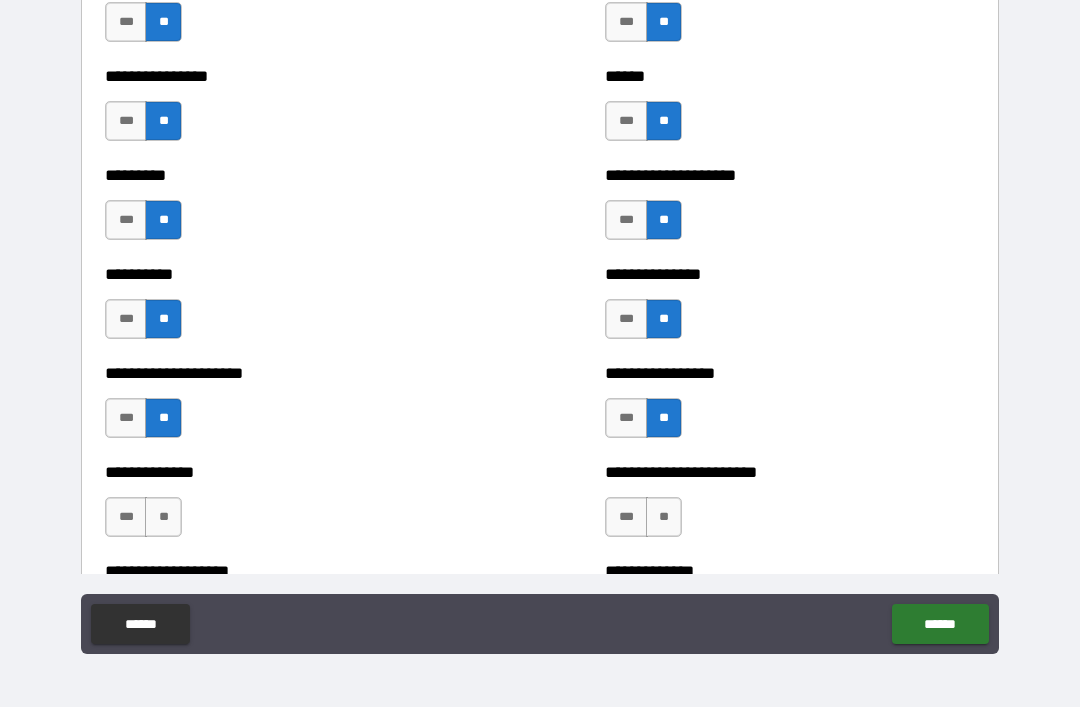 click on "**" at bounding box center [664, 517] 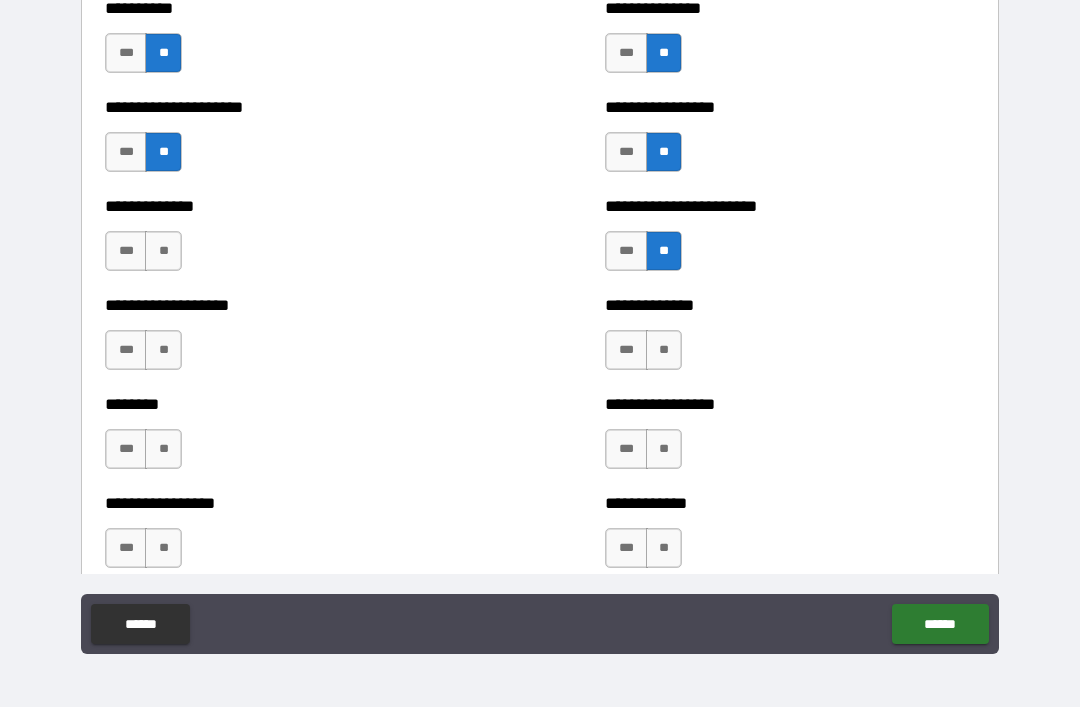 scroll, scrollTop: 3410, scrollLeft: 0, axis: vertical 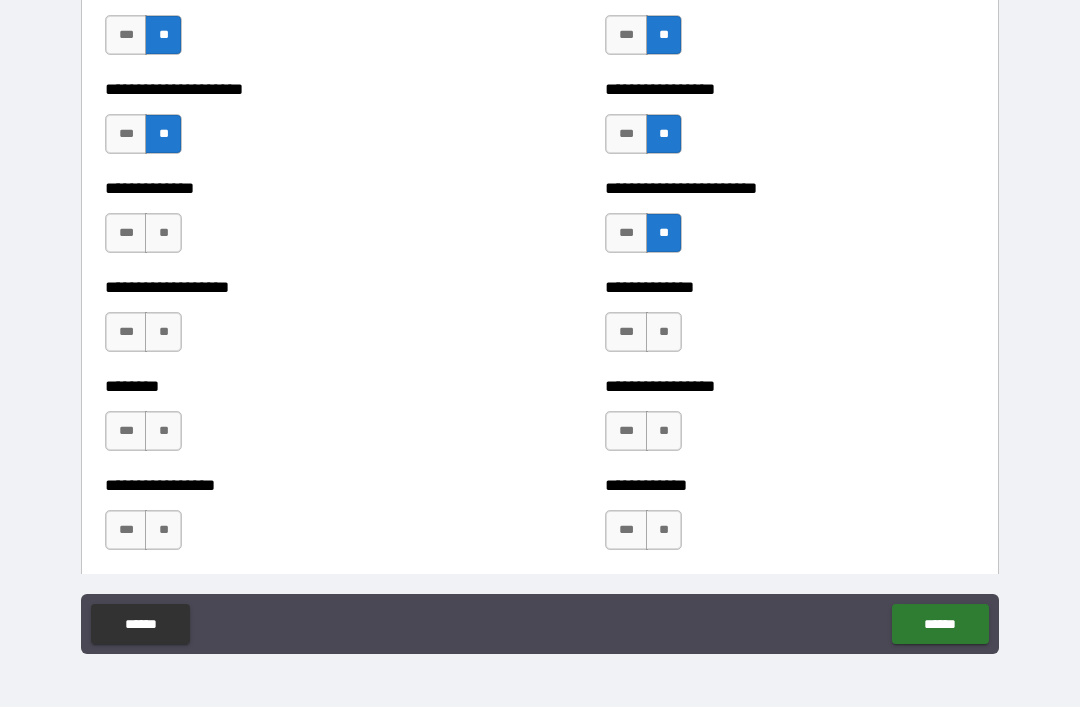 click on "**" at bounding box center (664, 332) 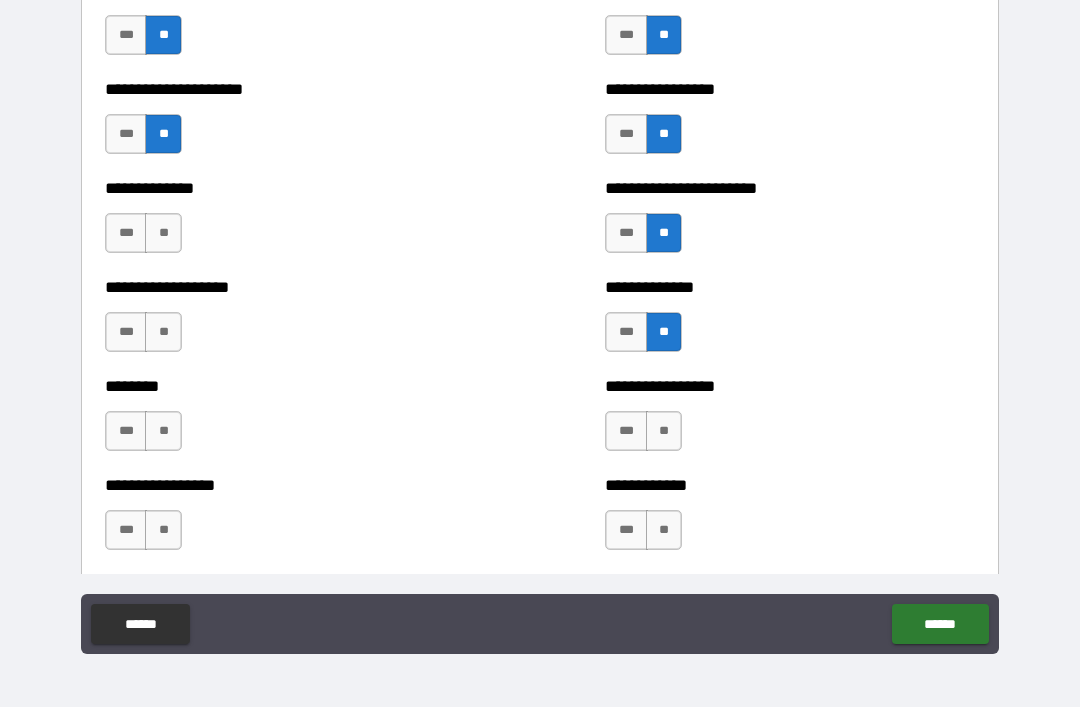 click on "**" at bounding box center [664, 431] 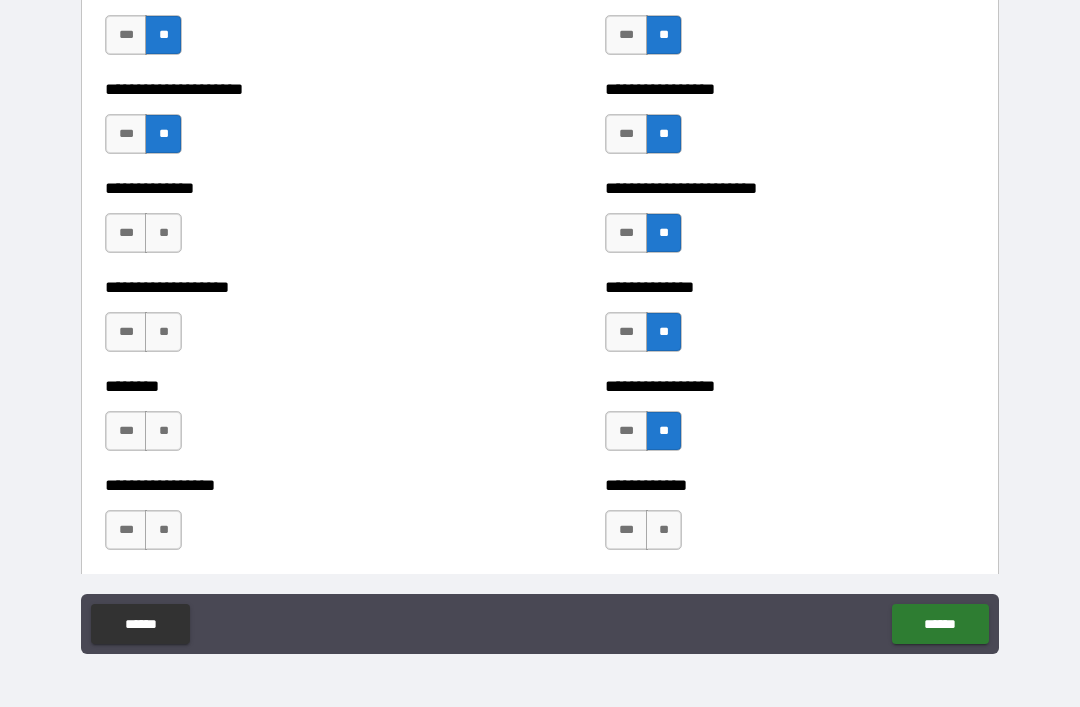 click on "**" at bounding box center (664, 530) 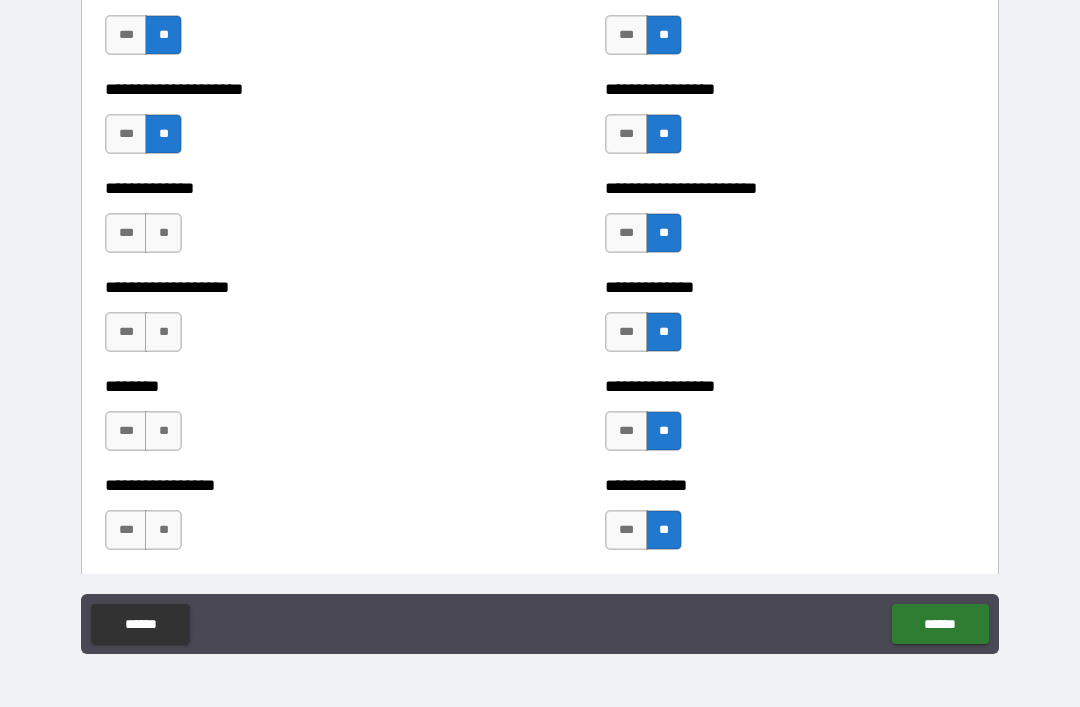 click on "**" at bounding box center [163, 530] 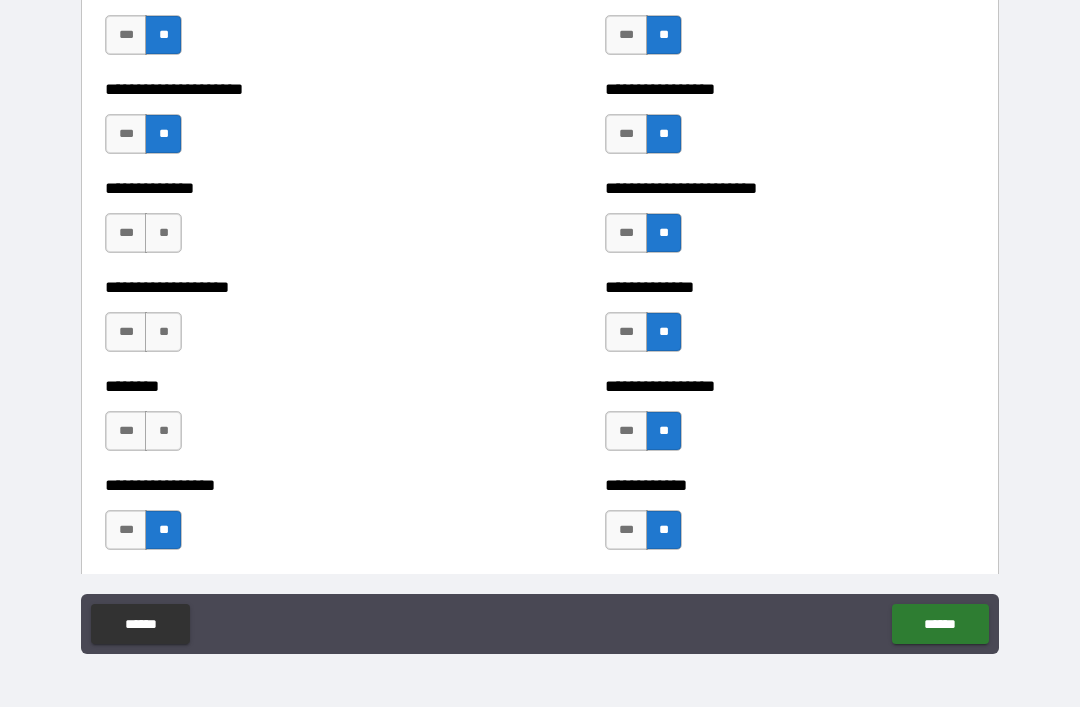 click on "**" at bounding box center [163, 431] 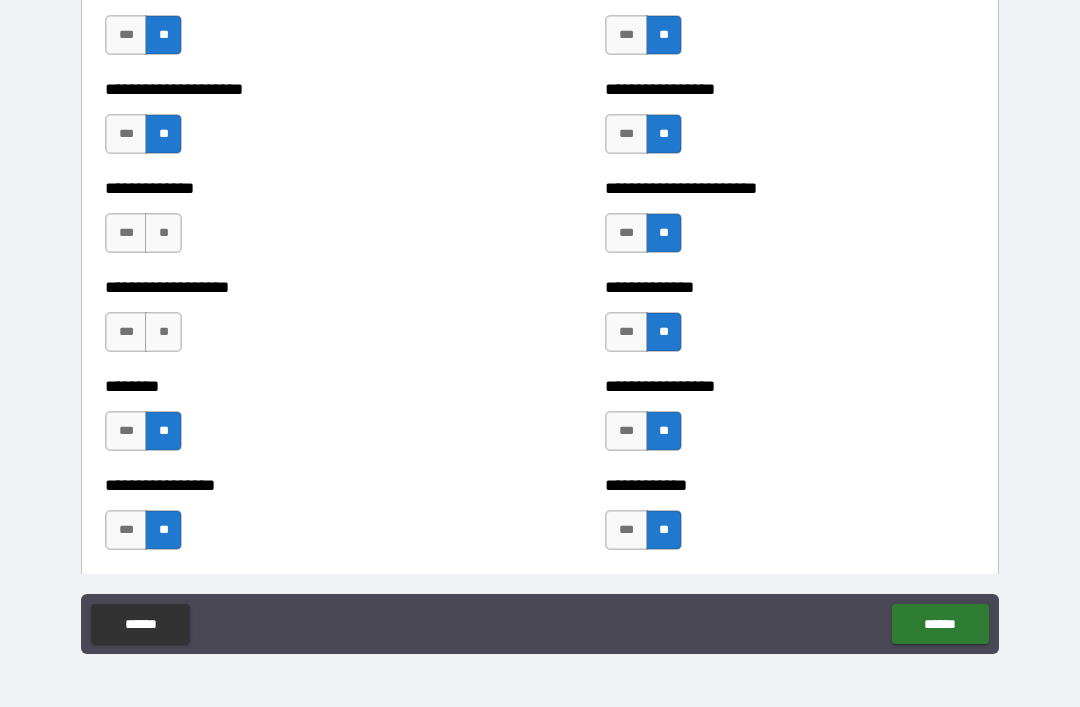 click on "**" at bounding box center [163, 332] 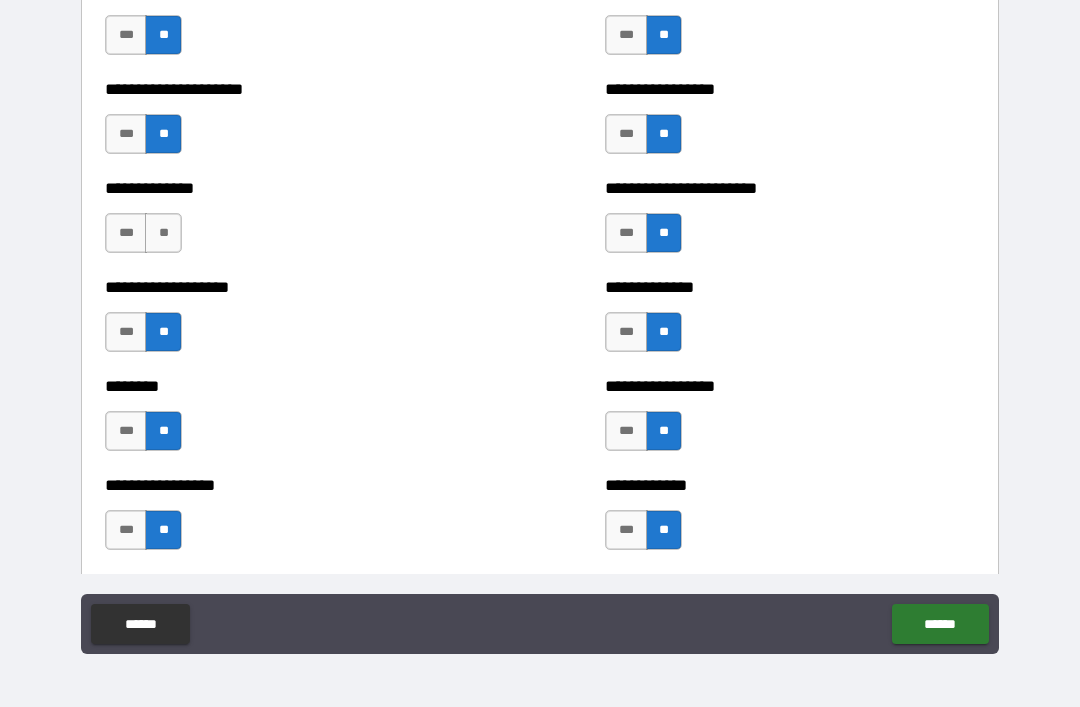 click on "**" at bounding box center (163, 233) 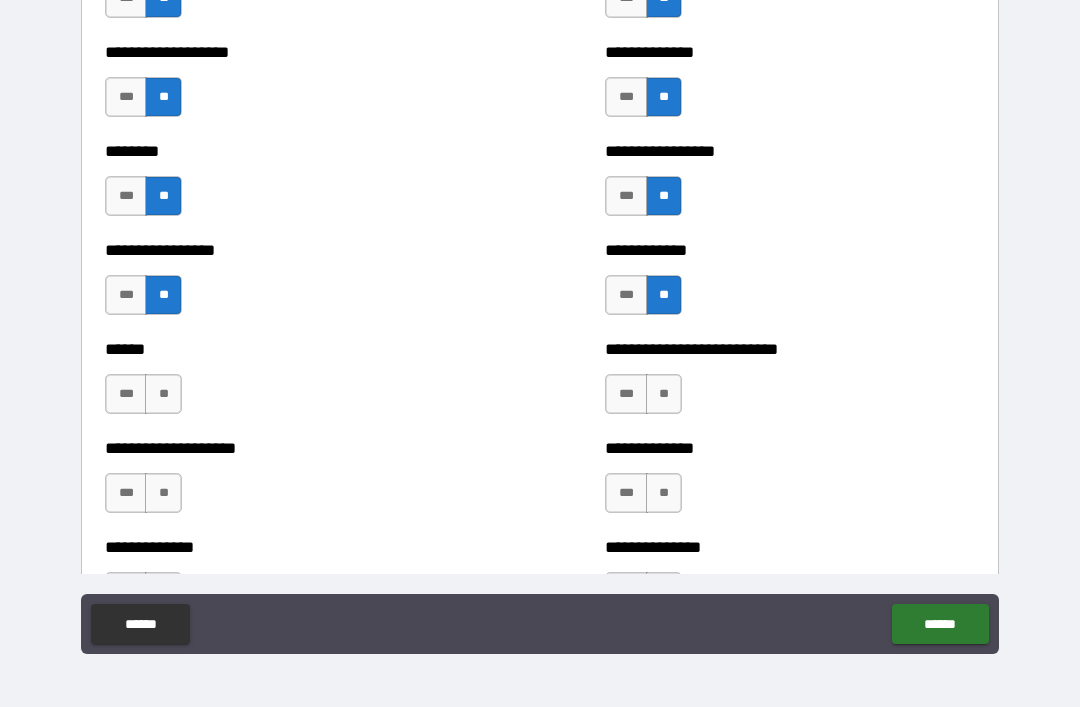 scroll, scrollTop: 3681, scrollLeft: 0, axis: vertical 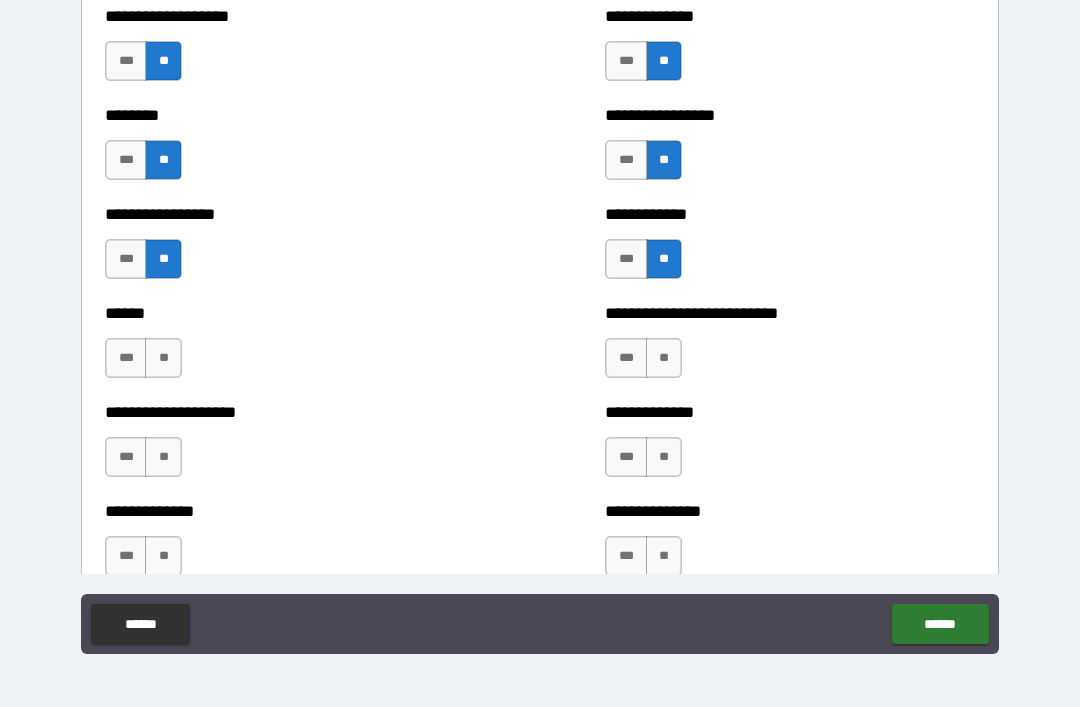 click on "**" at bounding box center (664, 358) 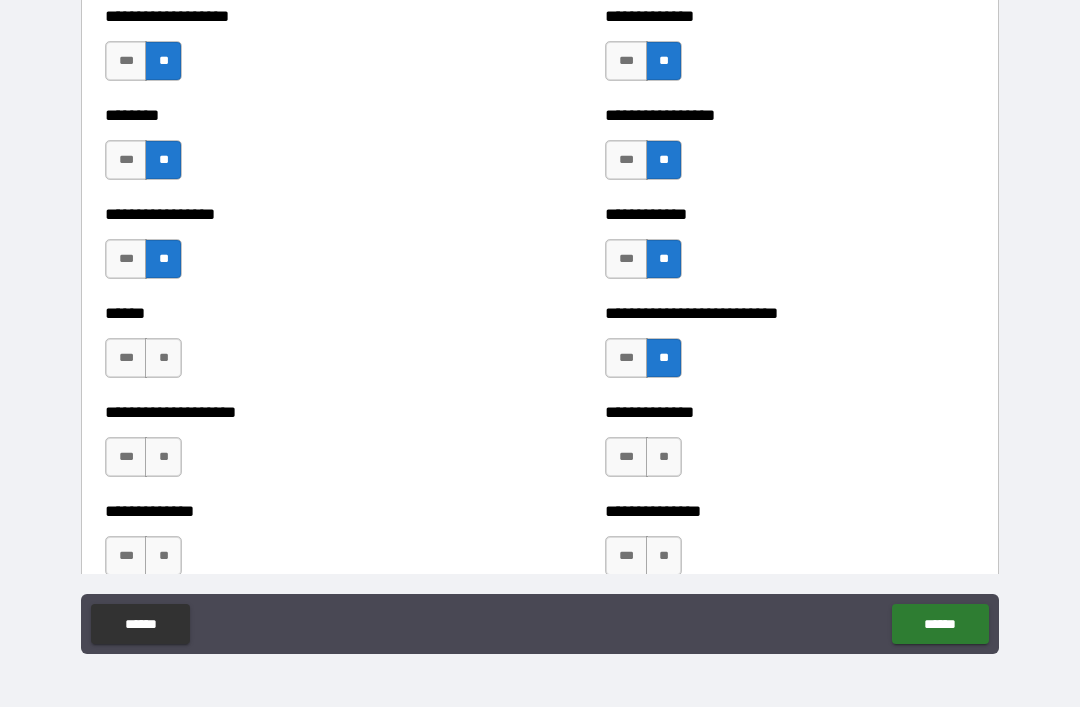 click on "**" at bounding box center (664, 457) 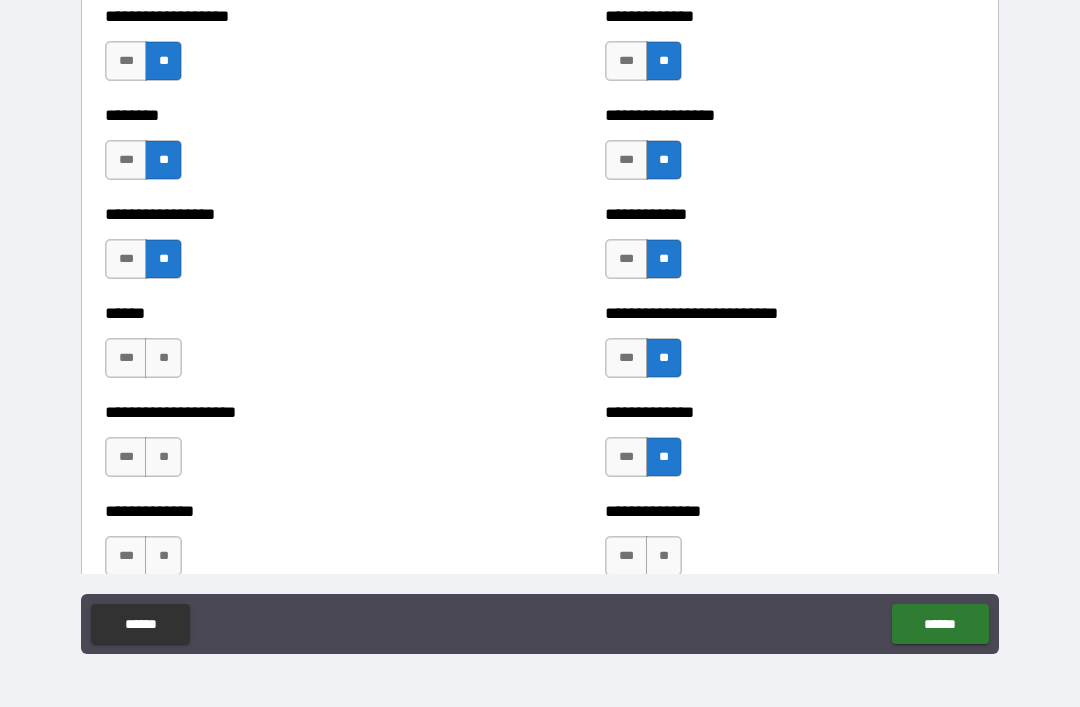 click on "**" at bounding box center (664, 556) 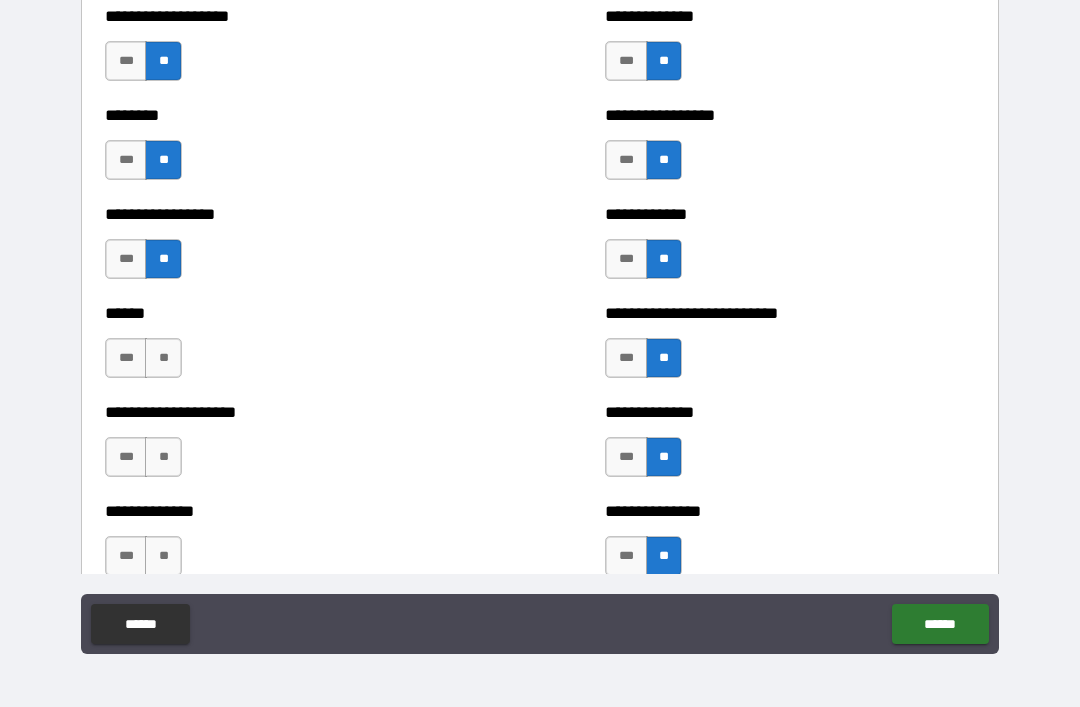click on "**" at bounding box center (163, 556) 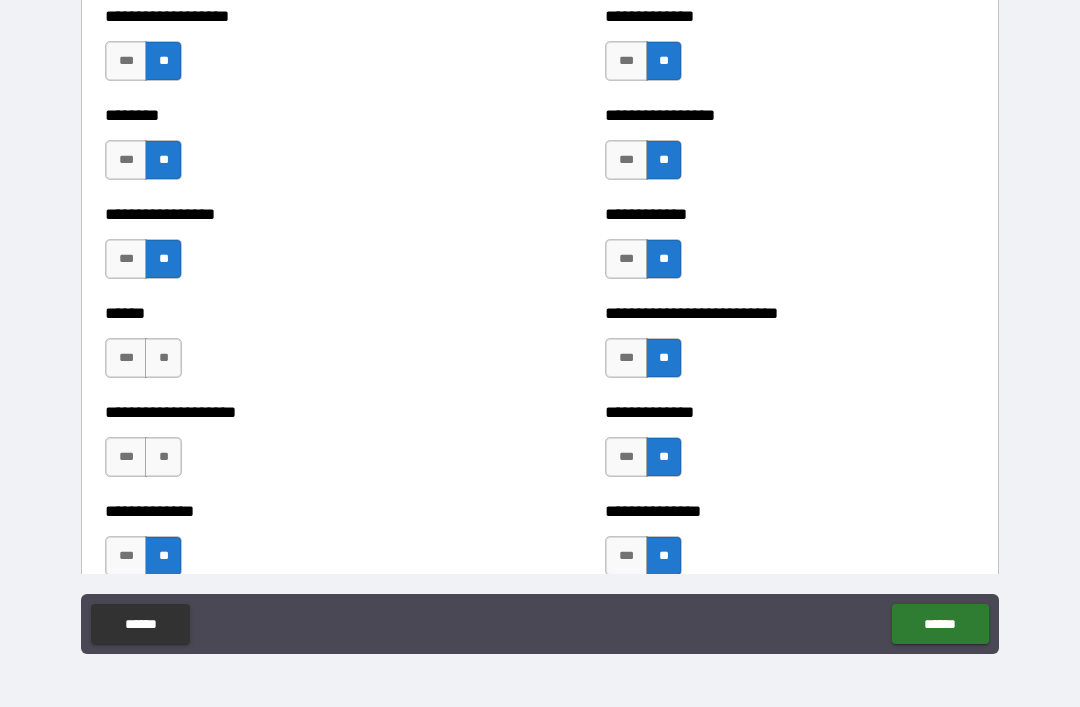 click on "**" at bounding box center [163, 457] 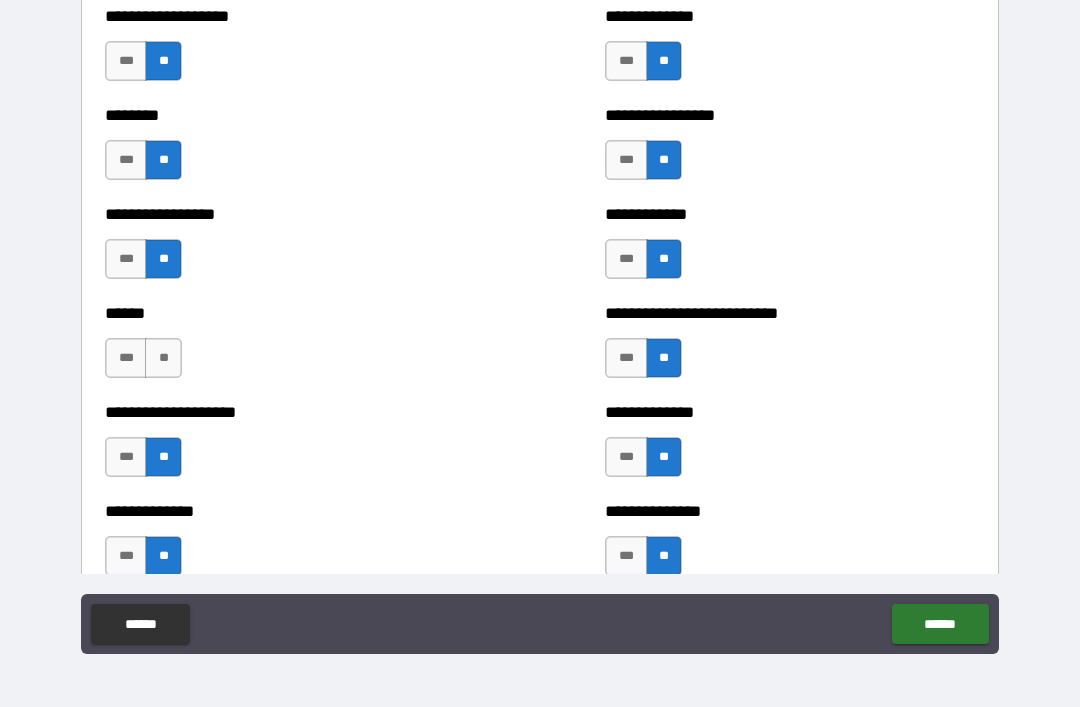 click on "**" at bounding box center (163, 358) 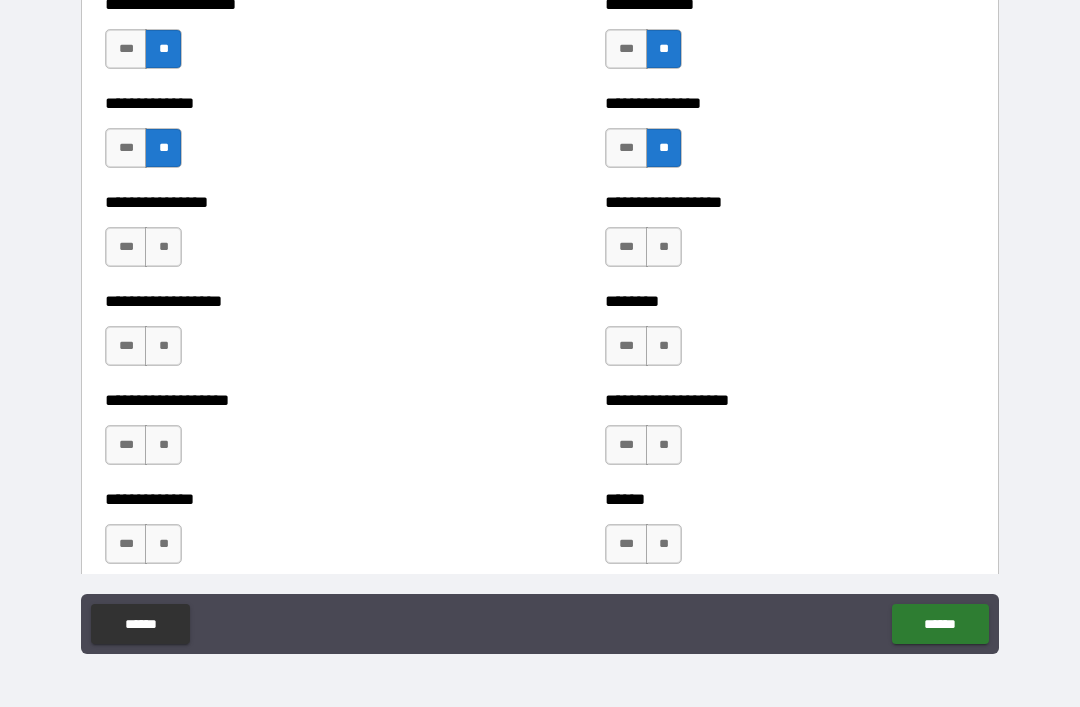 scroll, scrollTop: 4091, scrollLeft: 0, axis: vertical 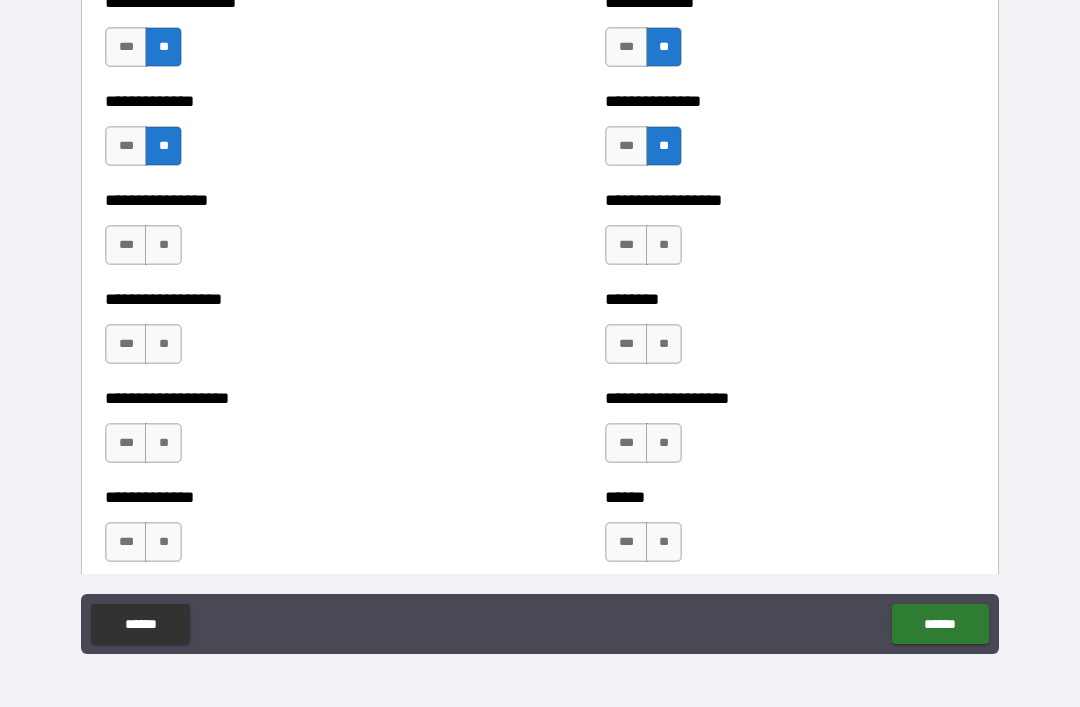 click on "**" at bounding box center [163, 245] 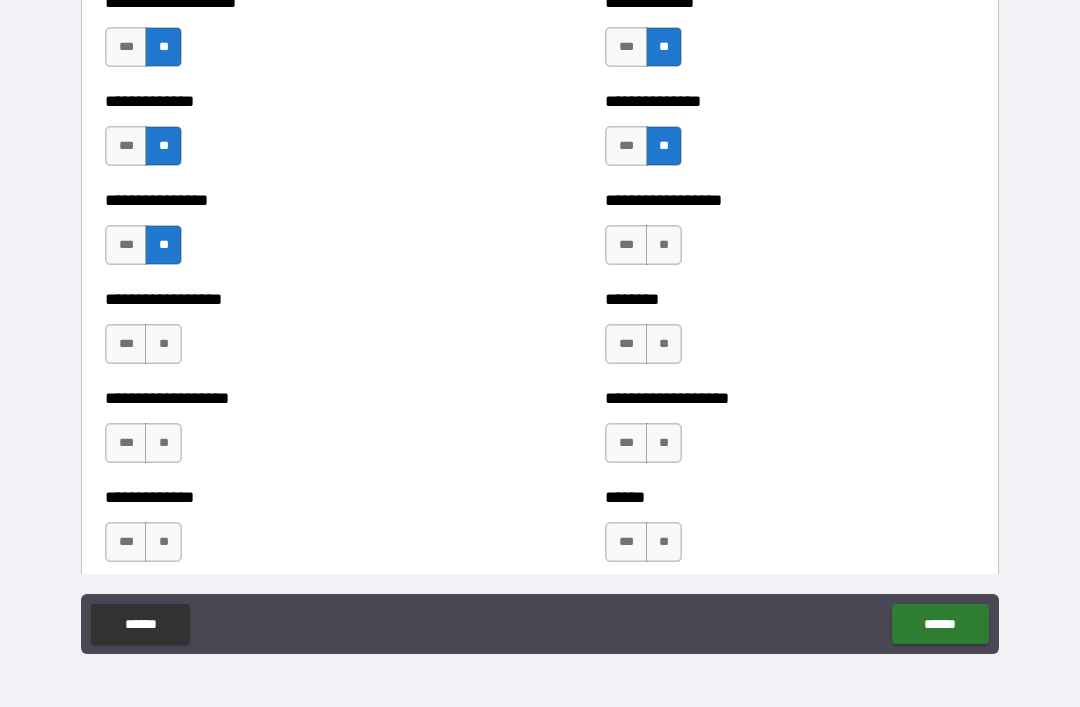 click on "**" at bounding box center (163, 344) 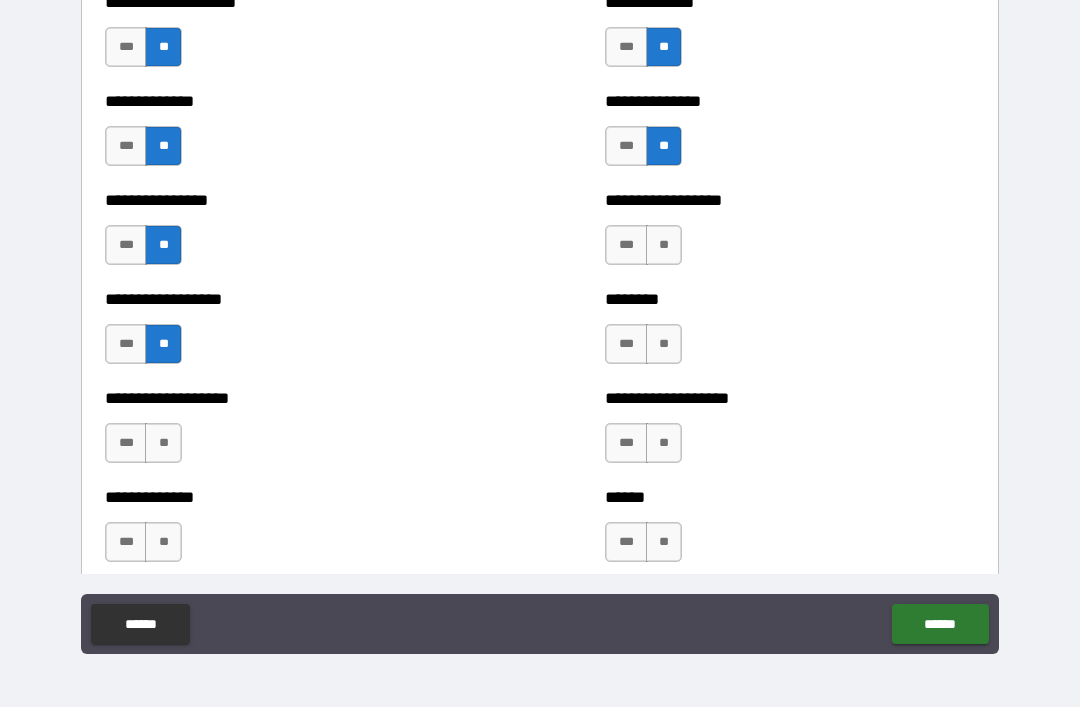click on "**" at bounding box center [163, 443] 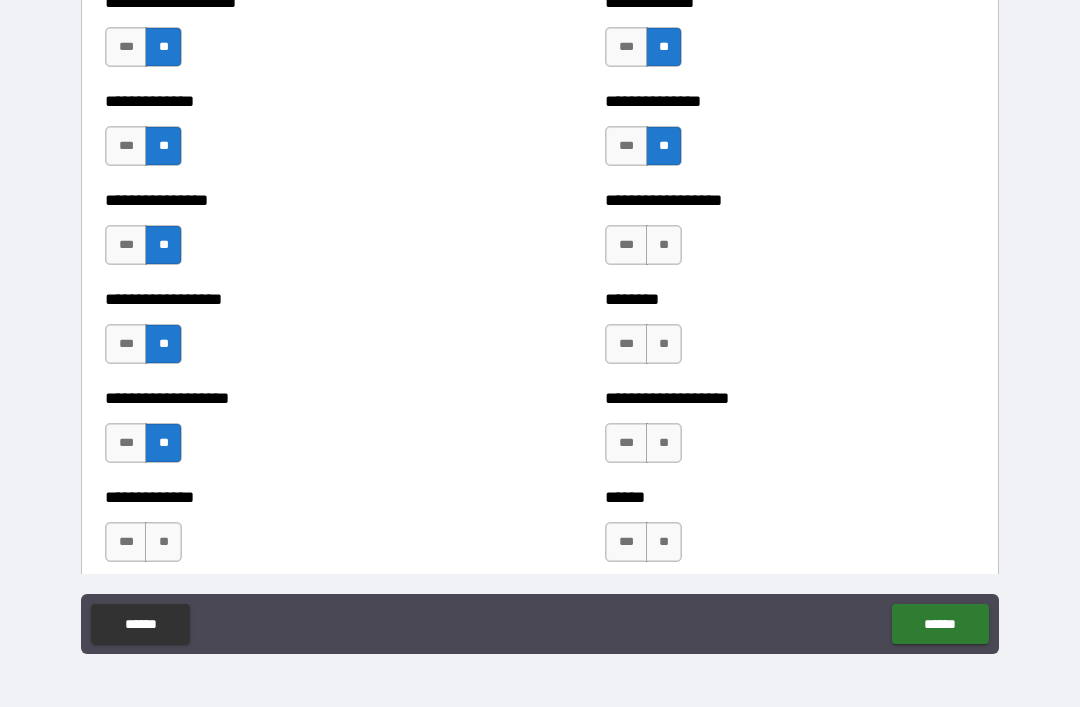 click on "**" at bounding box center [163, 542] 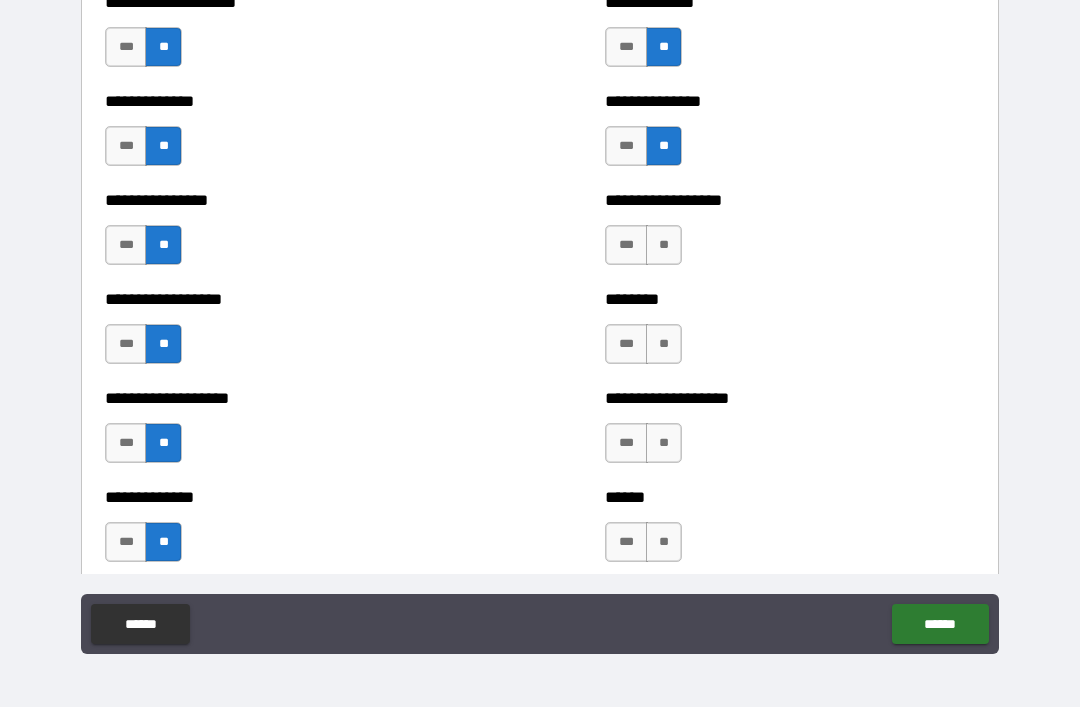 click on "**" at bounding box center (664, 245) 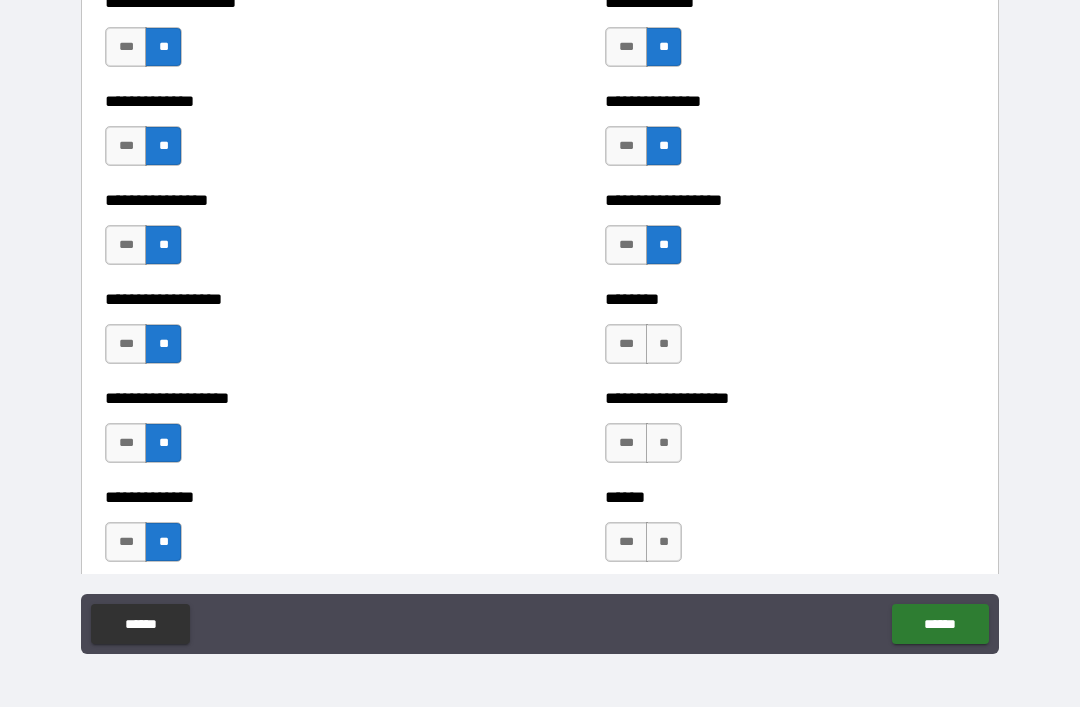 click on "**" at bounding box center [664, 344] 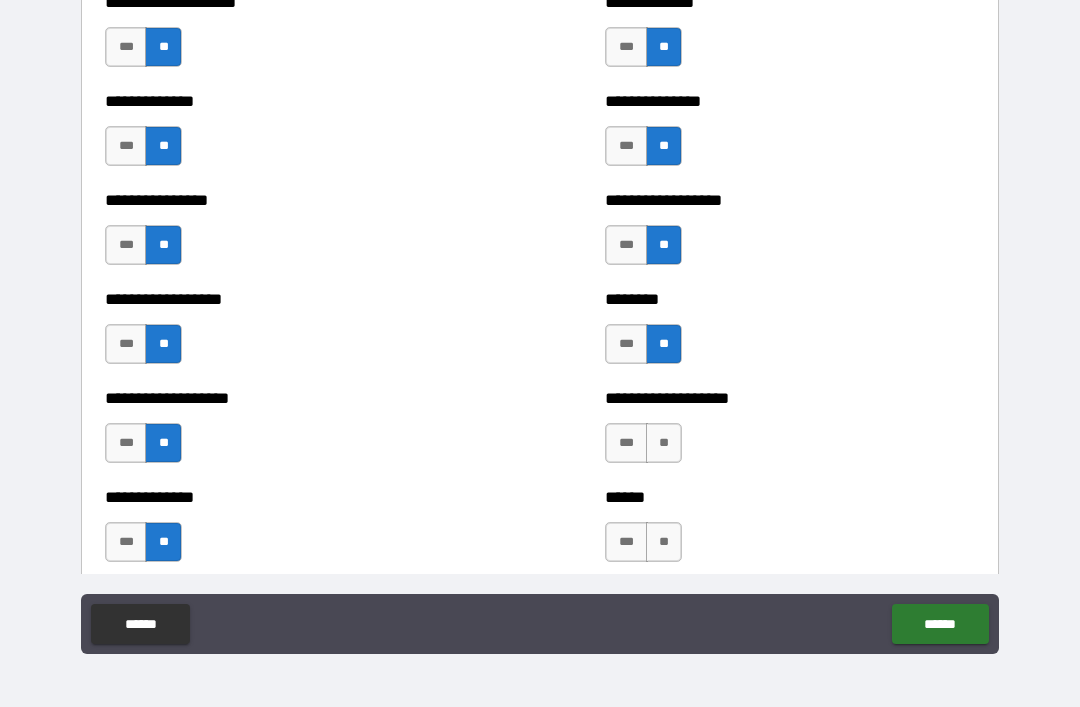 click on "**" at bounding box center (664, 443) 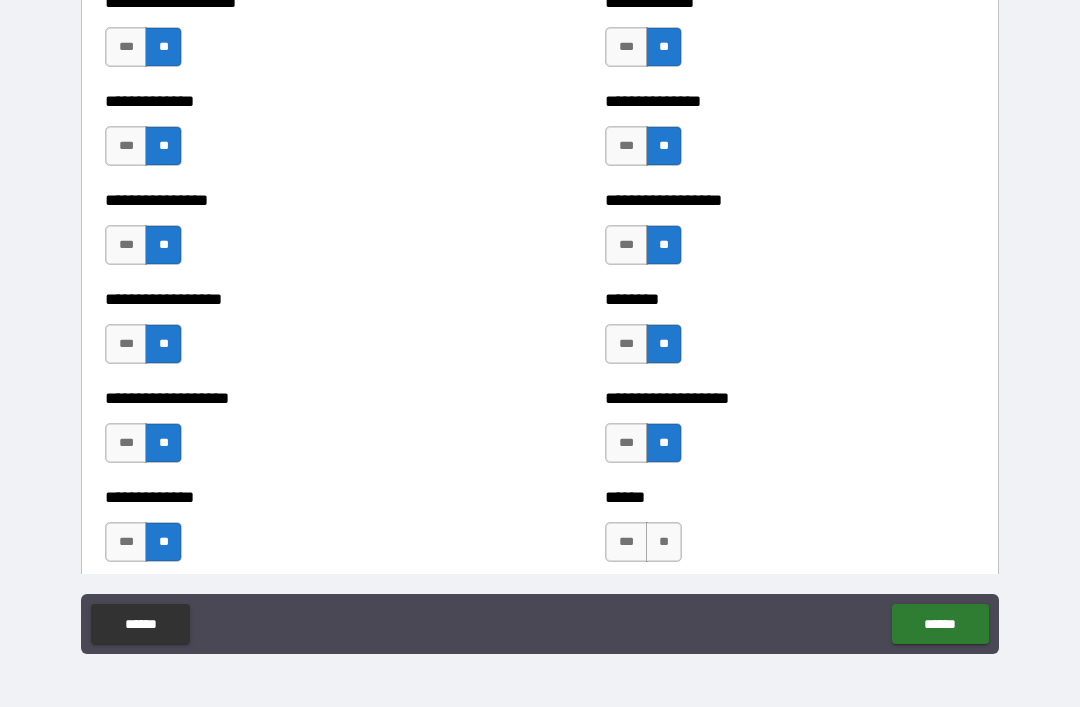 click on "**" at bounding box center [664, 542] 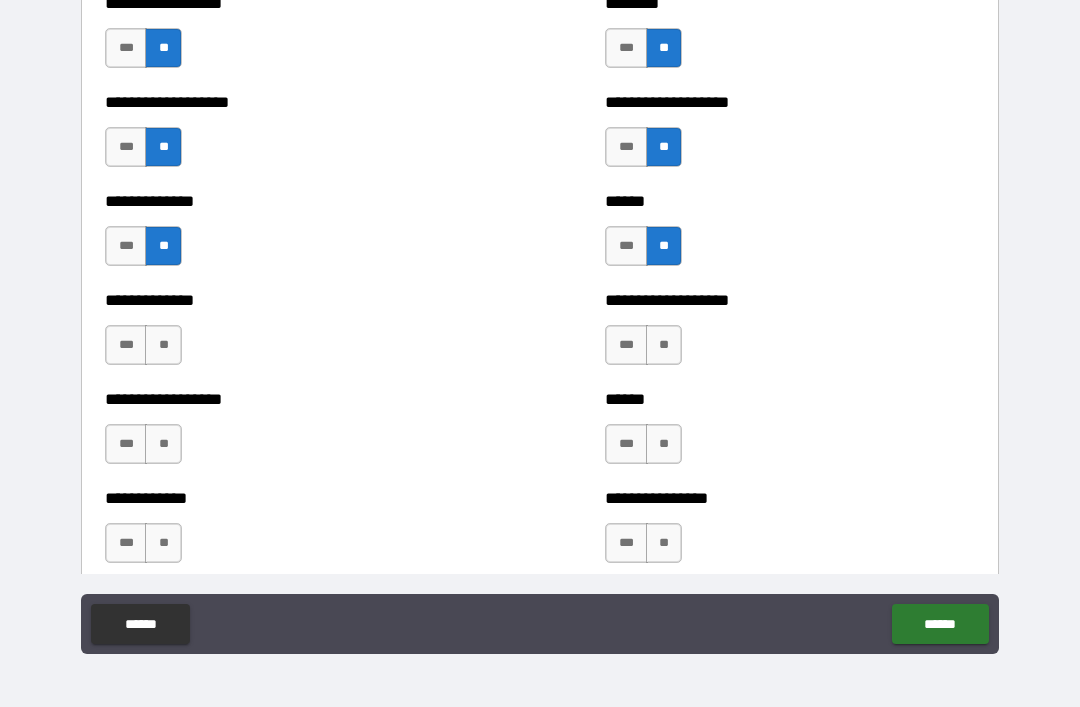 scroll, scrollTop: 4420, scrollLeft: 0, axis: vertical 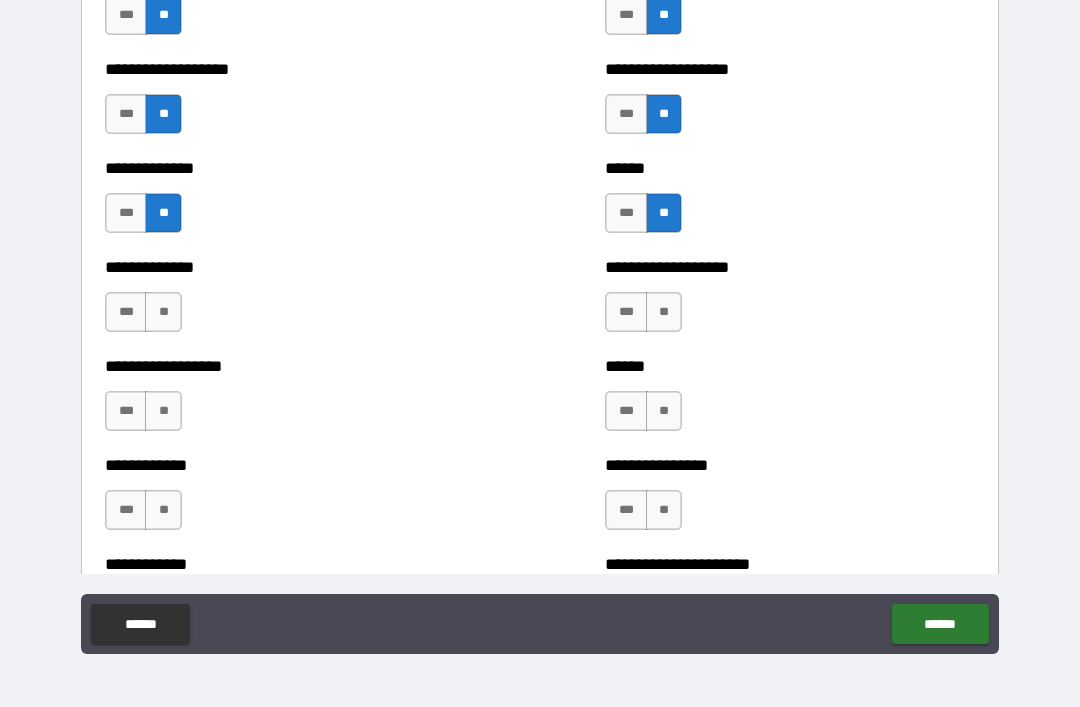 click on "**" at bounding box center (664, 312) 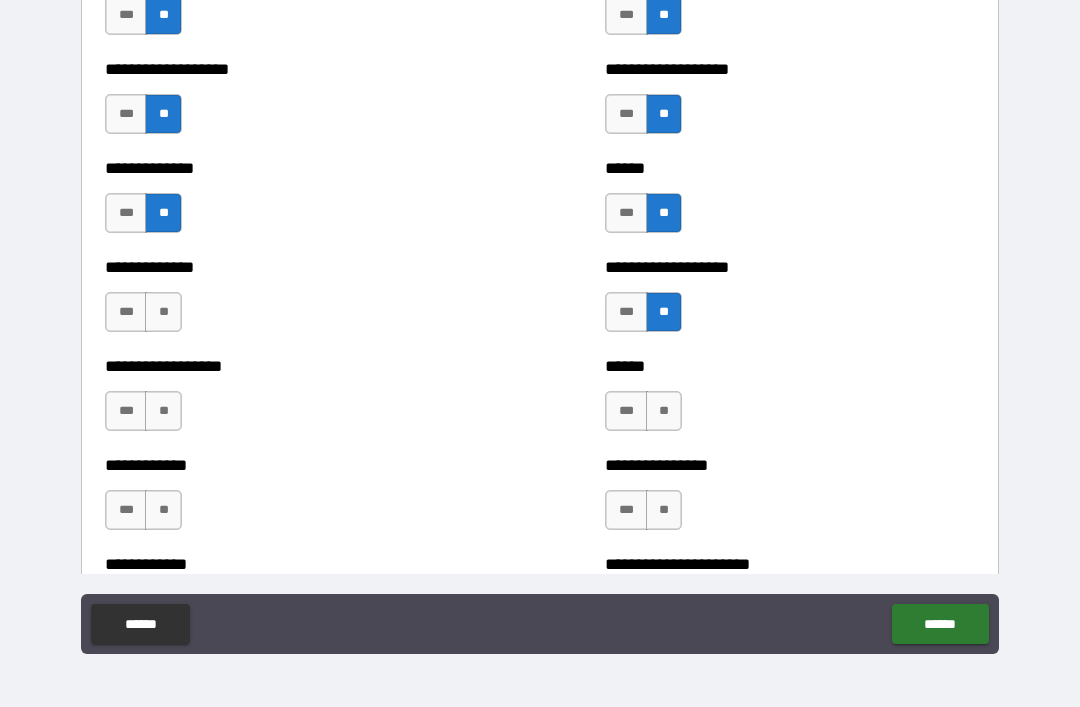 click on "**" at bounding box center [664, 411] 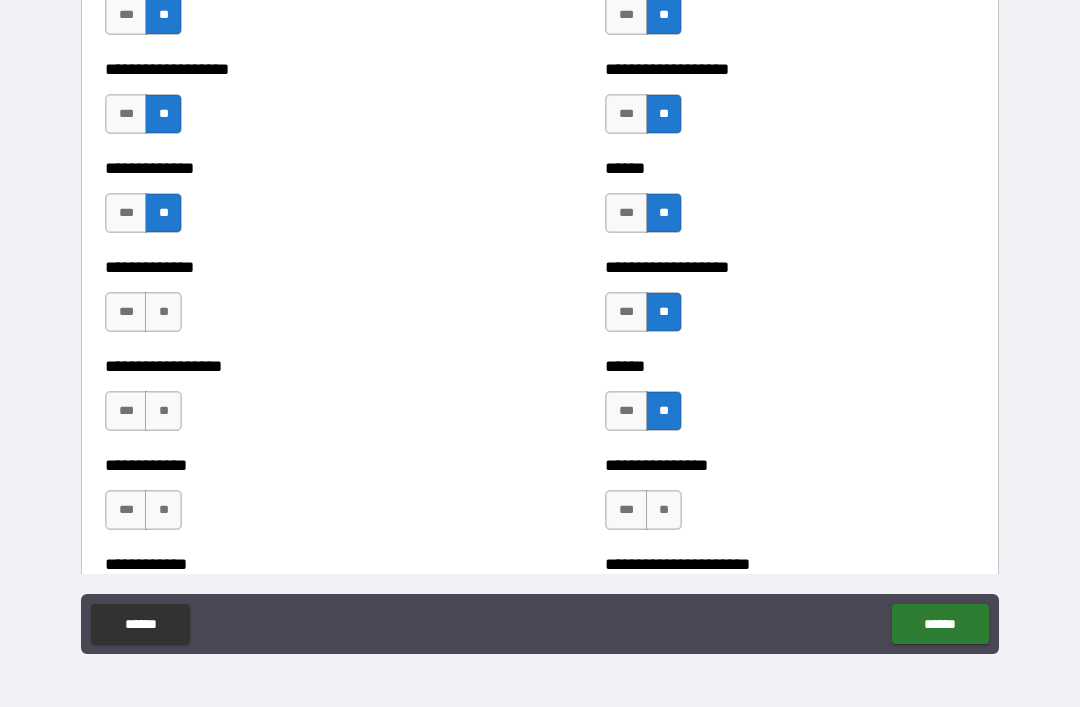 click on "**" at bounding box center (664, 510) 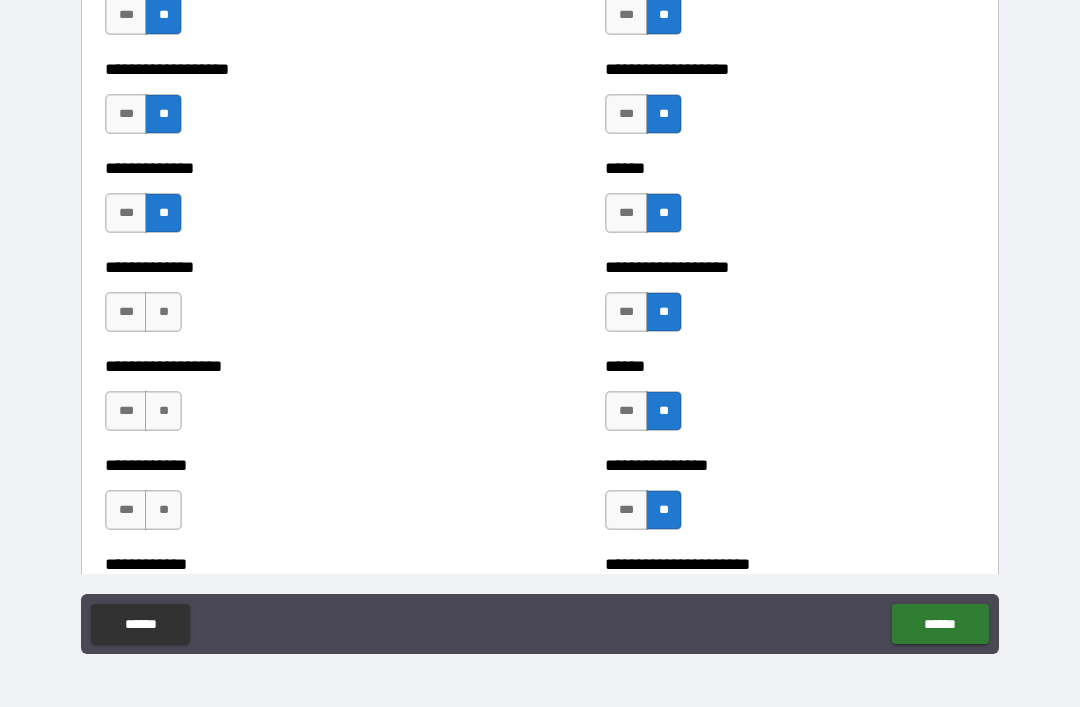 click on "**" at bounding box center (163, 510) 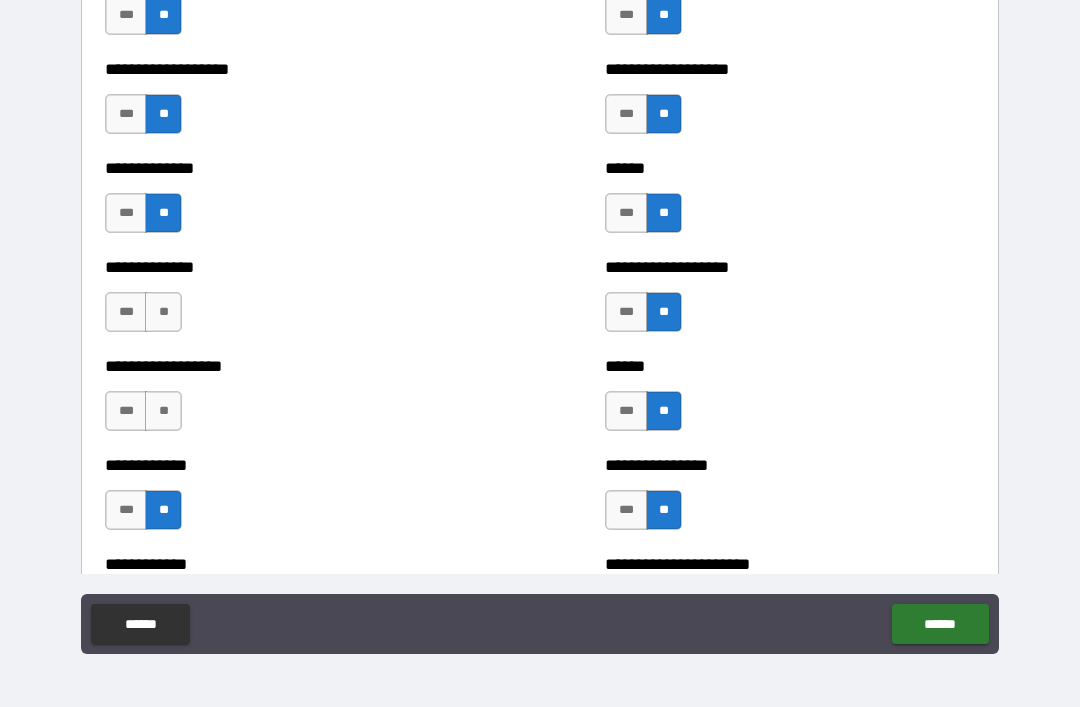 click on "**" at bounding box center [163, 411] 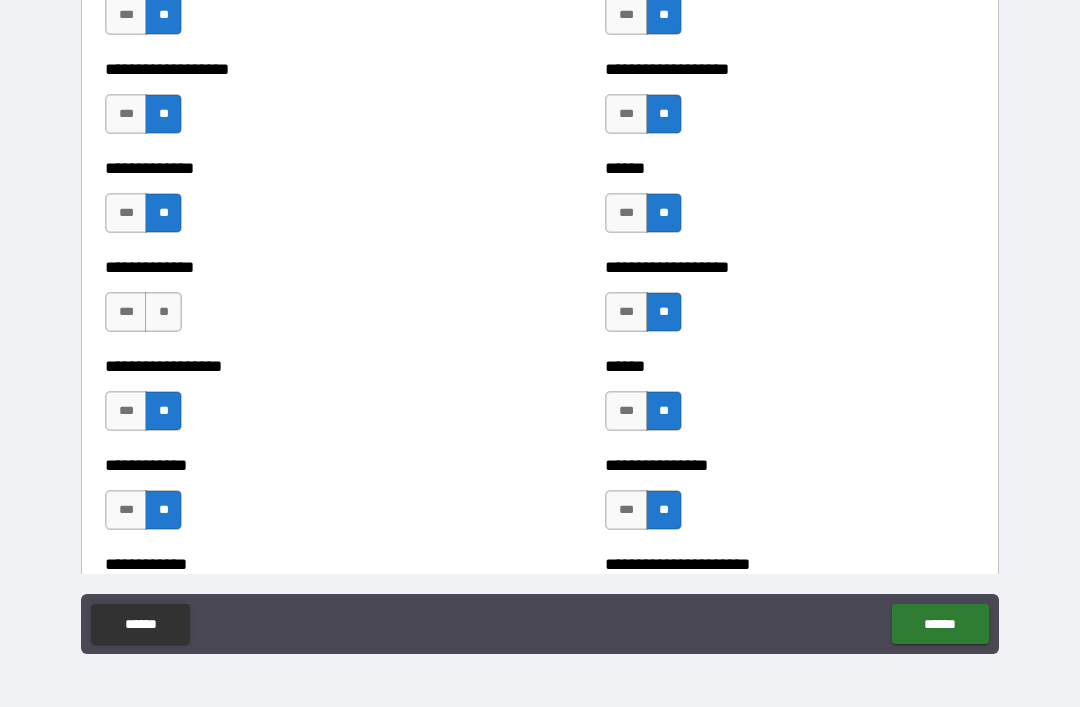 click on "**" at bounding box center (163, 312) 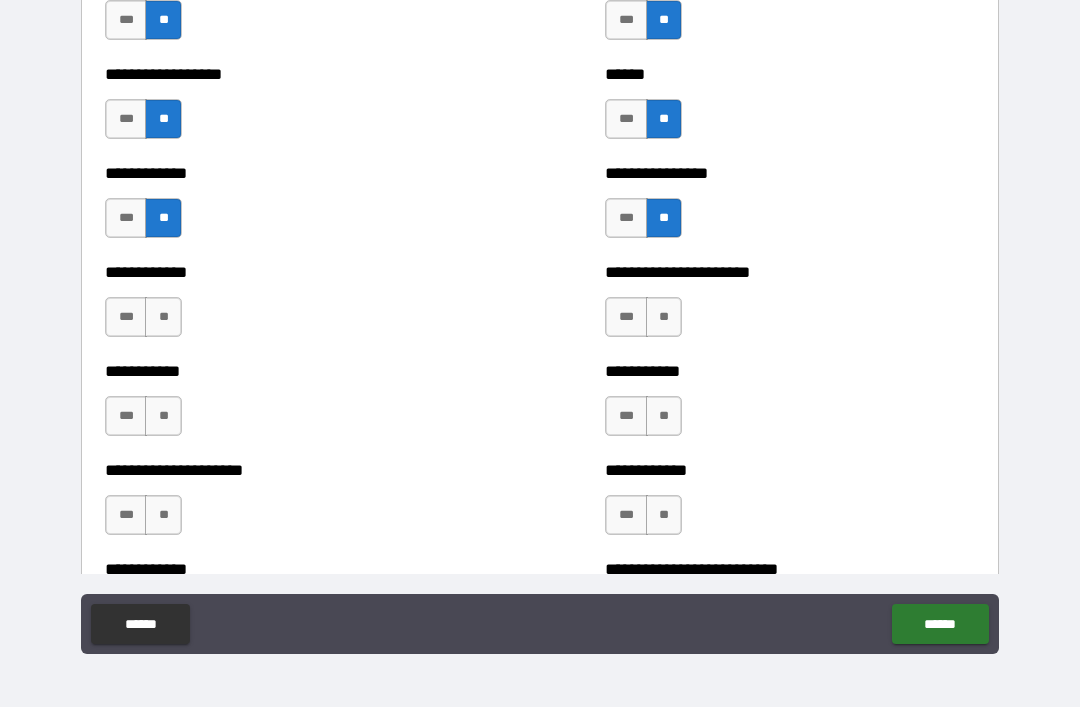 scroll, scrollTop: 4738, scrollLeft: 0, axis: vertical 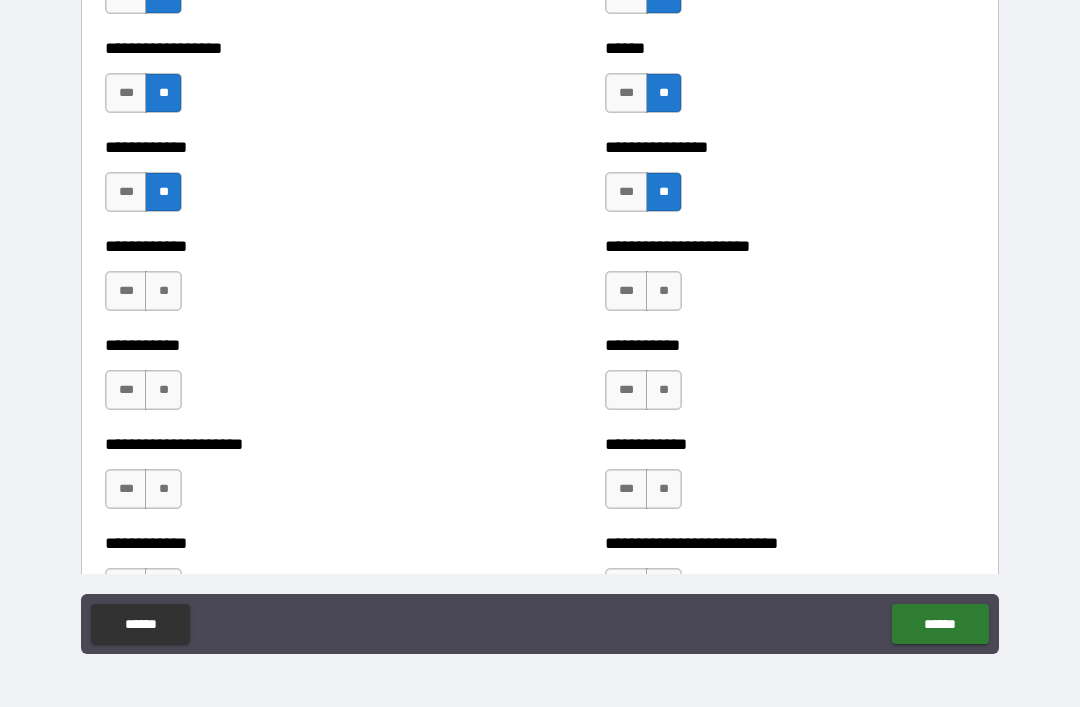 click on "**" at bounding box center [163, 291] 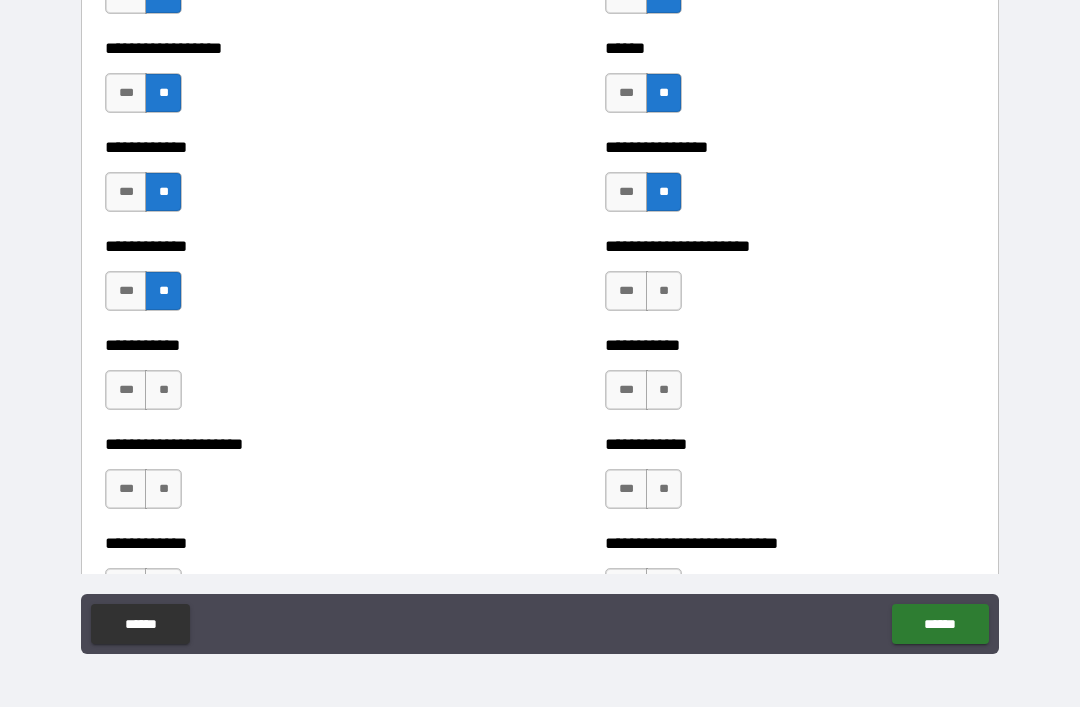 click on "**" at bounding box center [163, 390] 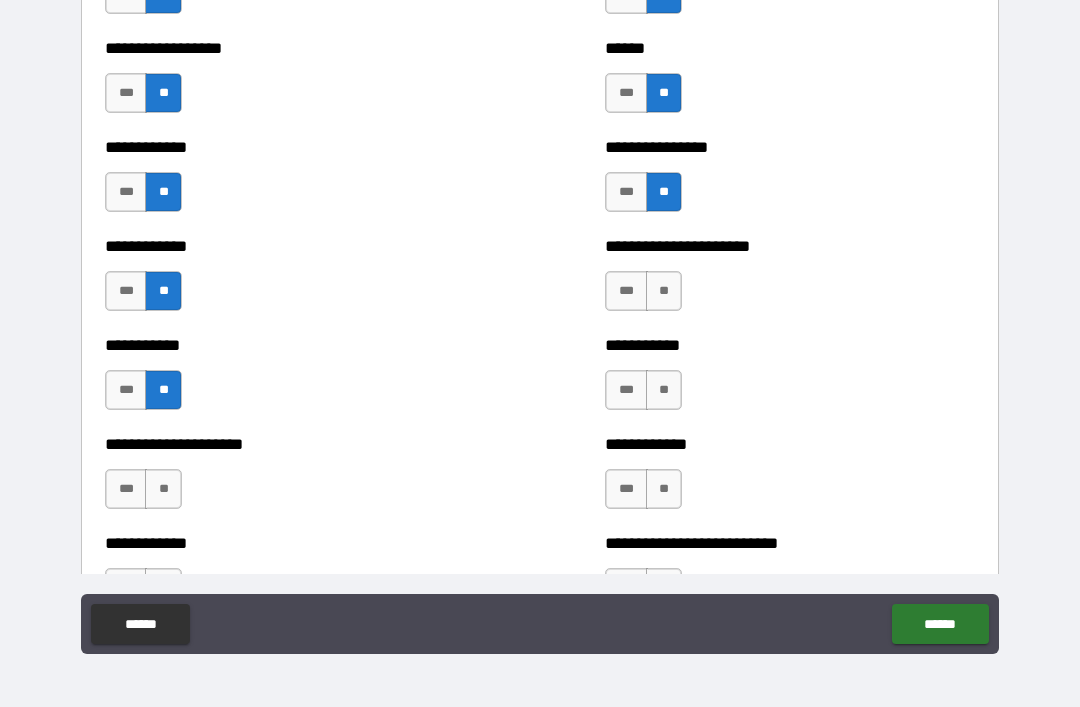 click on "**" at bounding box center (163, 489) 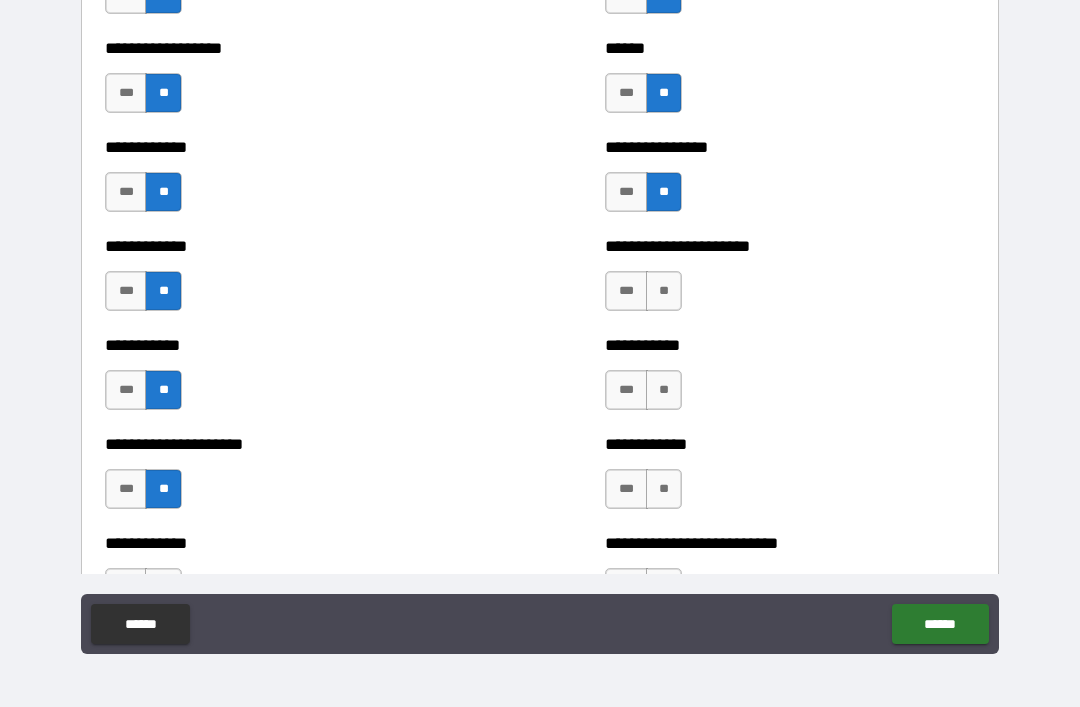 click on "**" at bounding box center [664, 291] 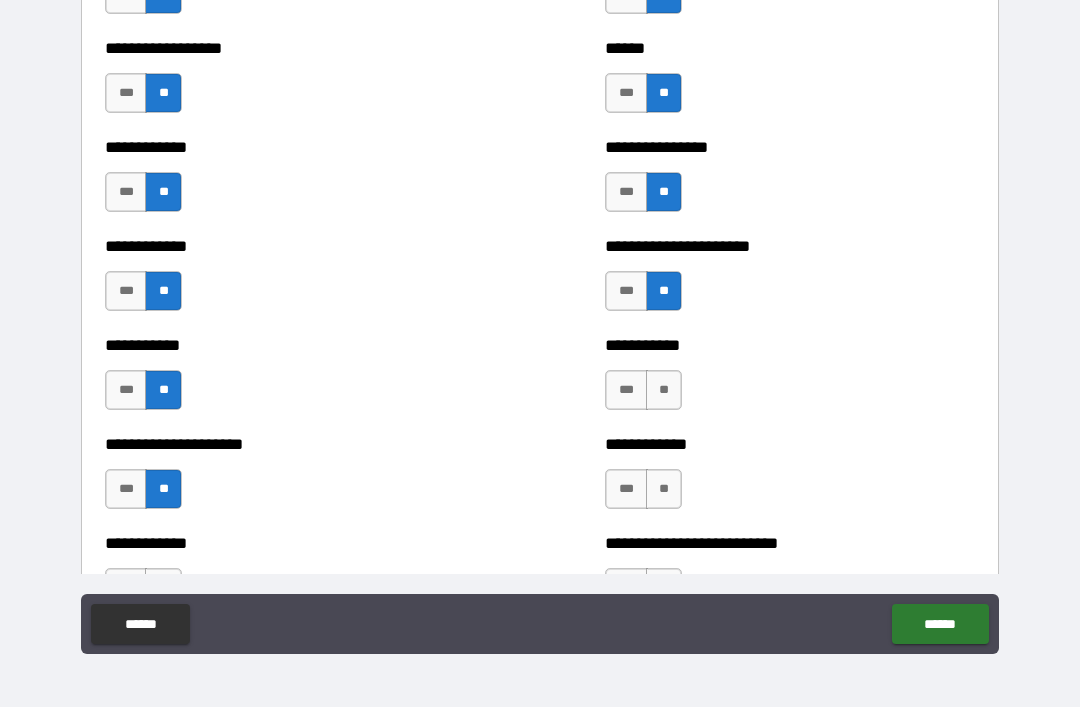 click on "**" at bounding box center (664, 390) 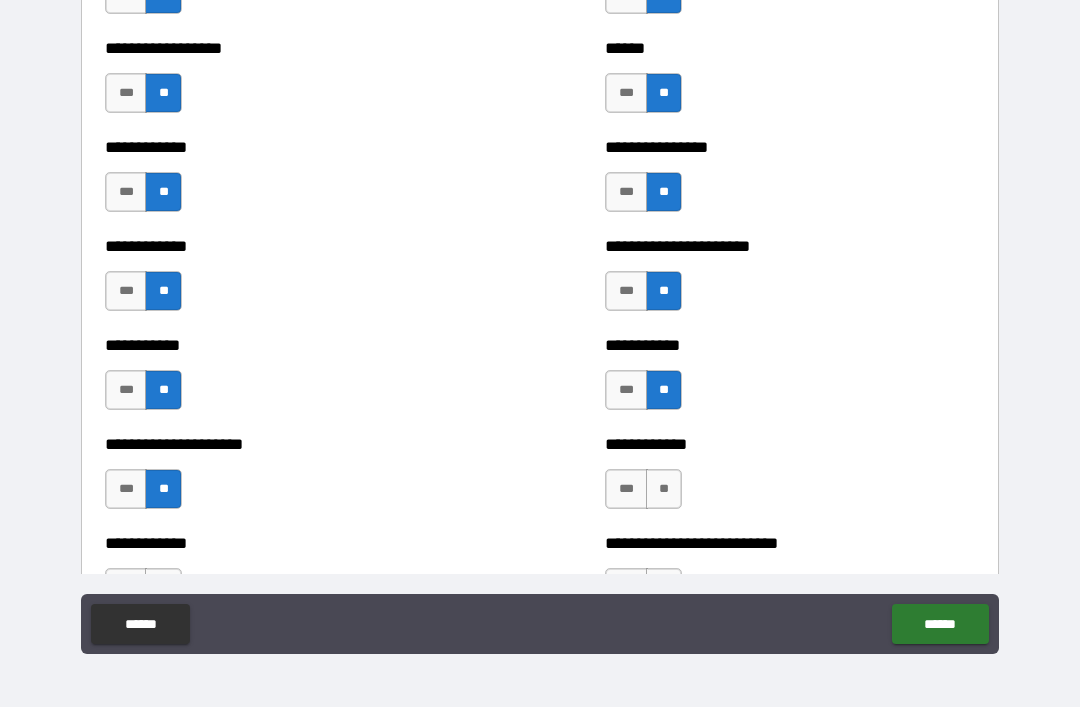 click on "**" at bounding box center [664, 489] 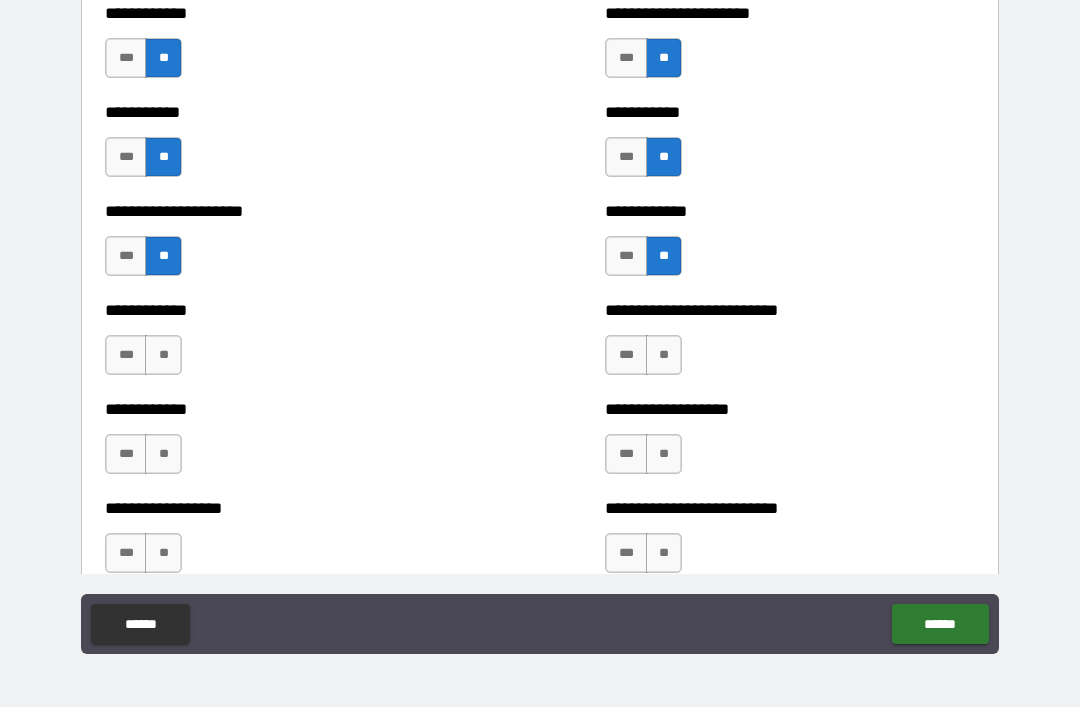 scroll, scrollTop: 5014, scrollLeft: 0, axis: vertical 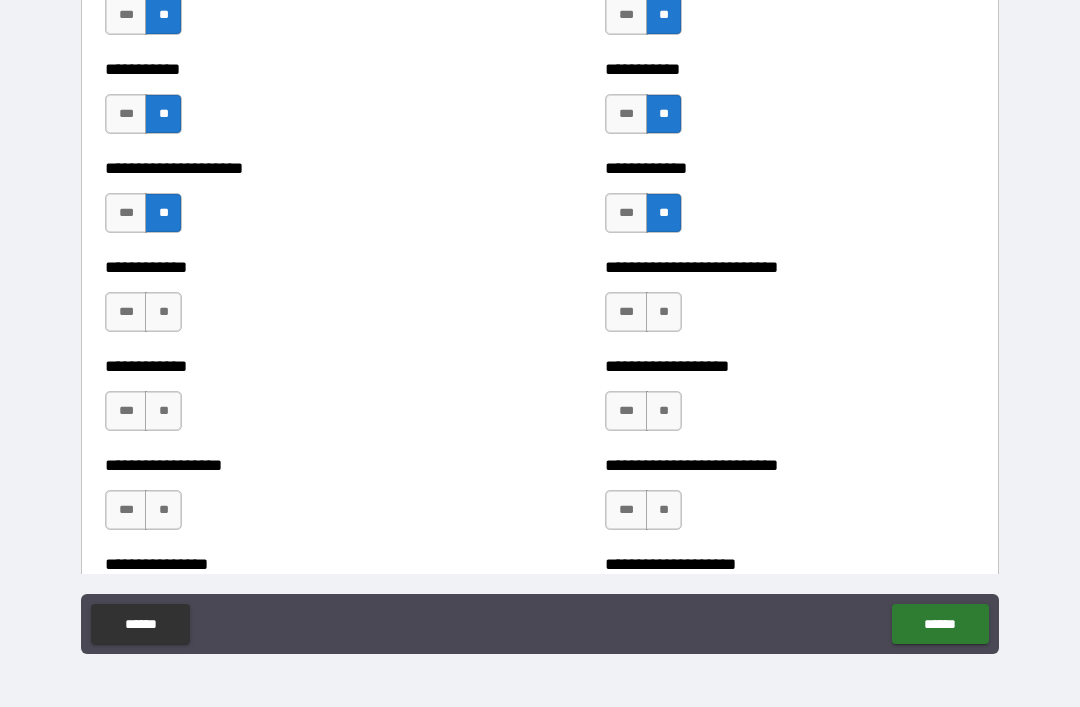 click on "**" at bounding box center [664, 312] 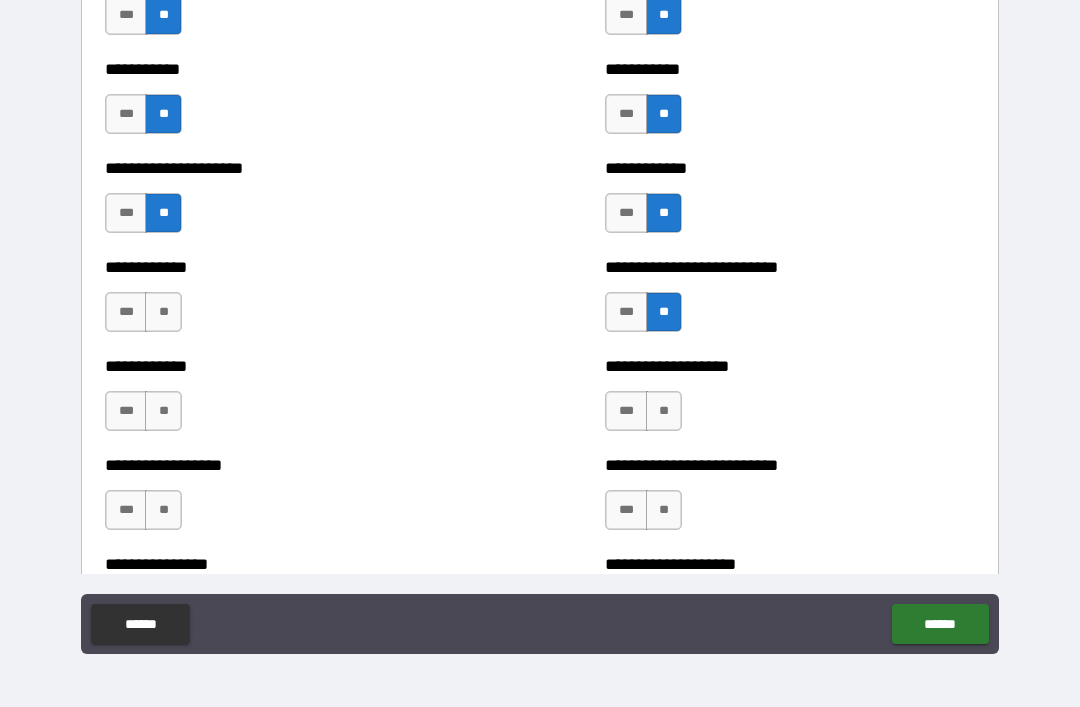 click on "**" at bounding box center (664, 411) 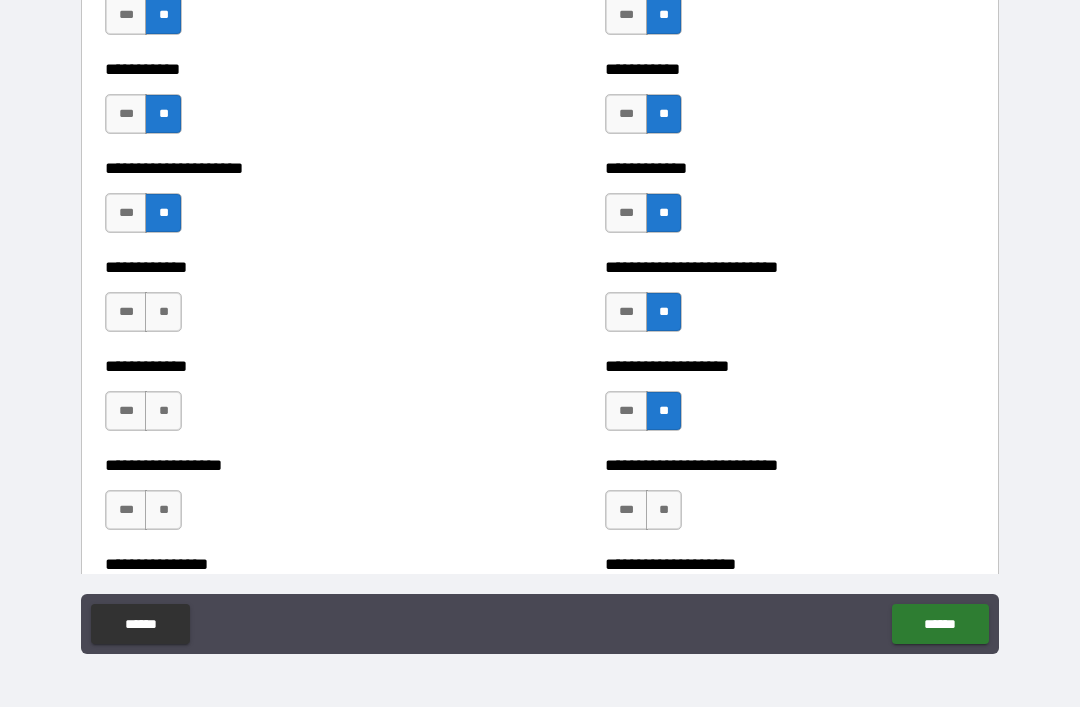 click on "**" at bounding box center (664, 510) 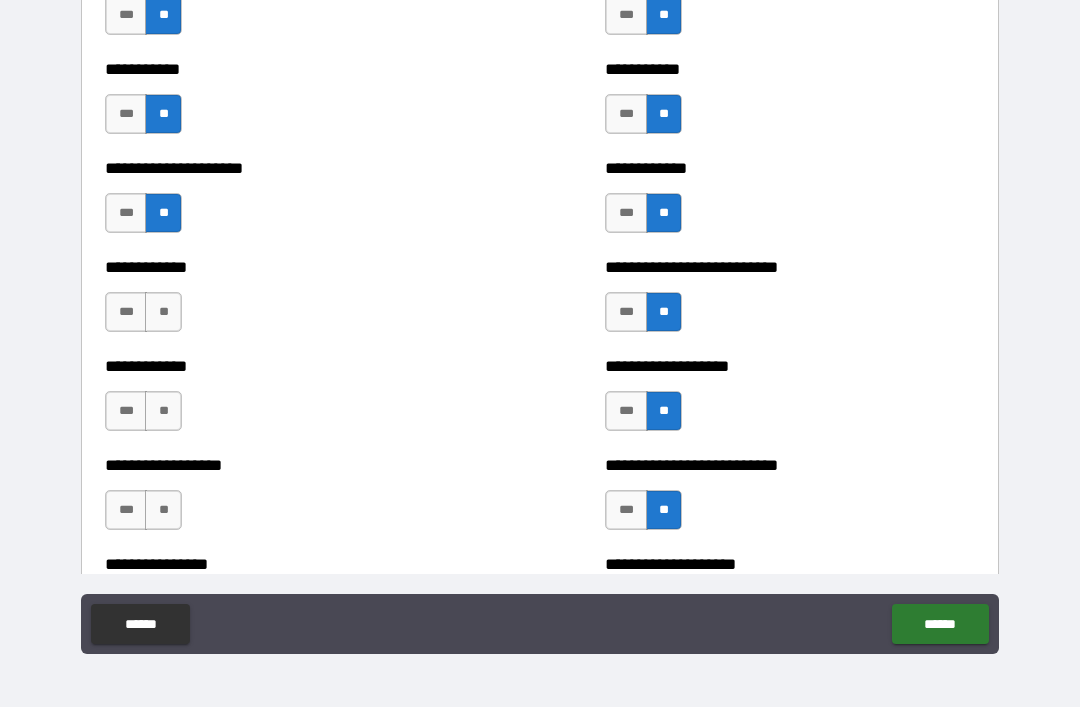 click on "**" at bounding box center [163, 510] 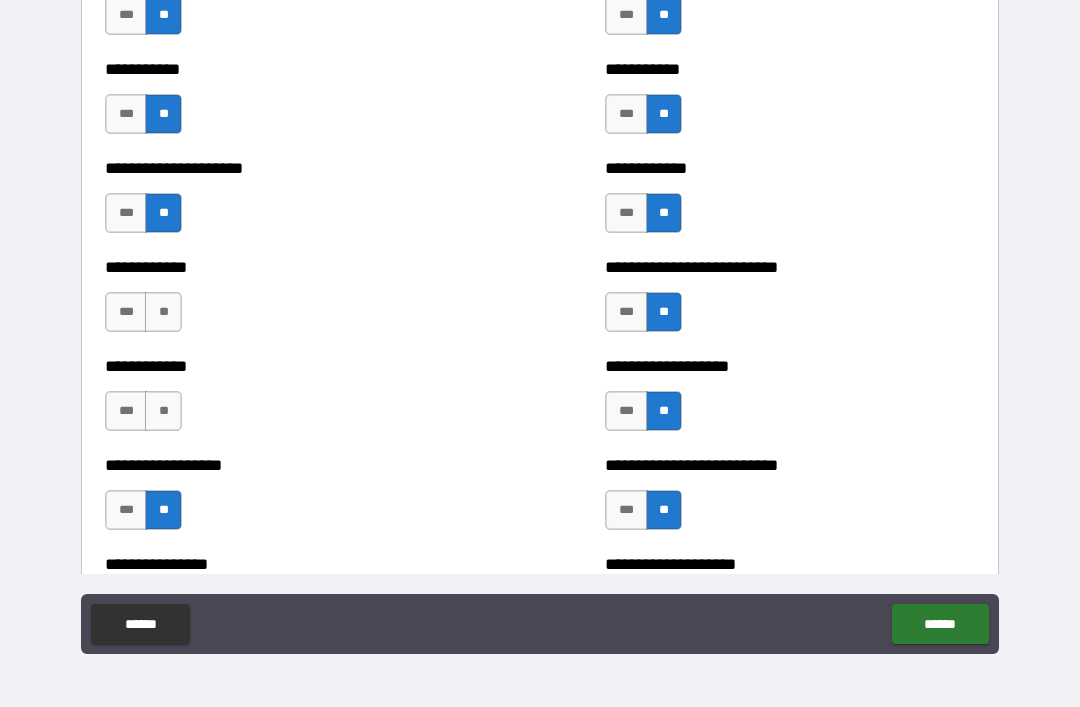 click on "**" at bounding box center [163, 411] 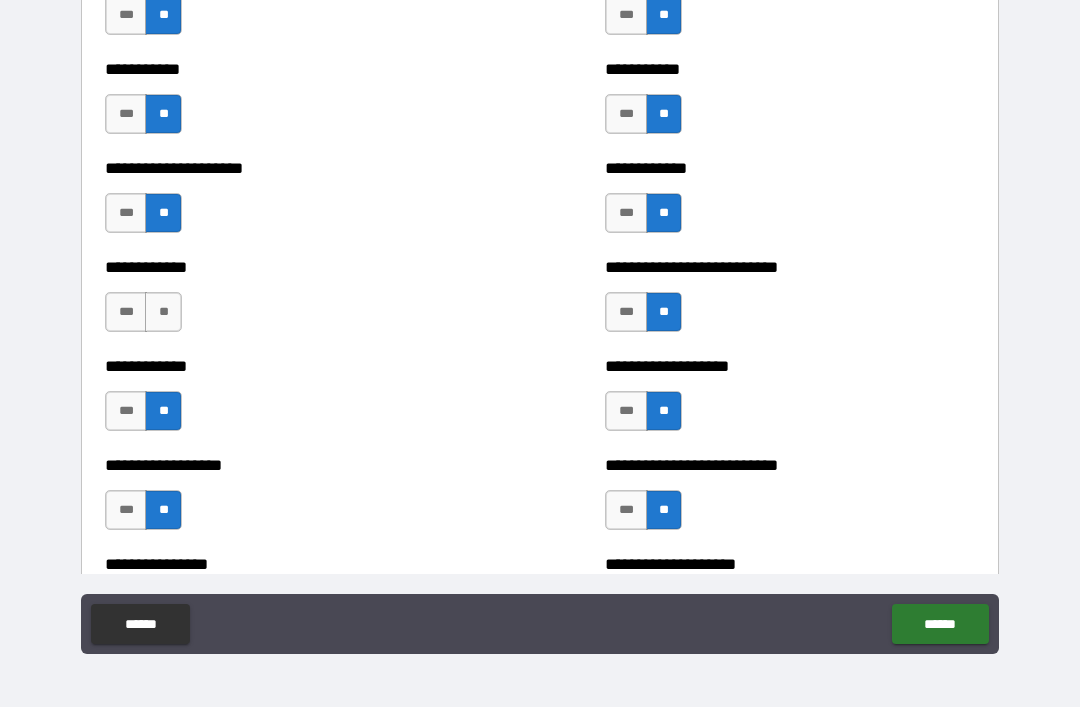 click on "**" at bounding box center (163, 312) 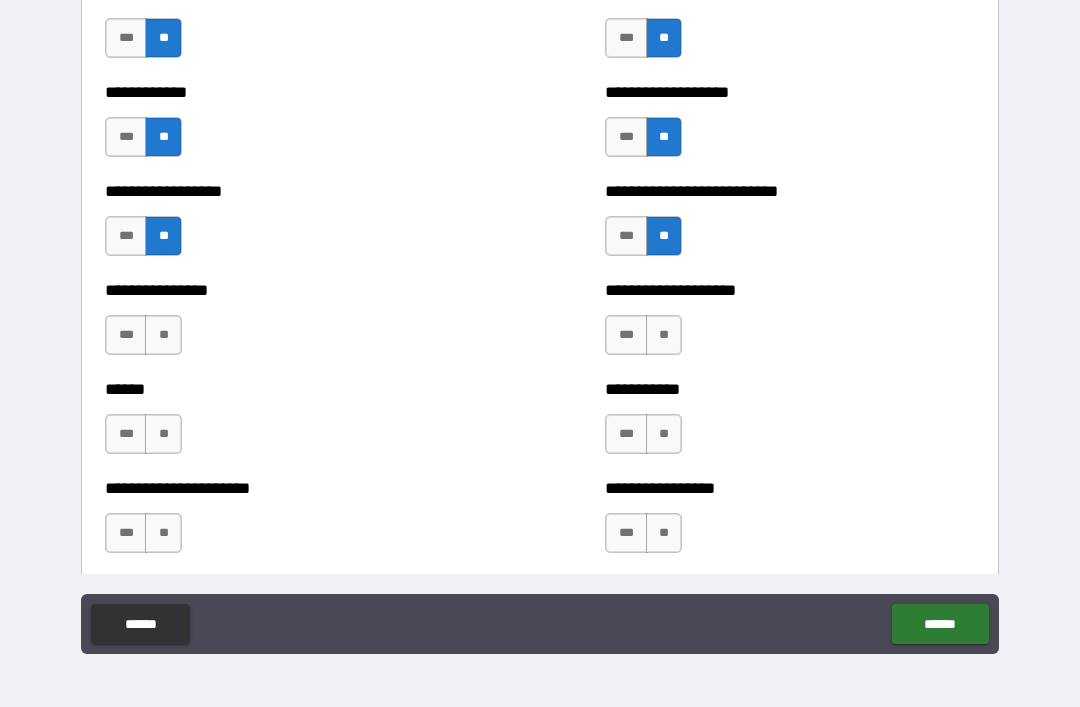 scroll, scrollTop: 5289, scrollLeft: 0, axis: vertical 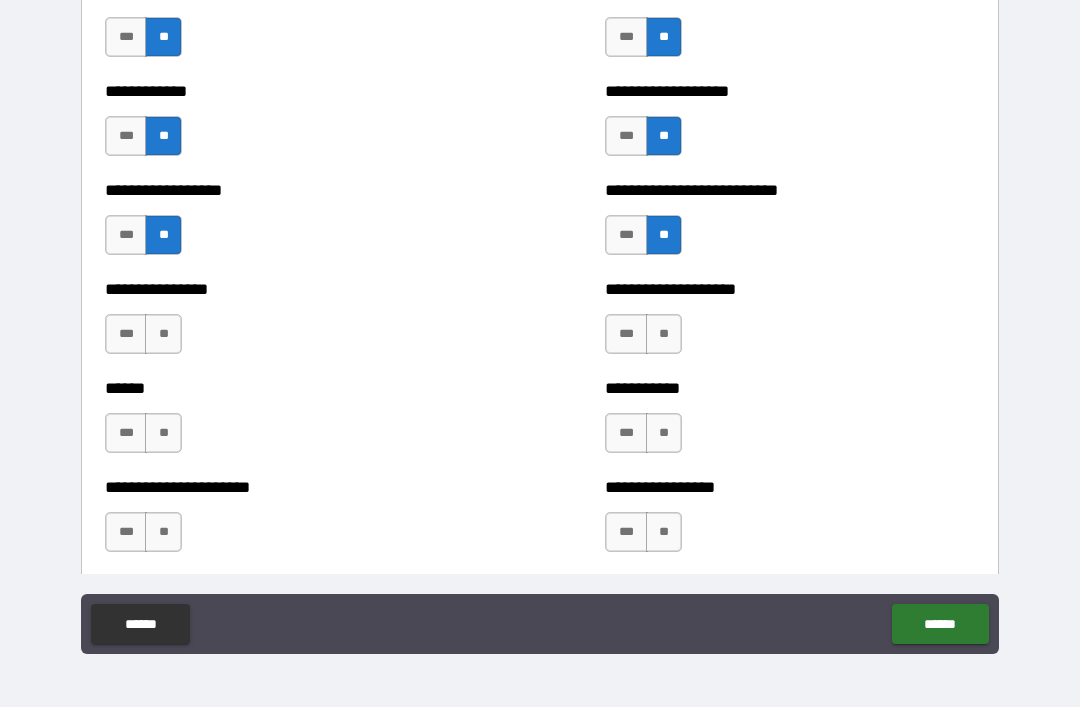 click on "**" at bounding box center [664, 334] 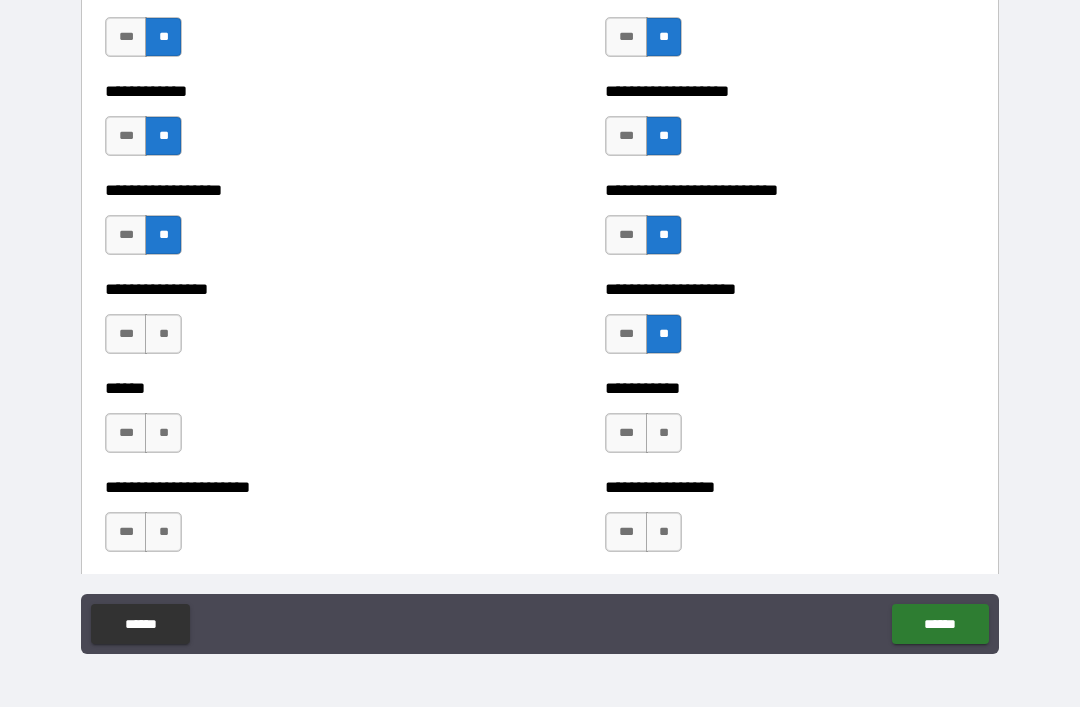 click on "**" at bounding box center [664, 433] 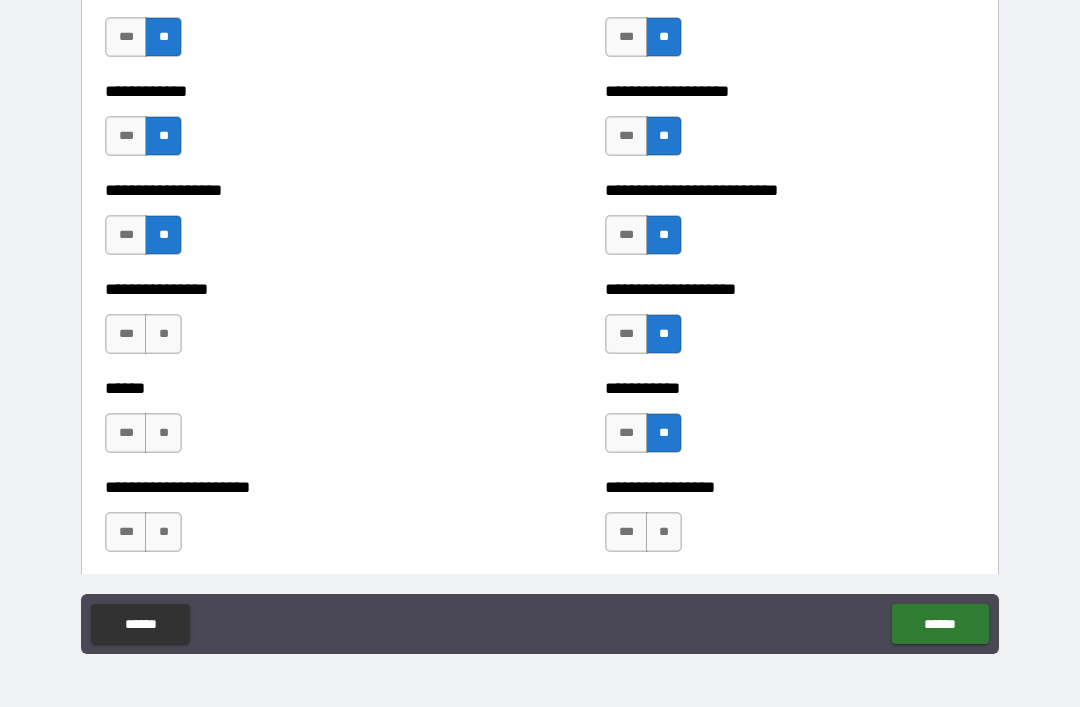 click on "**" at bounding box center (664, 532) 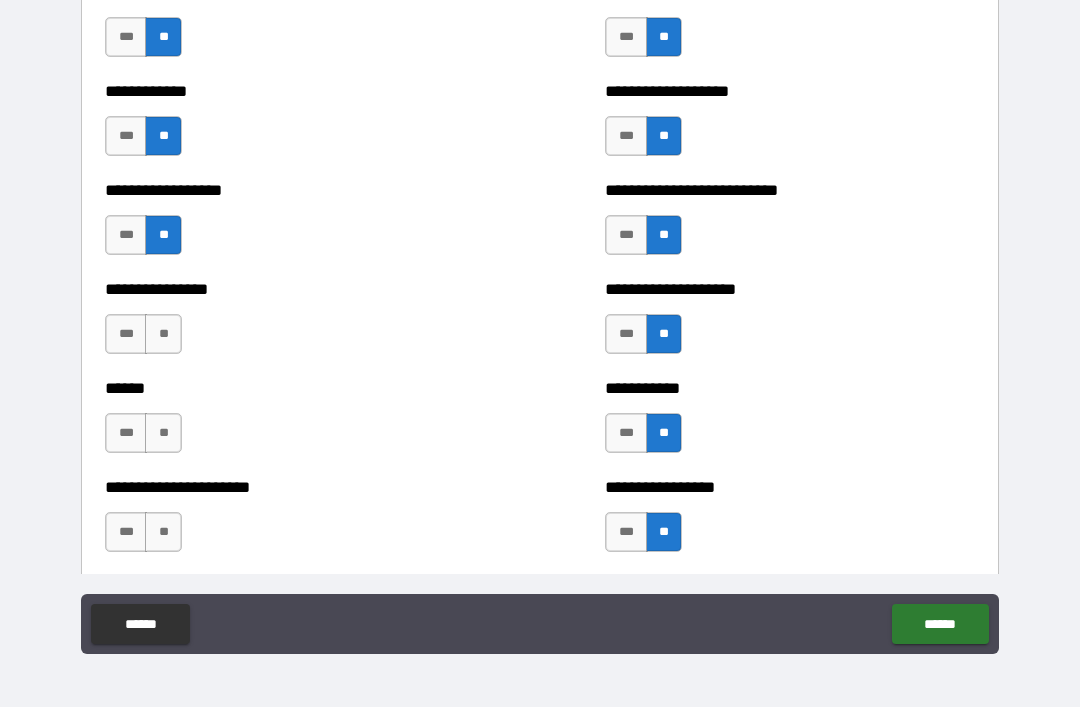 click on "**" at bounding box center (163, 532) 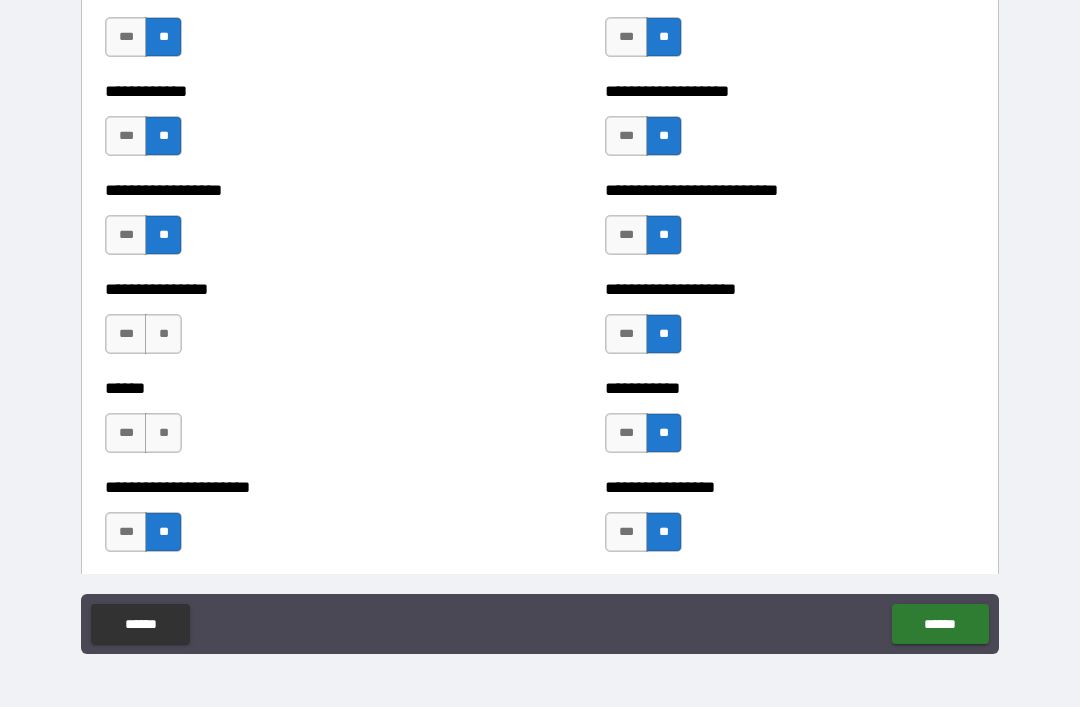 click on "**" at bounding box center [163, 433] 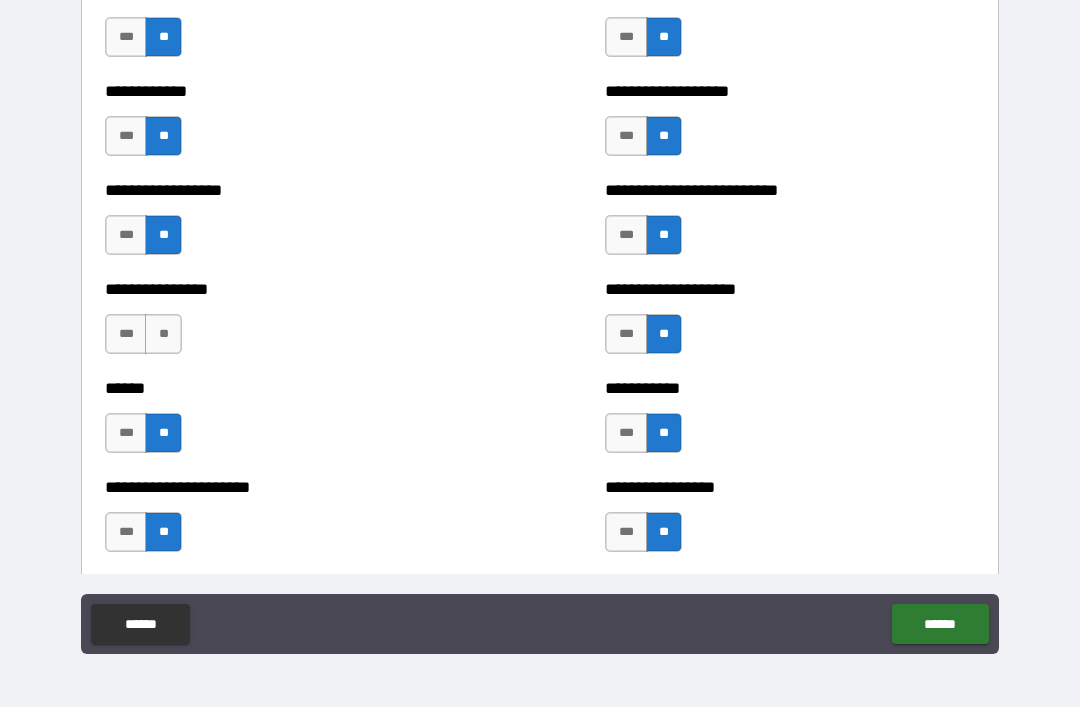 click on "**" at bounding box center (163, 334) 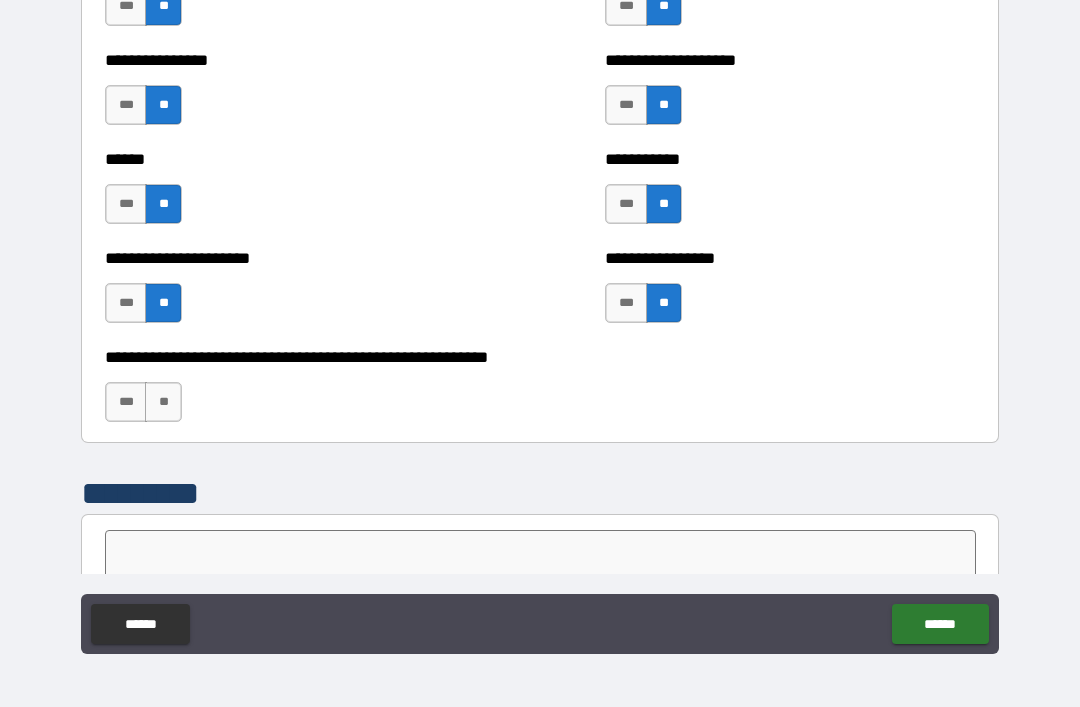 scroll, scrollTop: 5604, scrollLeft: 0, axis: vertical 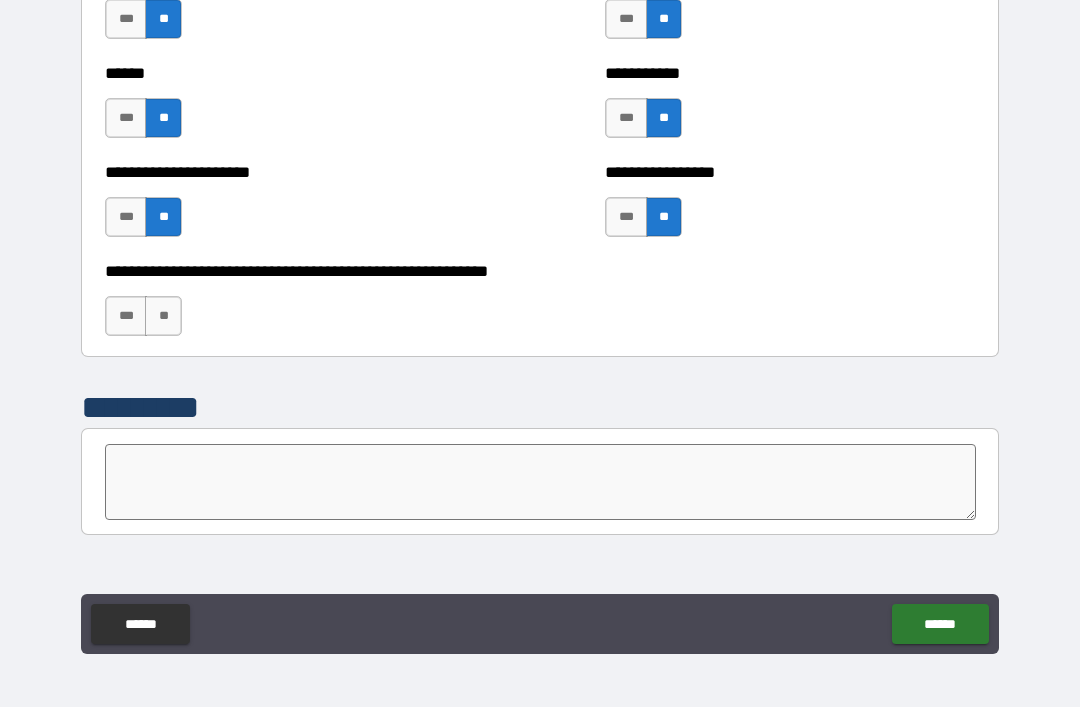 click on "**" at bounding box center [163, 316] 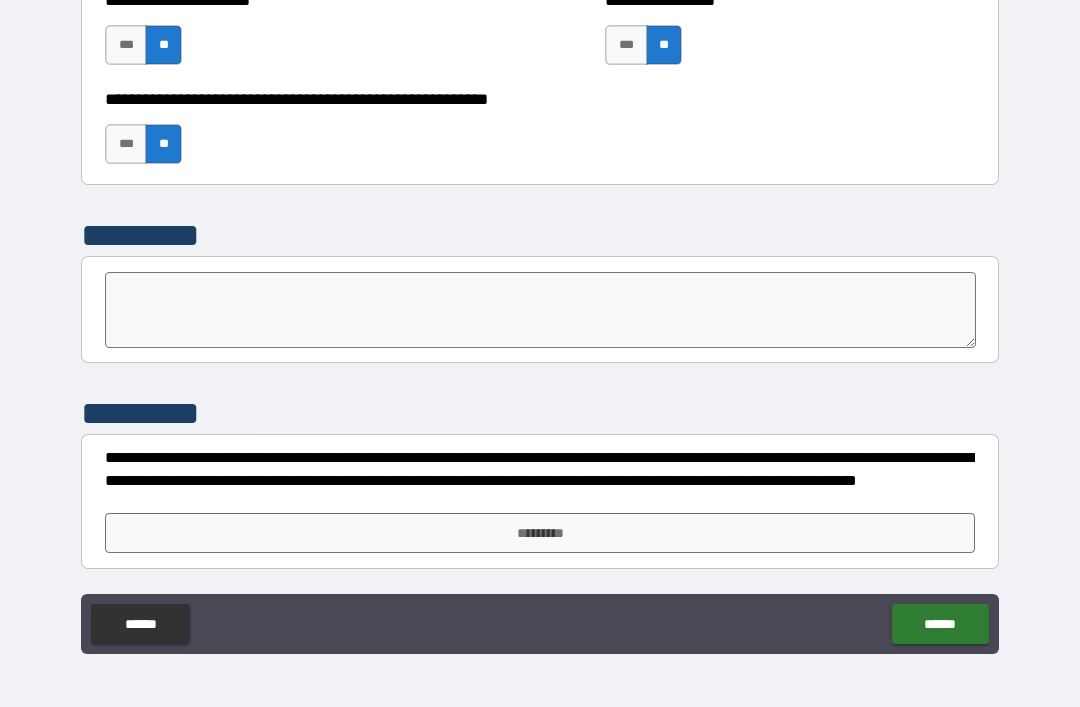 scroll, scrollTop: 5776, scrollLeft: 0, axis: vertical 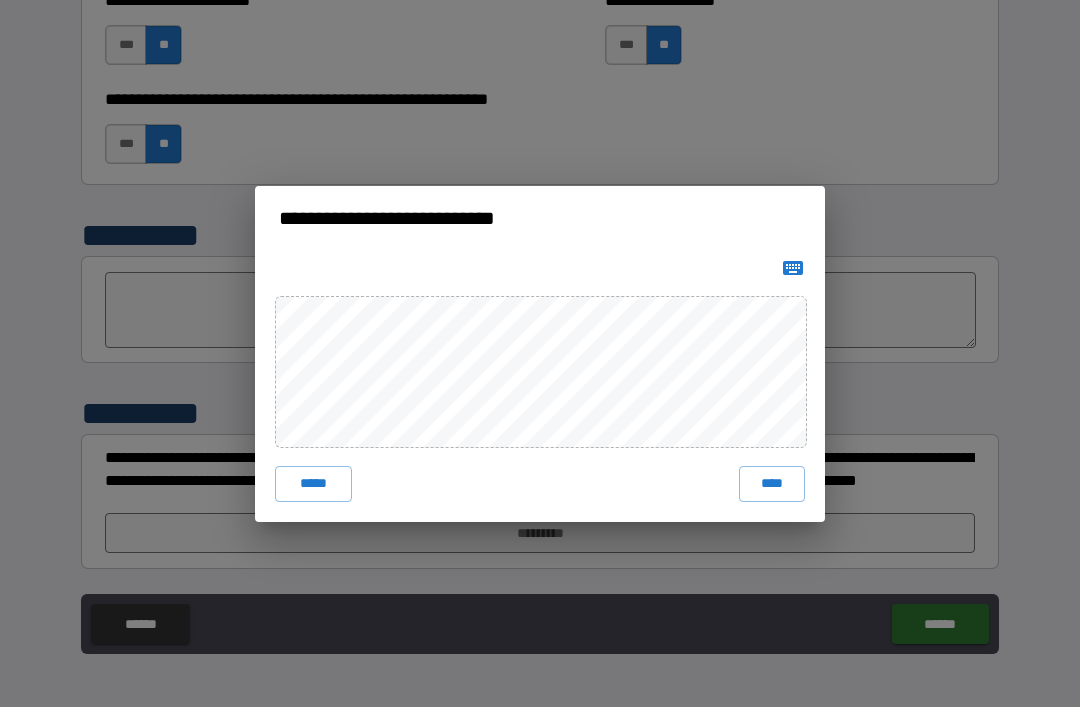 click on "****" at bounding box center (772, 484) 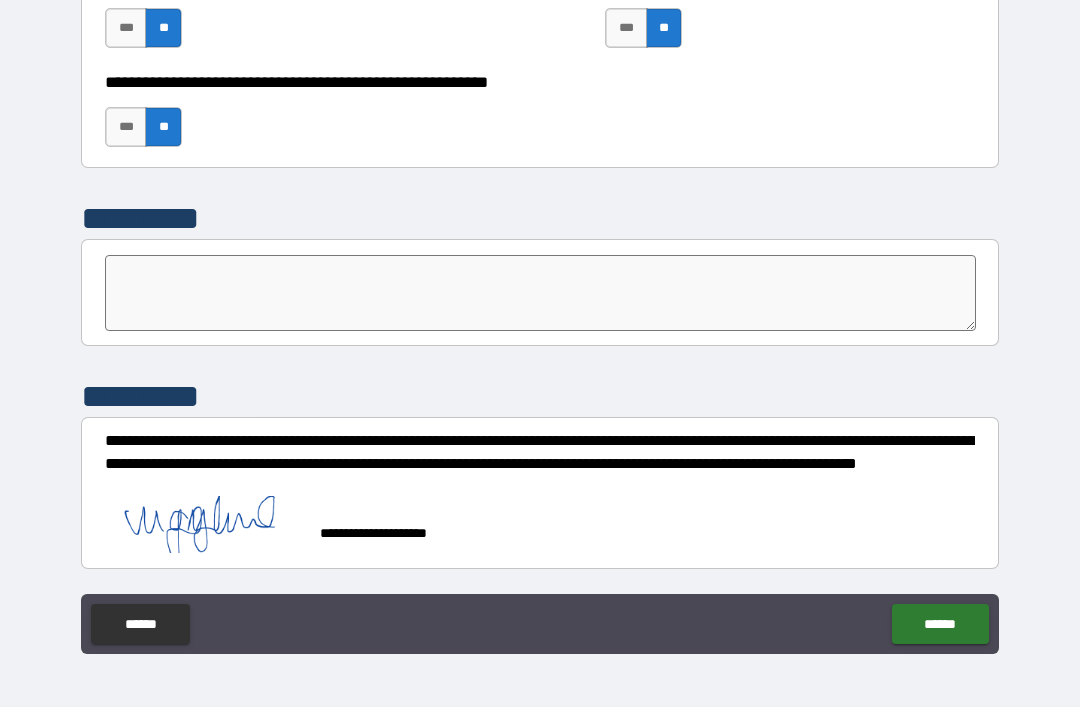 scroll, scrollTop: 5793, scrollLeft: 0, axis: vertical 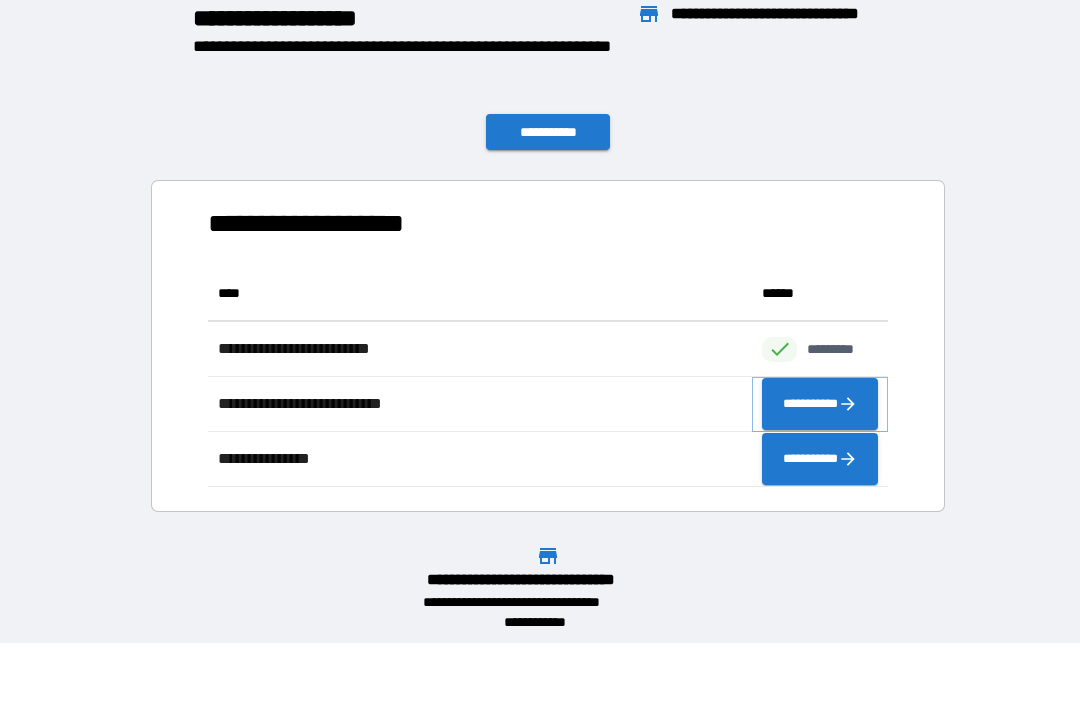 click on "**********" at bounding box center (820, 404) 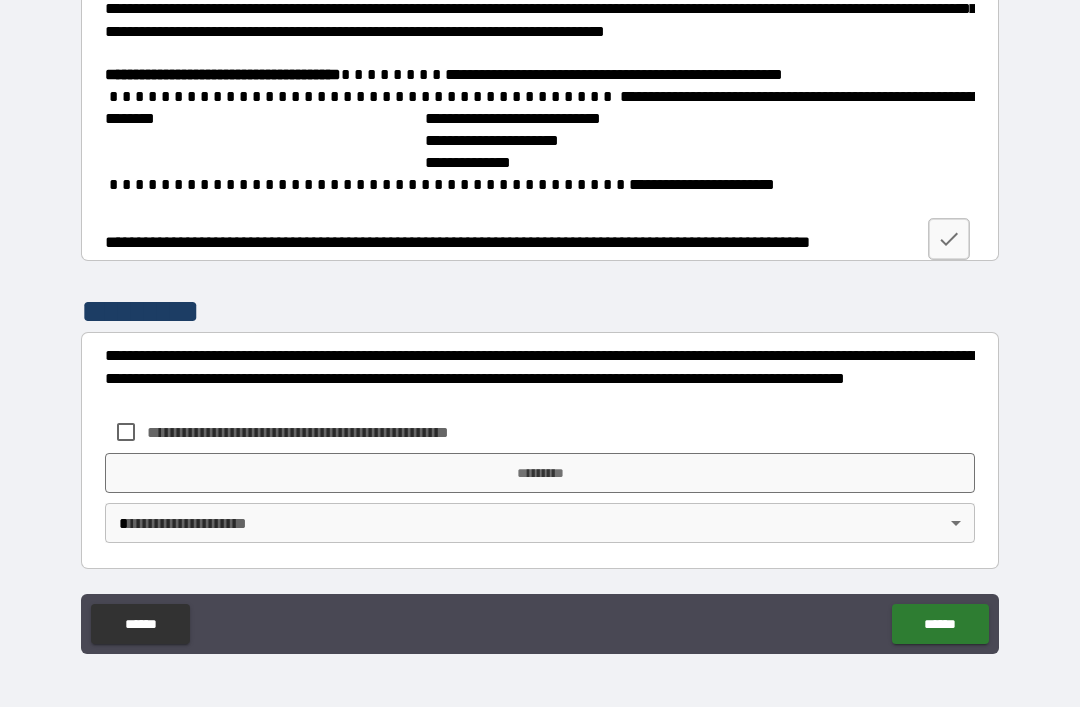 scroll, scrollTop: 1350, scrollLeft: 0, axis: vertical 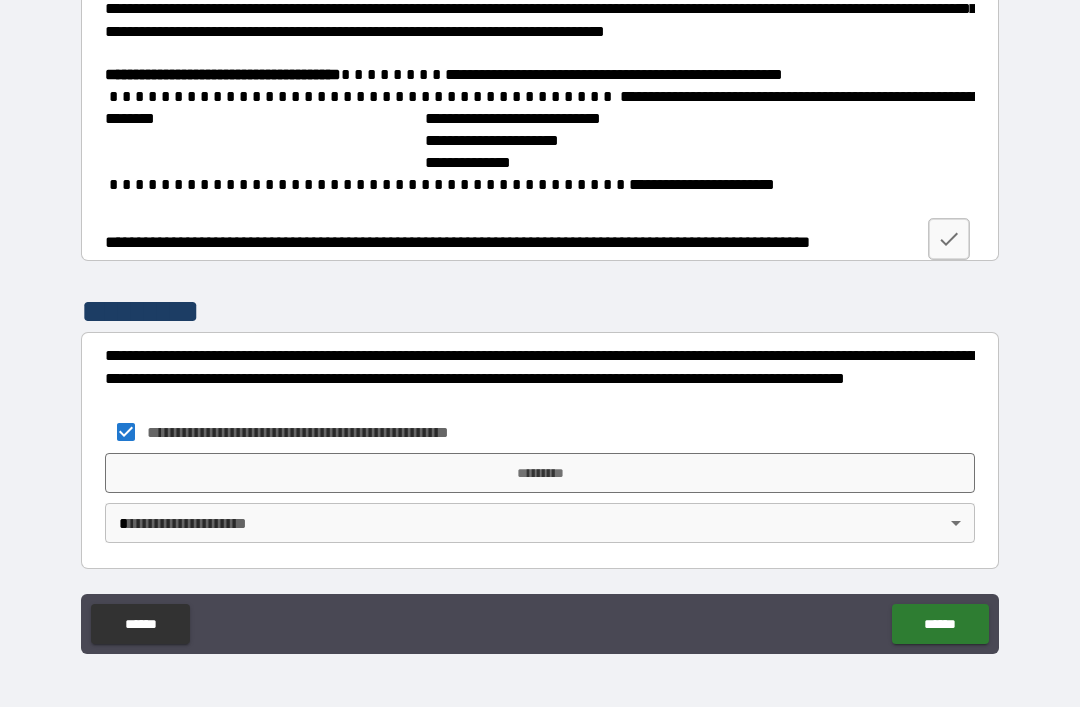 click on "*********" at bounding box center [540, 473] 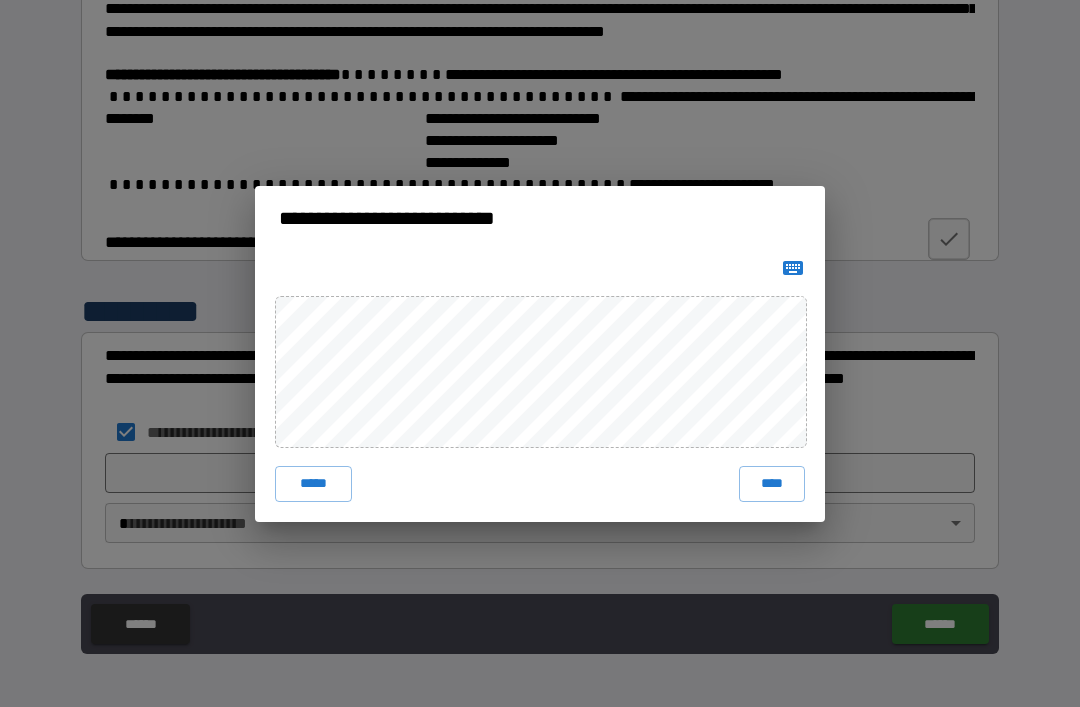 click on "****" at bounding box center (772, 484) 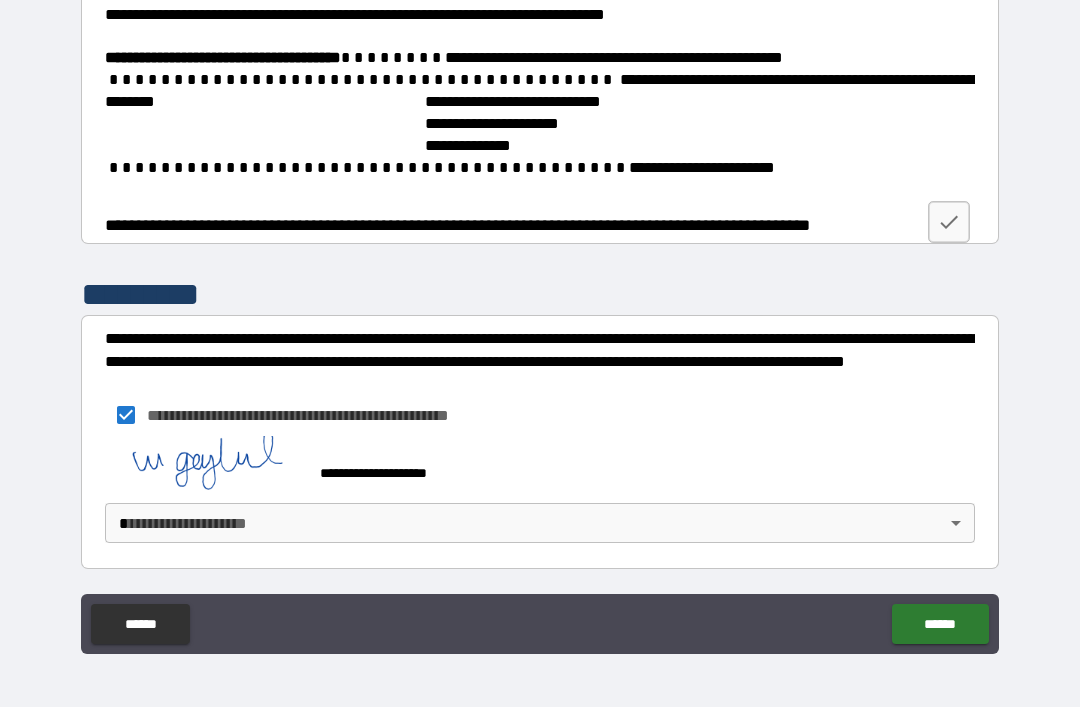 scroll, scrollTop: 1367, scrollLeft: 0, axis: vertical 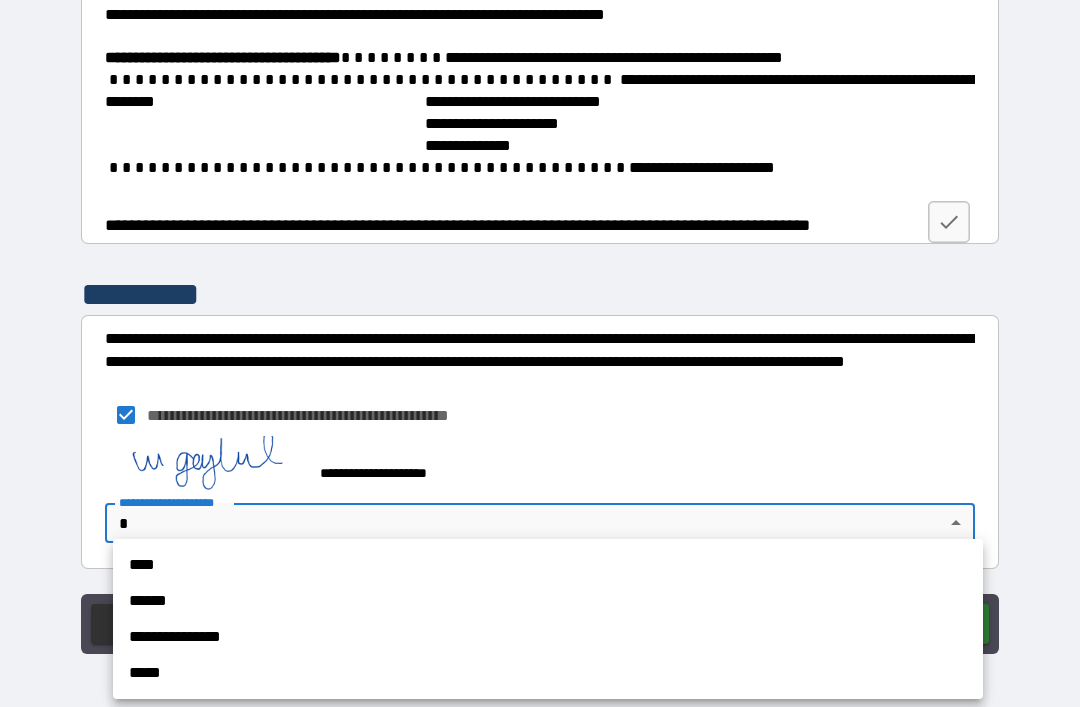 click on "****" at bounding box center (548, 565) 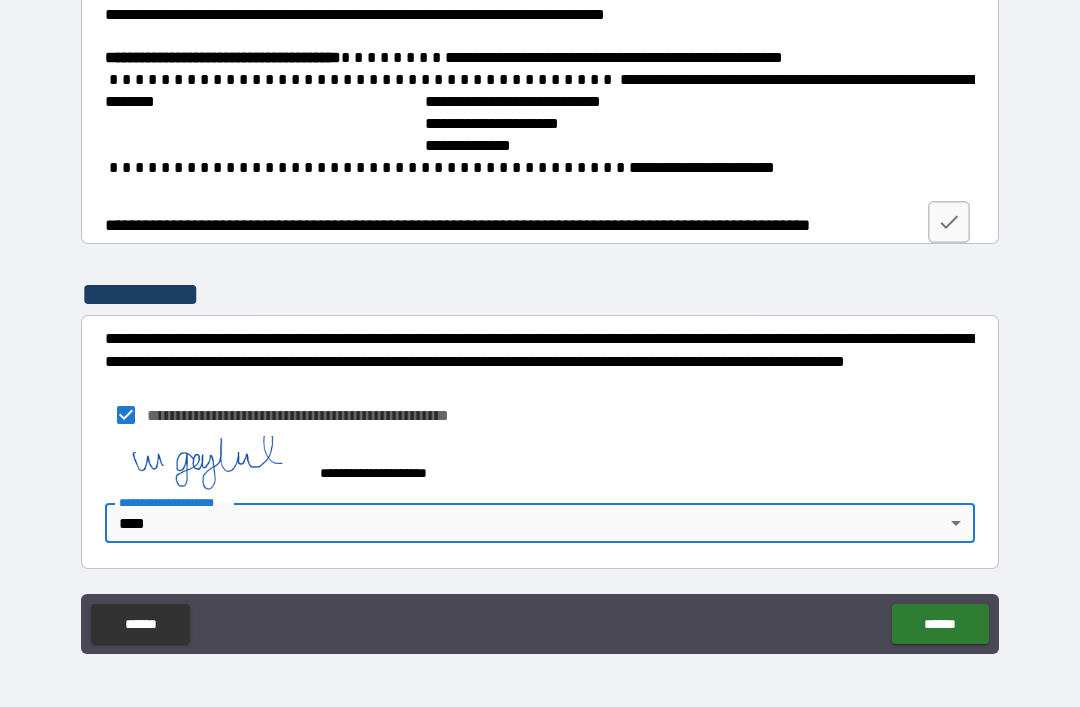 click on "******" at bounding box center [940, 624] 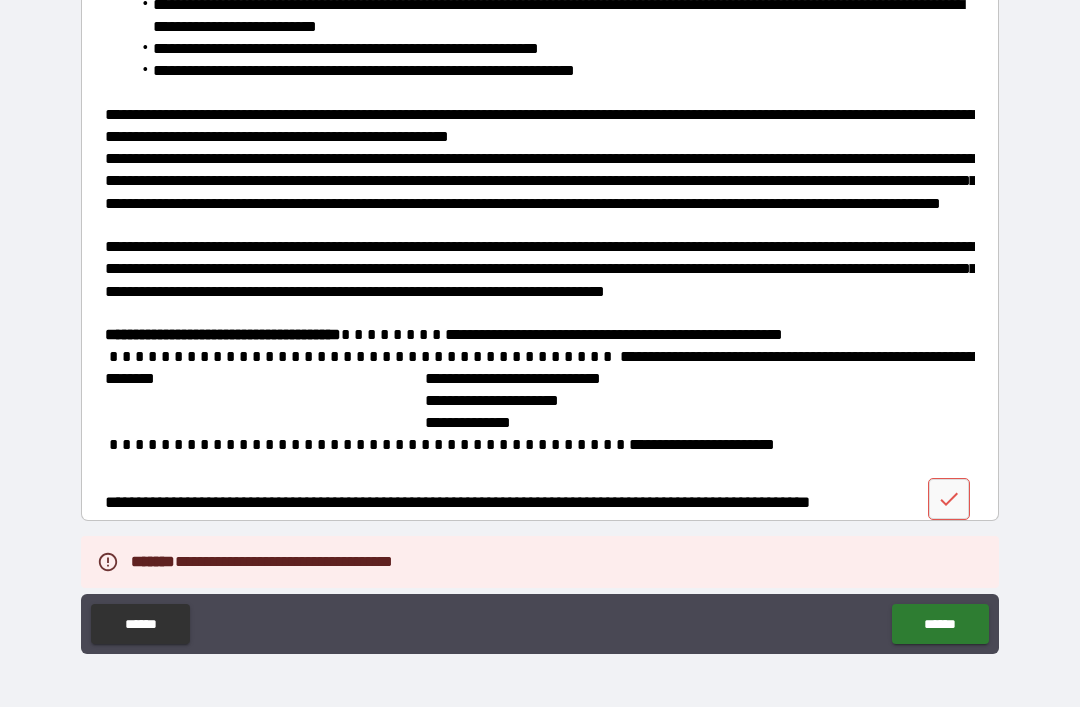 scroll, scrollTop: 1068, scrollLeft: 0, axis: vertical 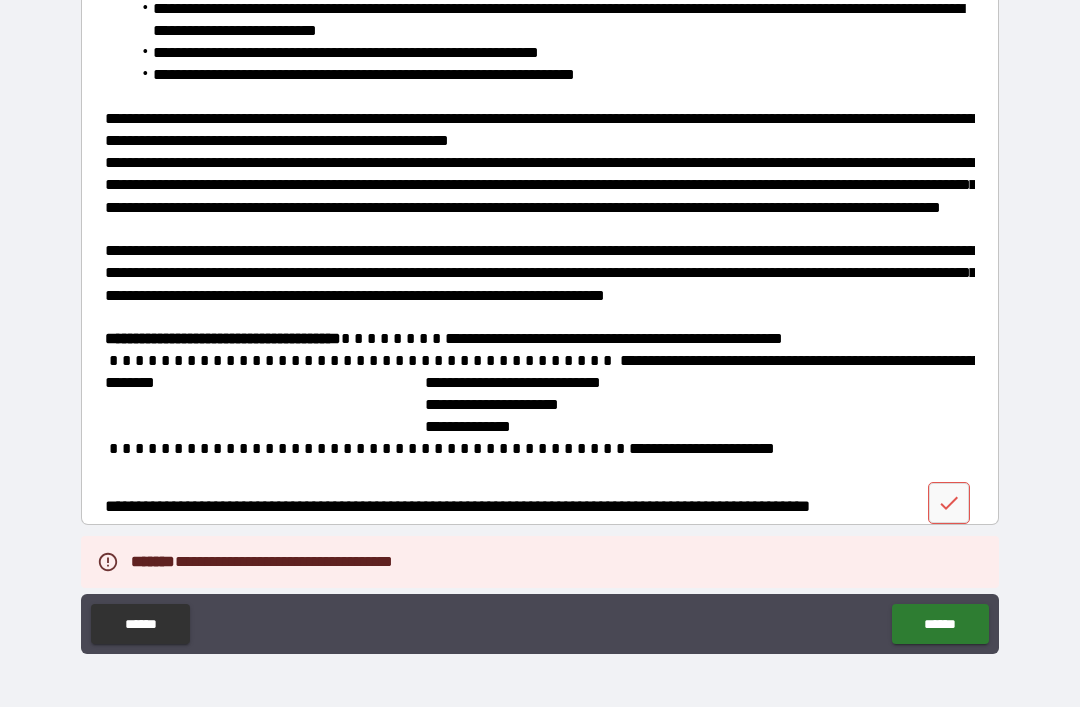 click 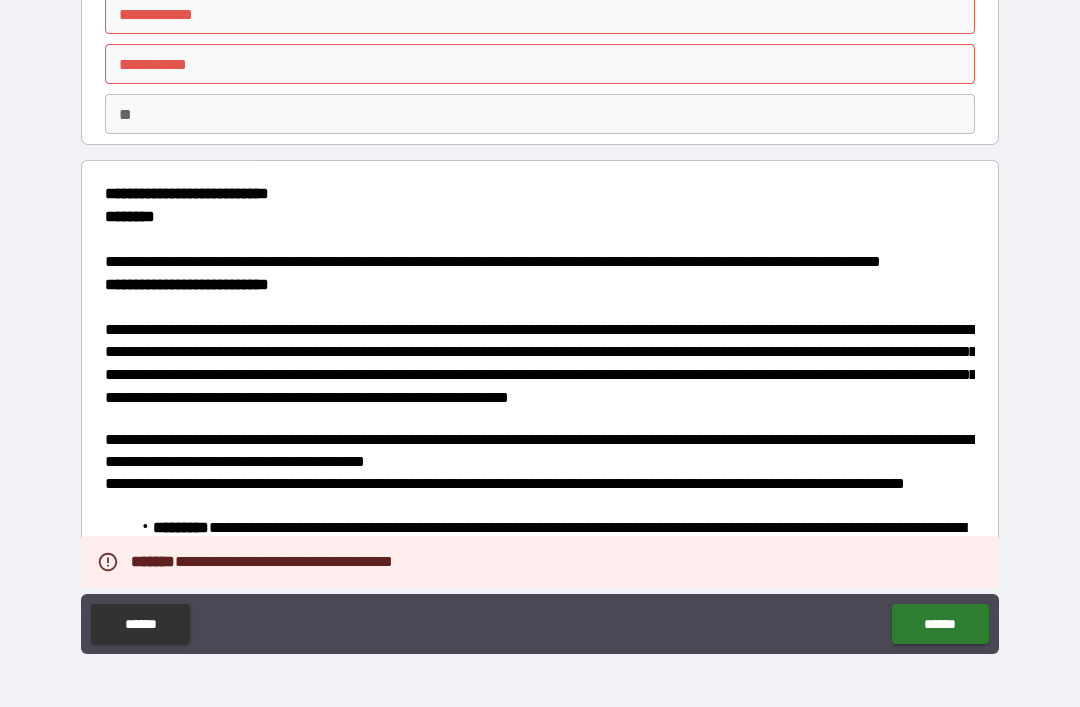 click on "******" at bounding box center (940, 624) 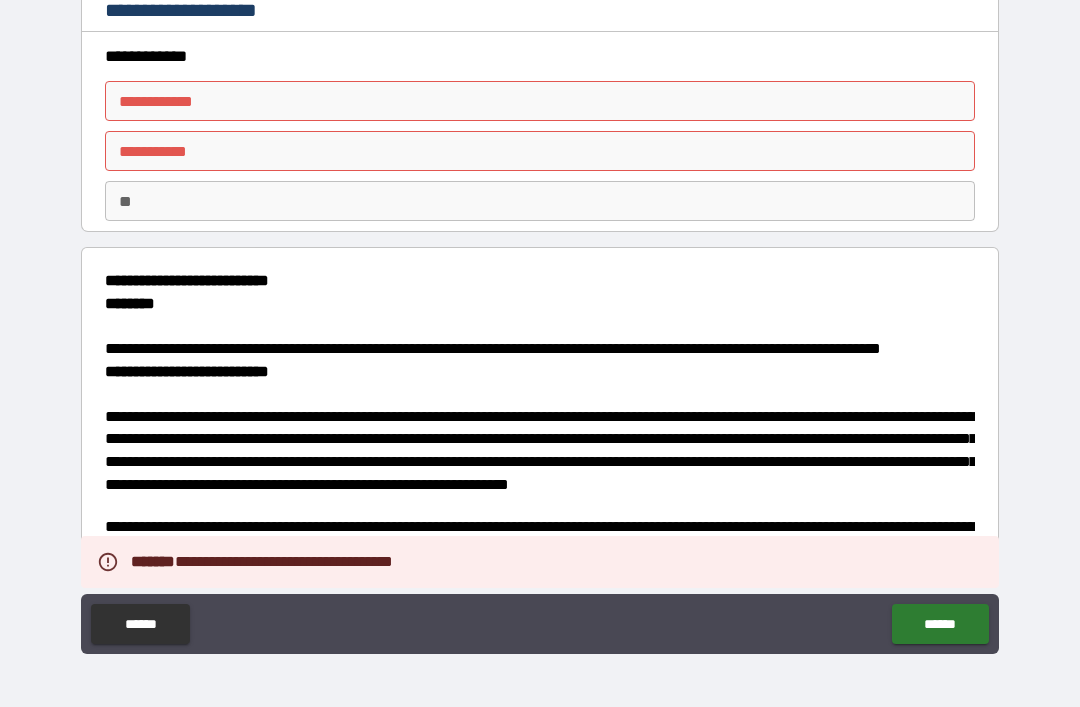 scroll, scrollTop: 0, scrollLeft: 0, axis: both 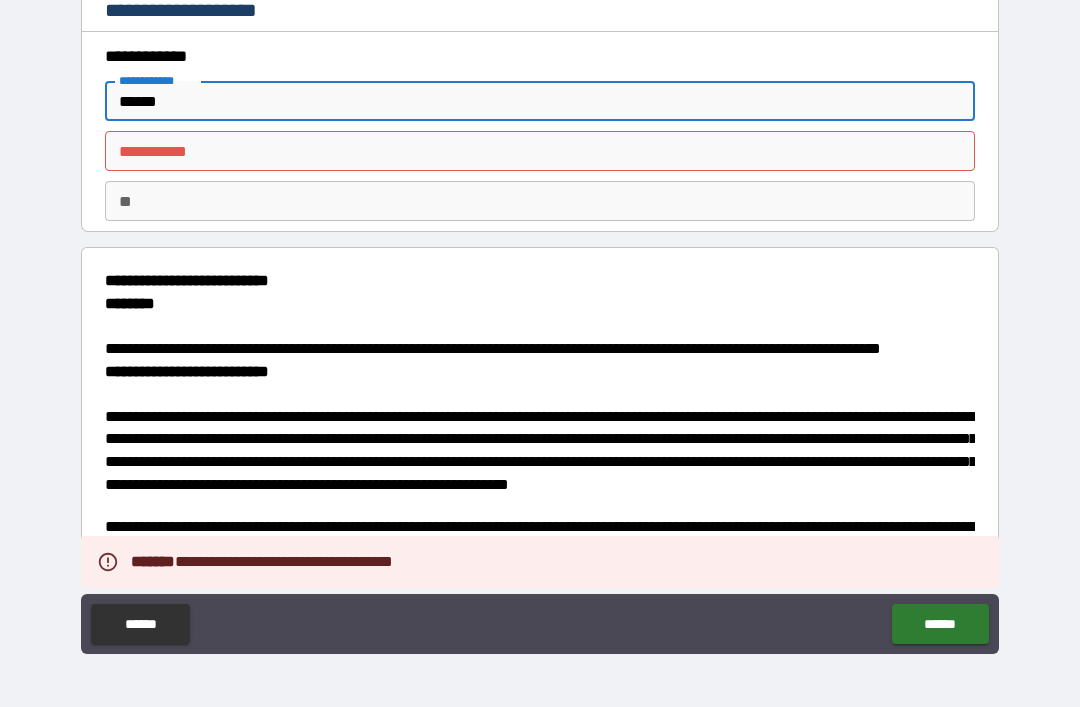 type on "******" 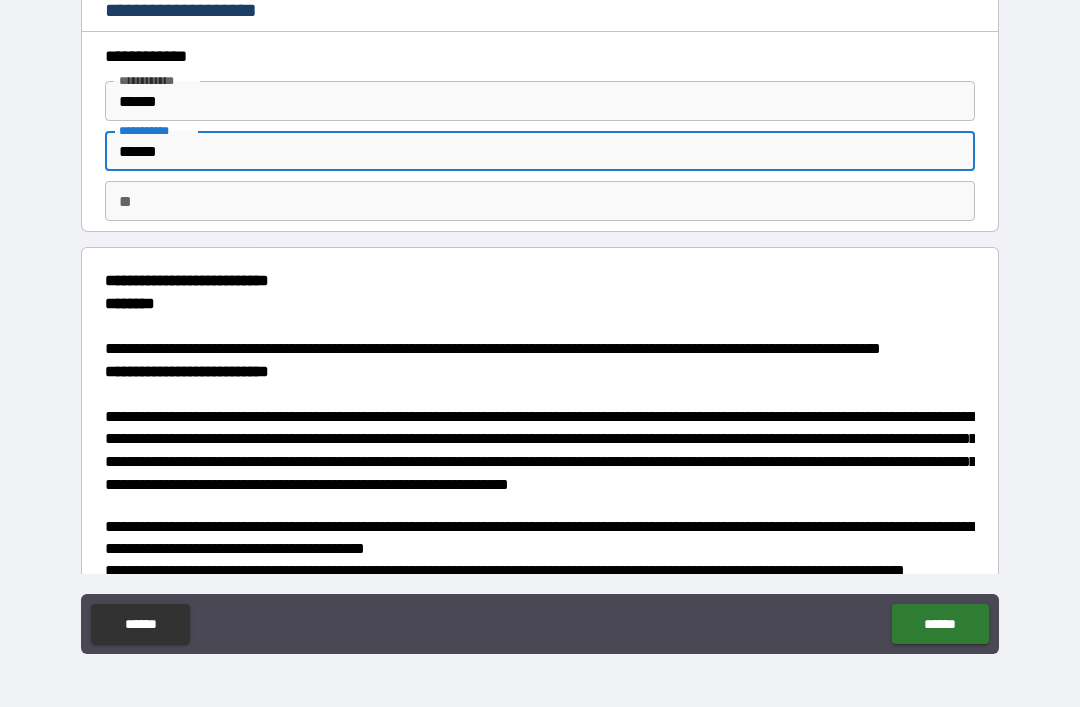 type on "*******" 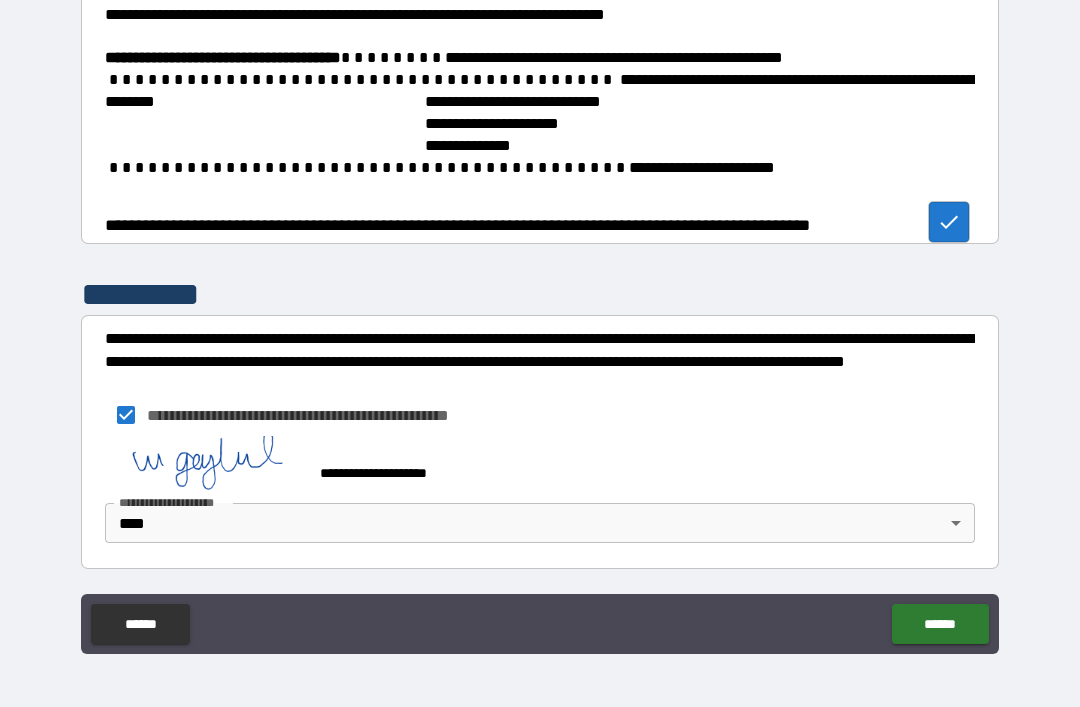 scroll, scrollTop: 1367, scrollLeft: 0, axis: vertical 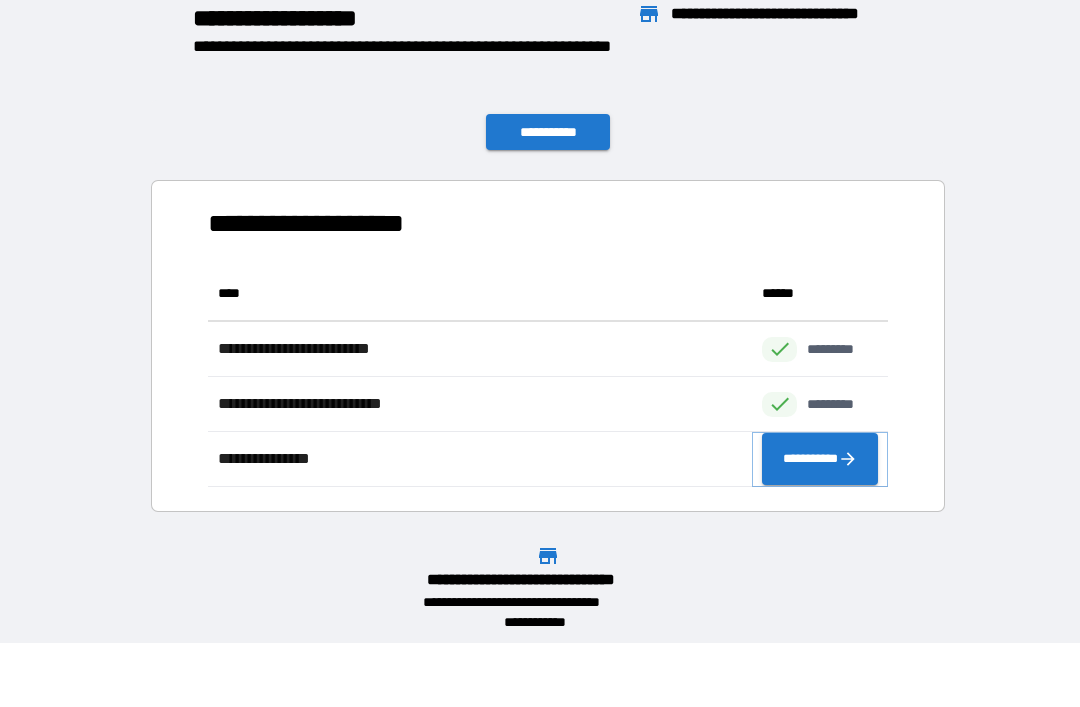 click on "**********" at bounding box center (820, 459) 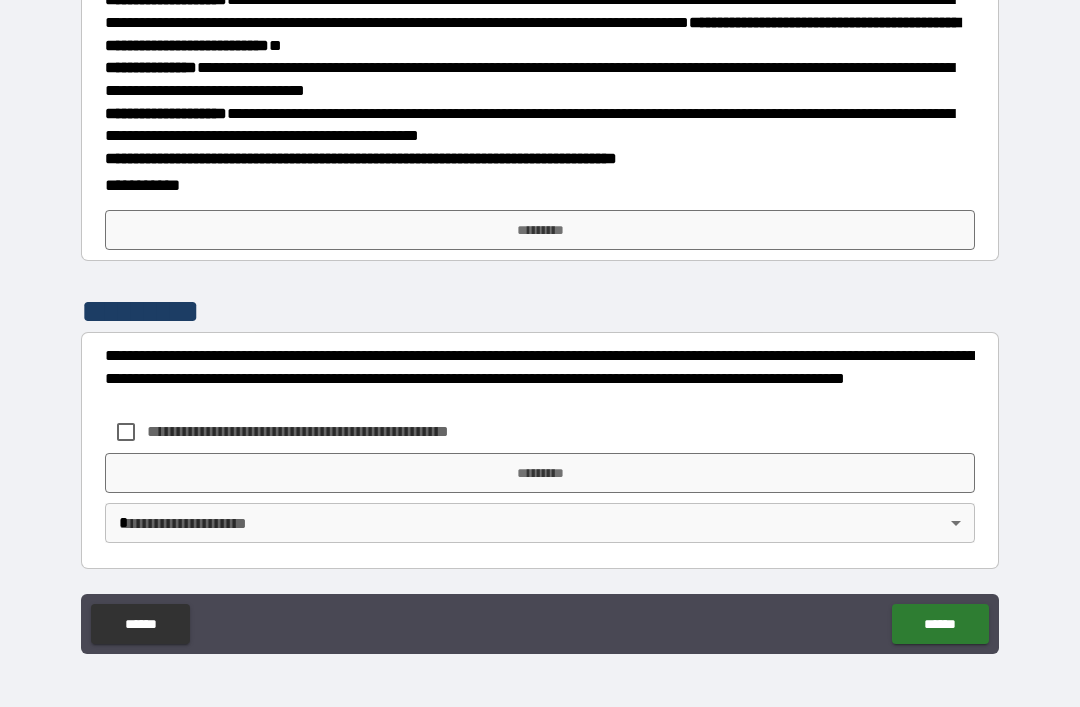 scroll, scrollTop: 715, scrollLeft: 0, axis: vertical 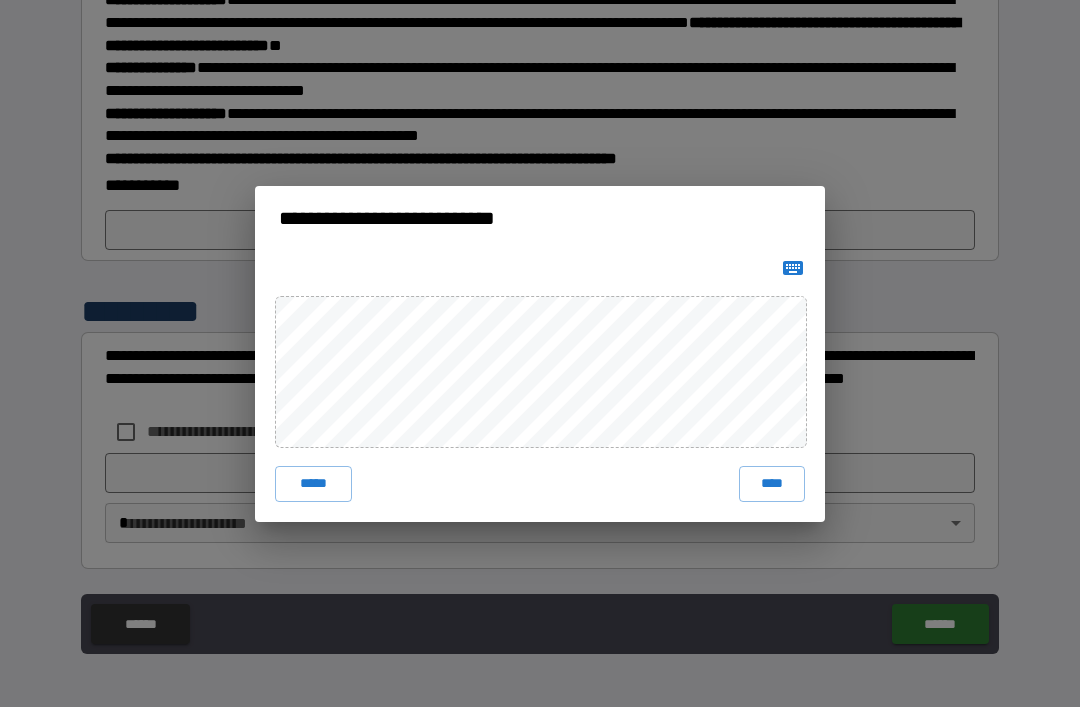 click on "****" at bounding box center (772, 484) 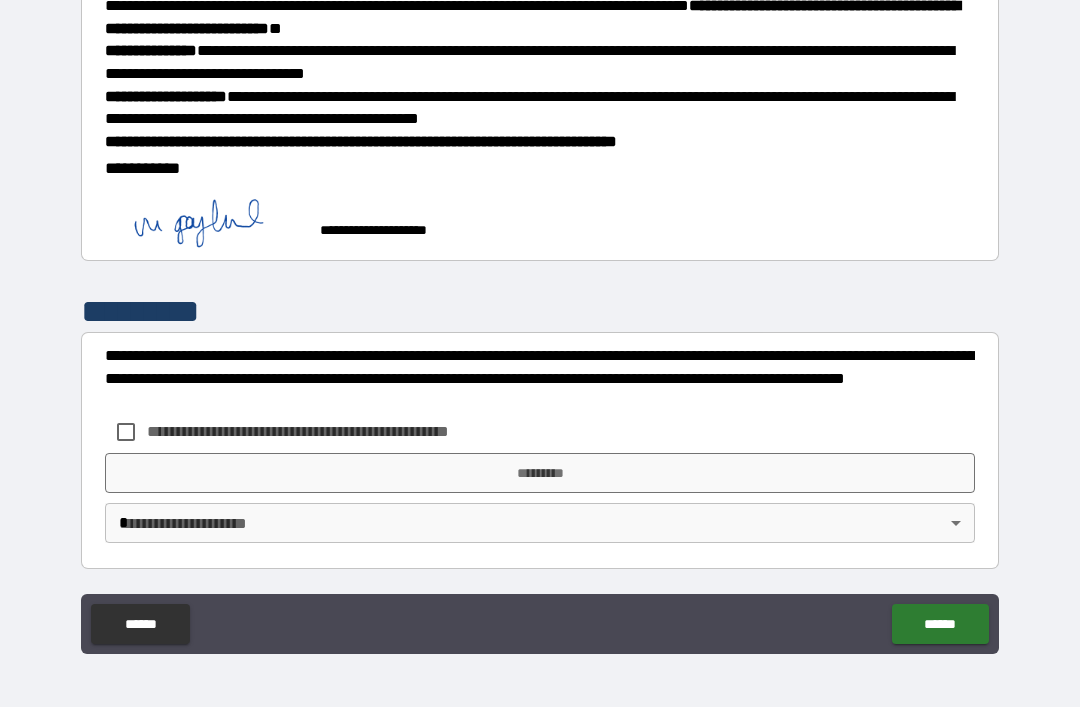 scroll, scrollTop: 732, scrollLeft: 0, axis: vertical 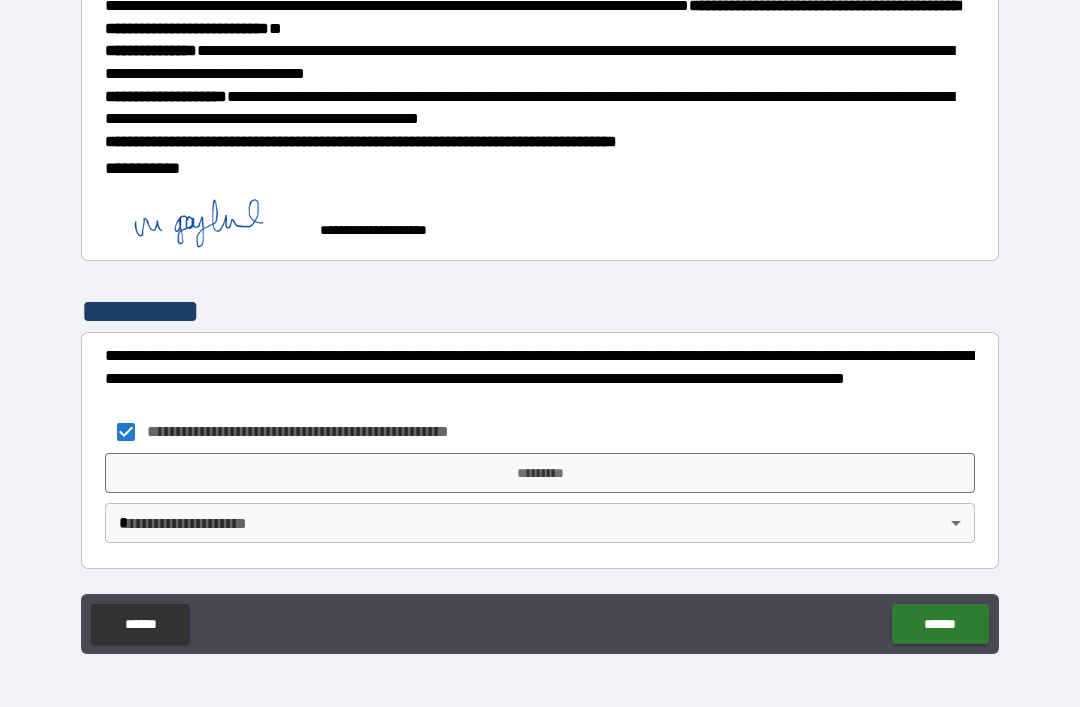 click on "*********" at bounding box center [540, 473] 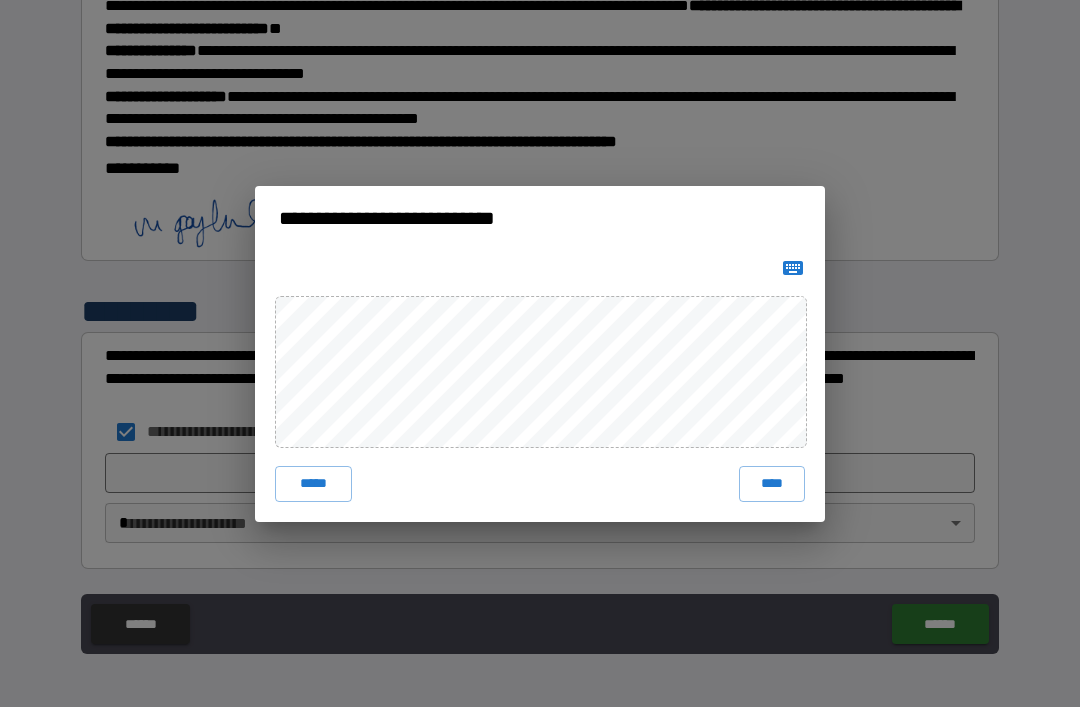 click on "****" at bounding box center [772, 484] 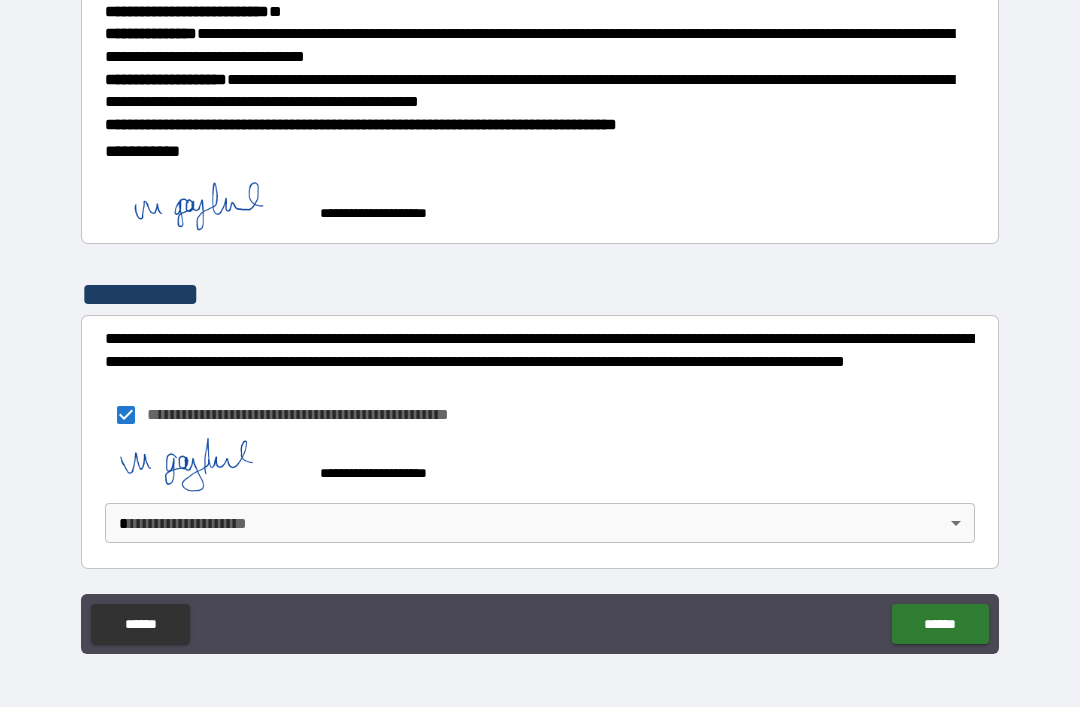 scroll, scrollTop: 749, scrollLeft: 0, axis: vertical 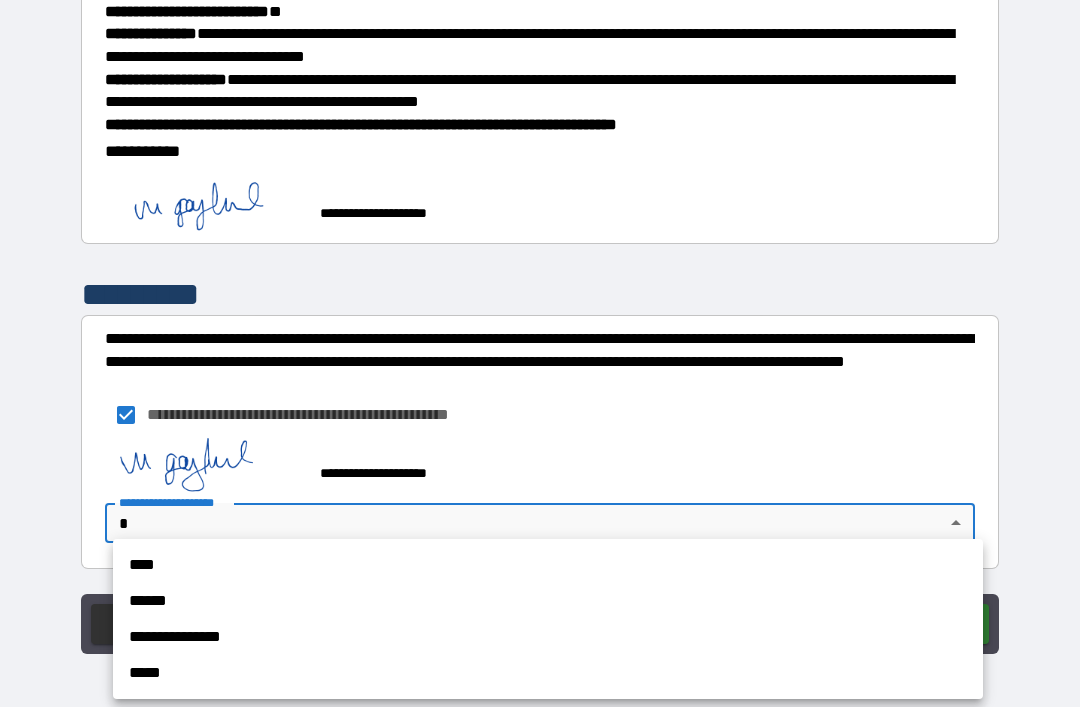 click on "****" at bounding box center (548, 565) 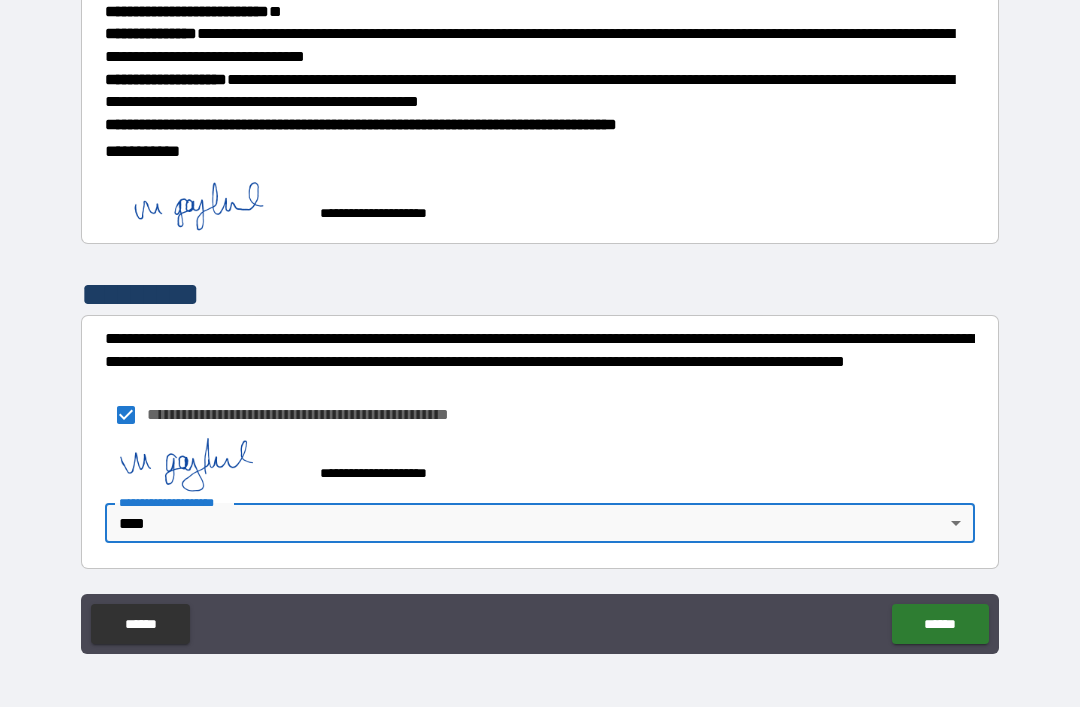 click on "******" at bounding box center (940, 624) 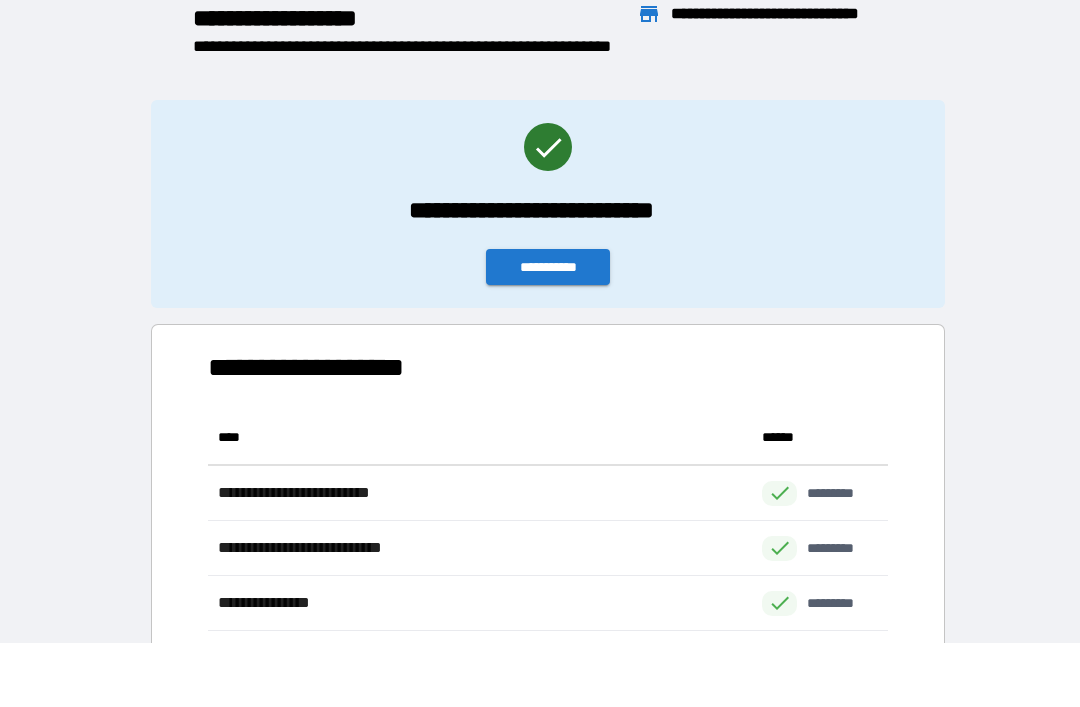 scroll, scrollTop: 221, scrollLeft: 680, axis: both 